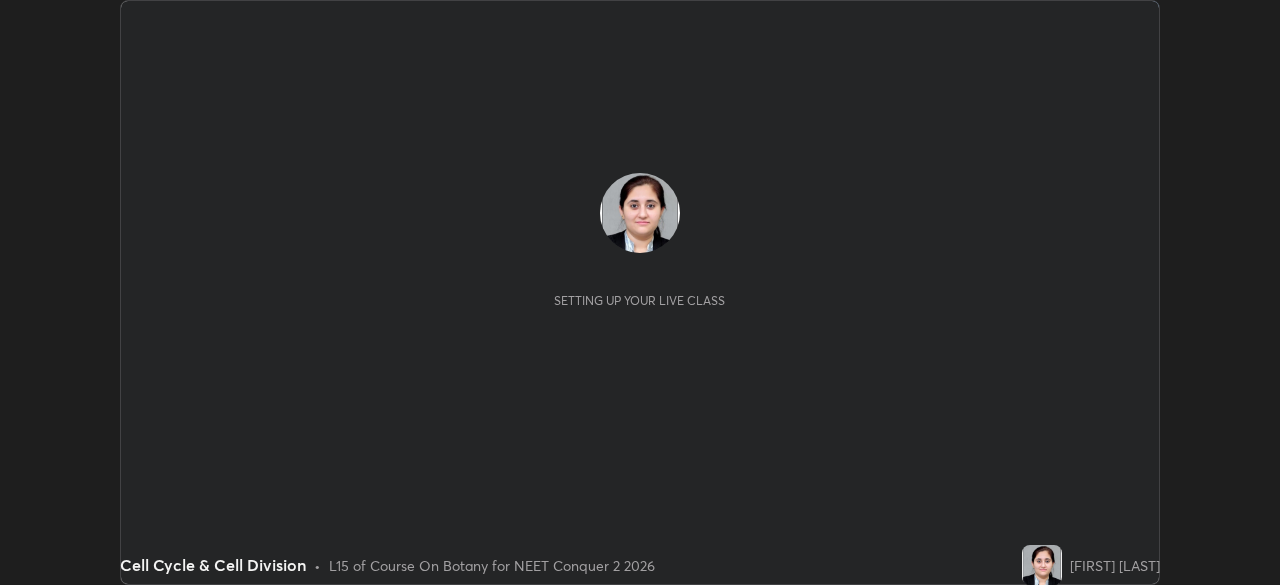 scroll, scrollTop: 0, scrollLeft: 0, axis: both 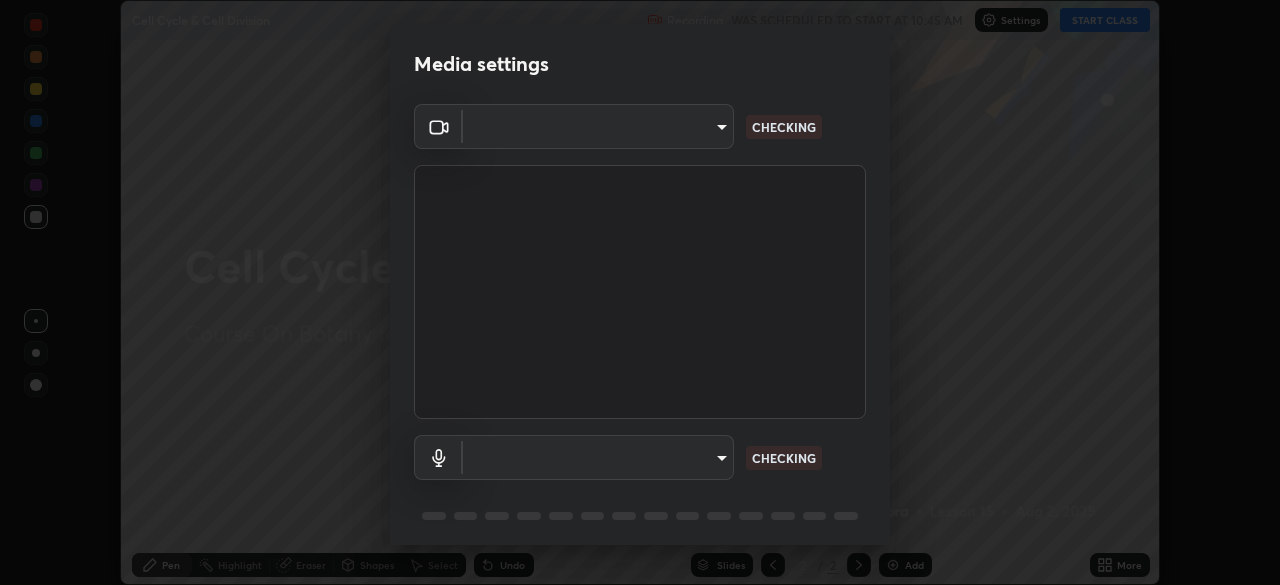 type on "718deecf834a2402e9859888758a2701a1d92989cf10273566d2a6ce3300f65d" 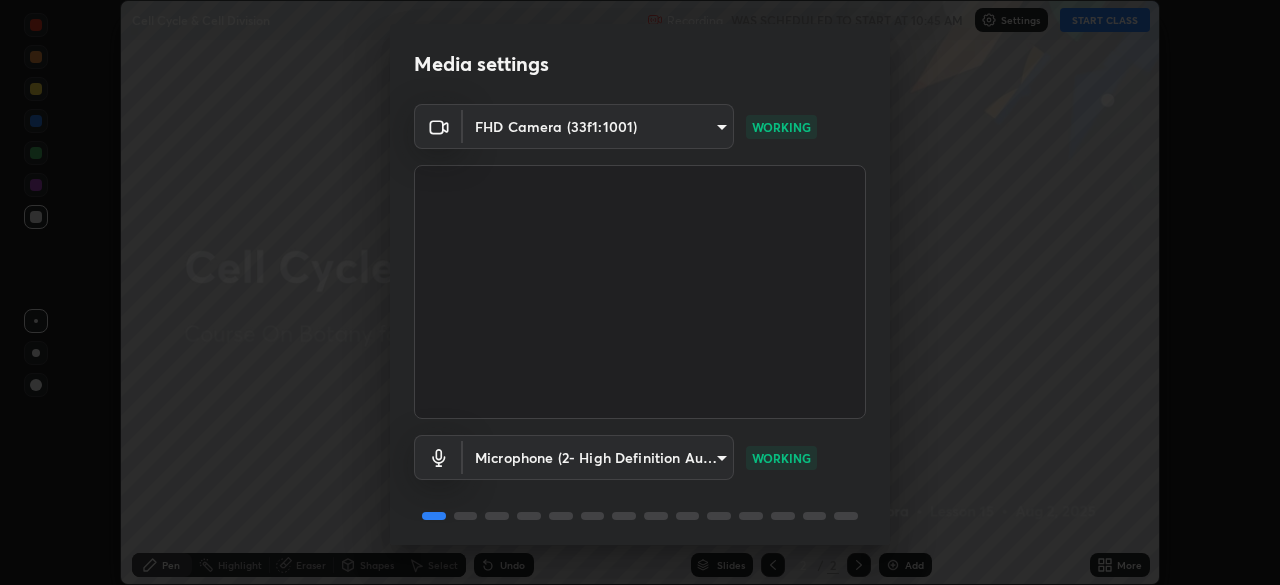 scroll, scrollTop: 70, scrollLeft: 0, axis: vertical 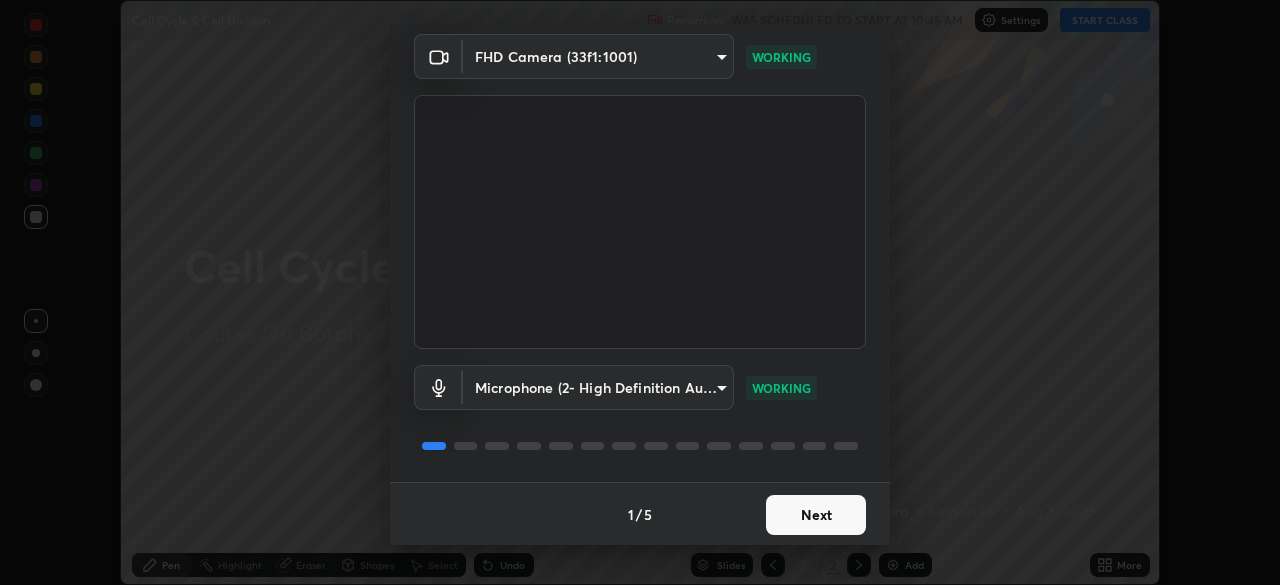 click on "Next" at bounding box center [816, 515] 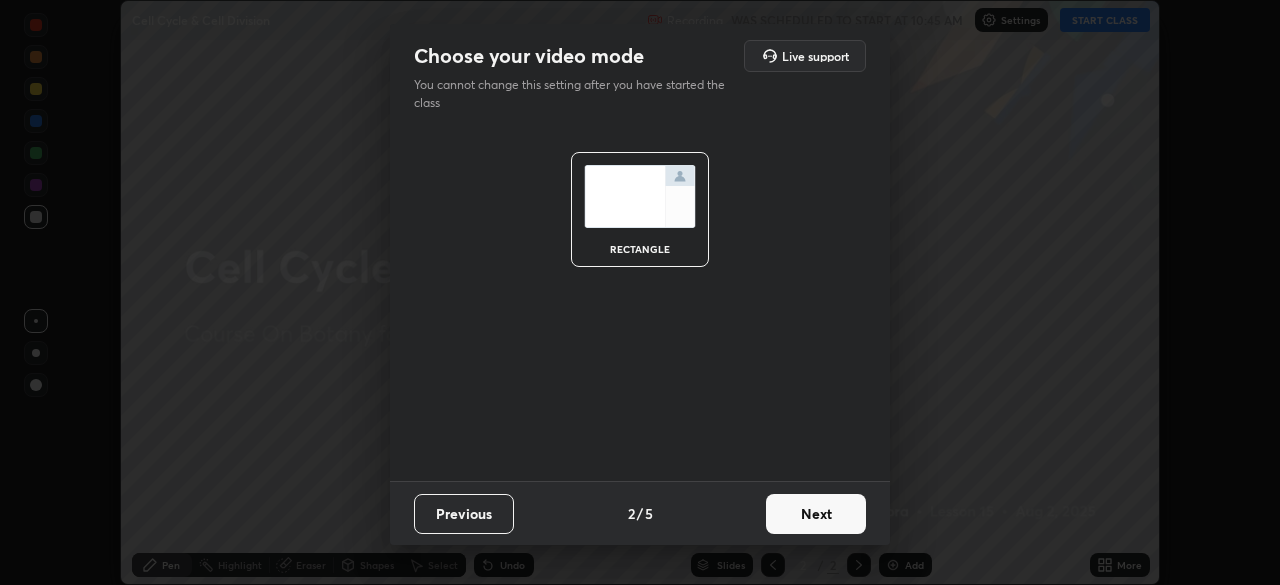 scroll, scrollTop: 0, scrollLeft: 0, axis: both 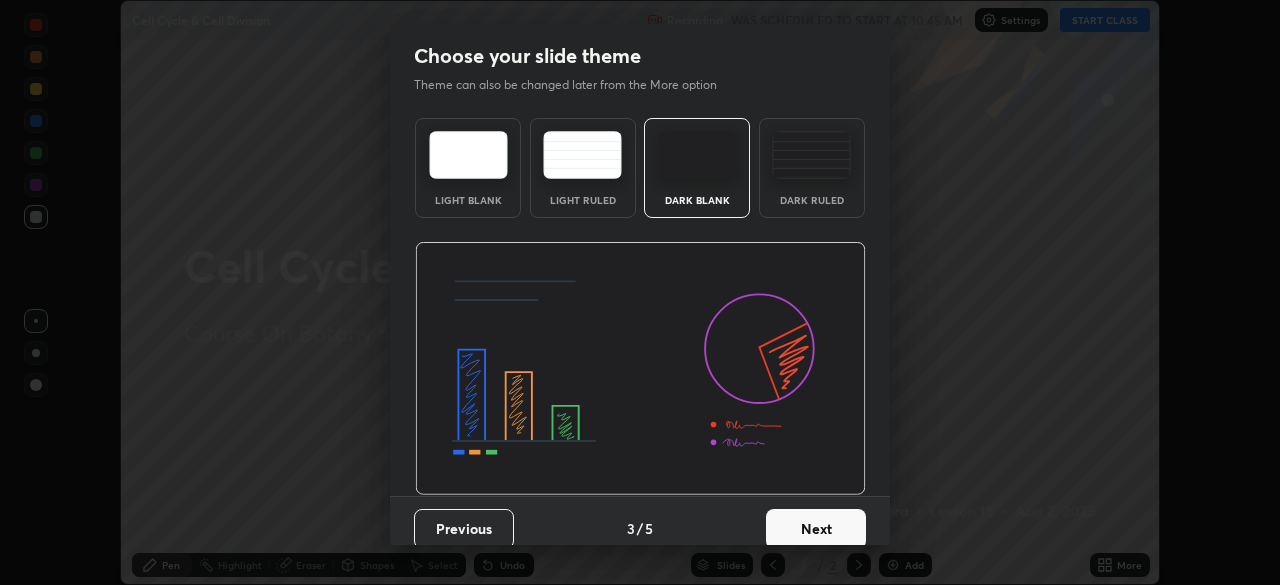 click on "Next" at bounding box center (816, 529) 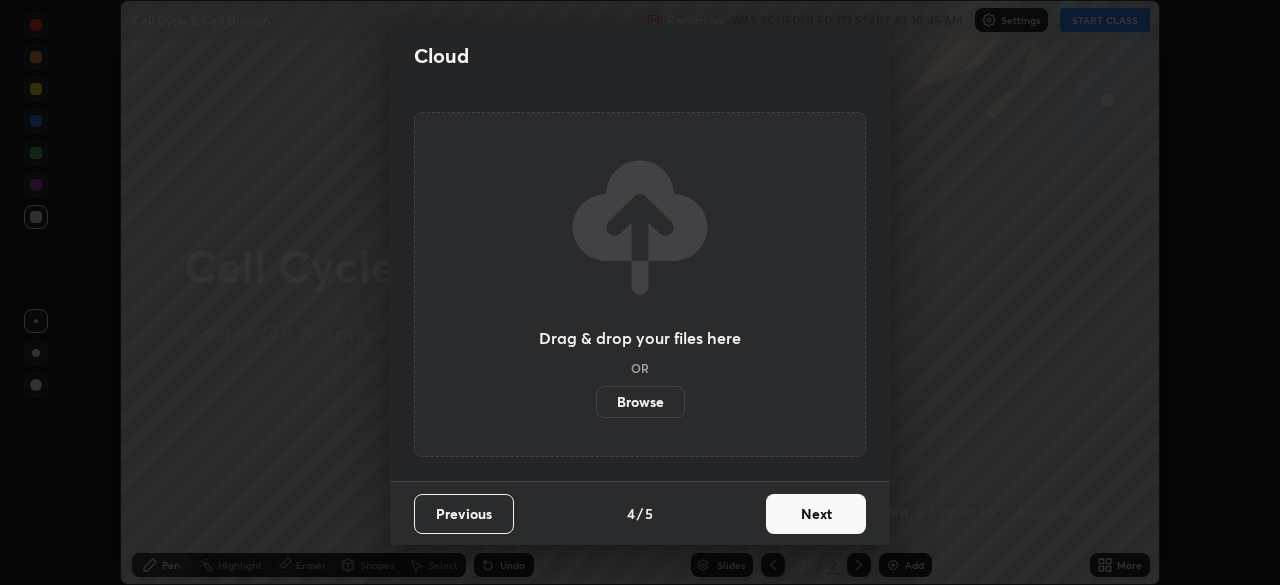 click on "Next" at bounding box center [816, 514] 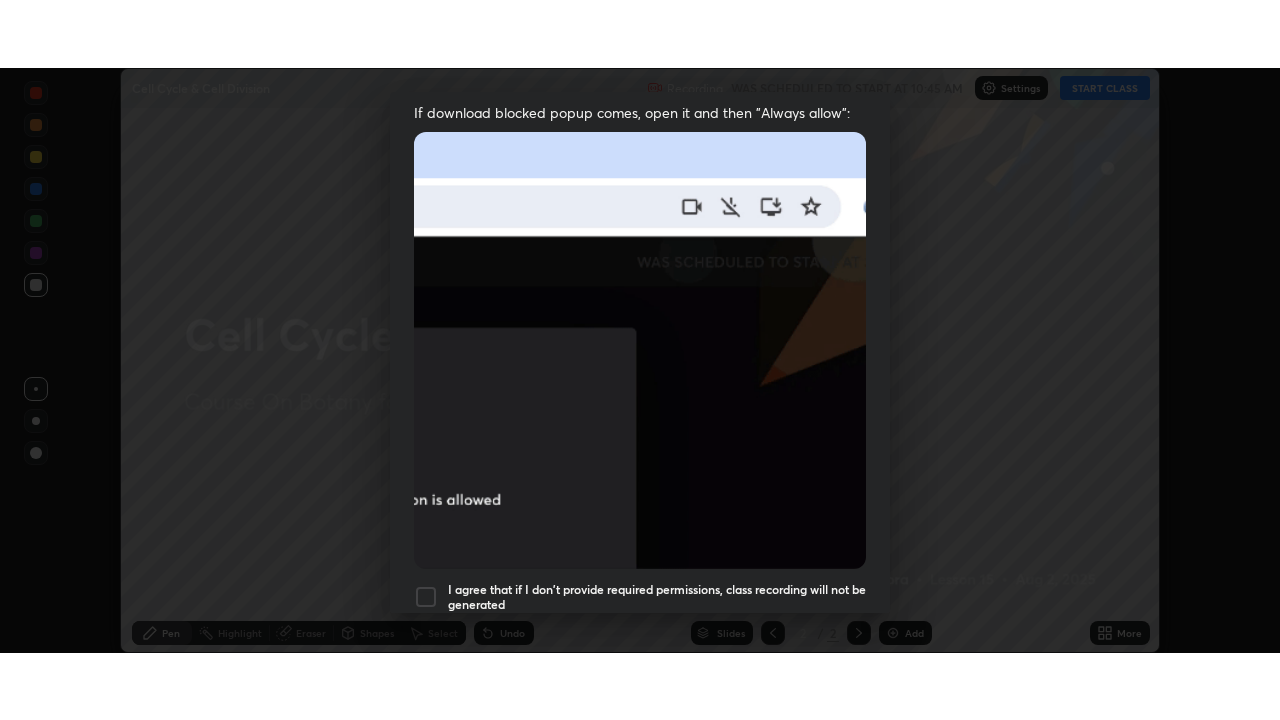 scroll, scrollTop: 478, scrollLeft: 0, axis: vertical 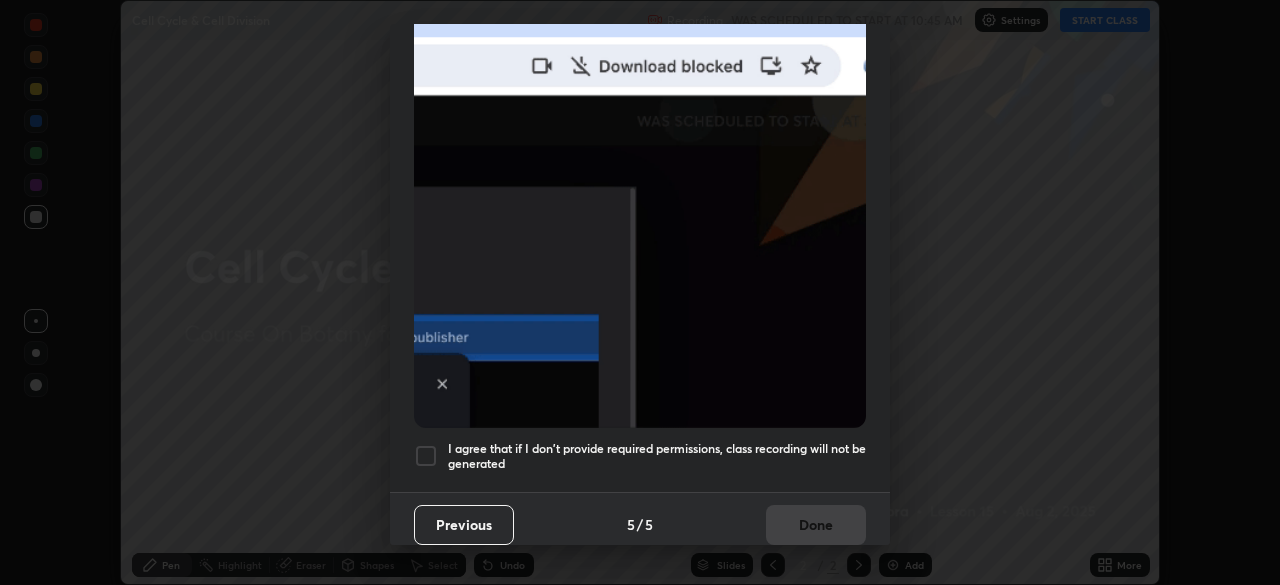 click at bounding box center [426, 456] 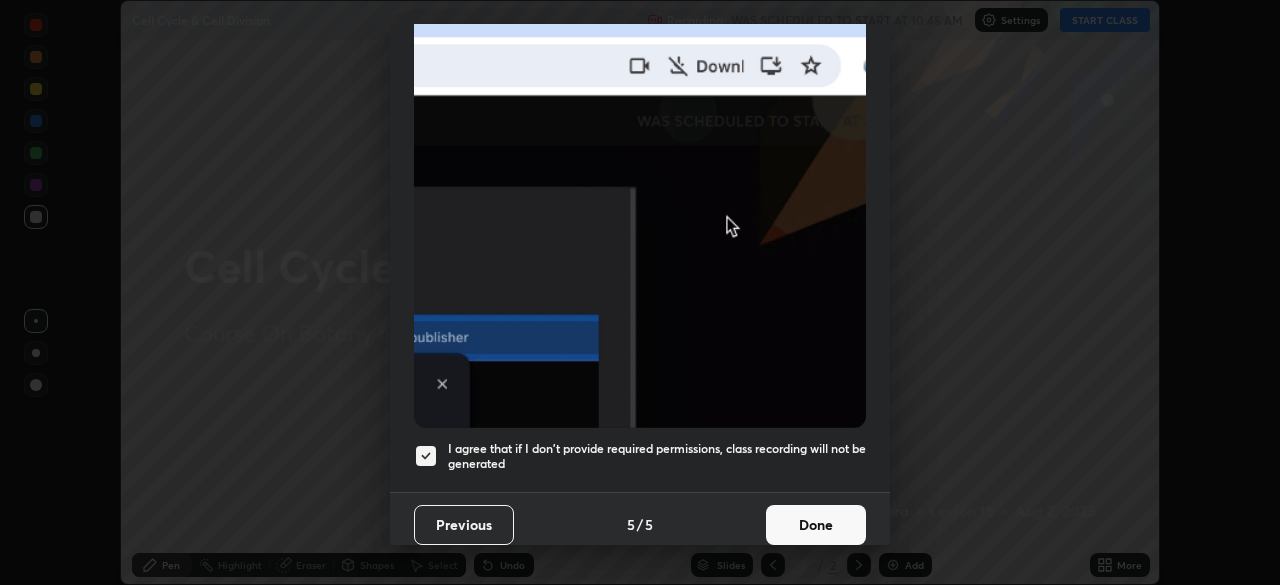 click on "Done" at bounding box center [816, 525] 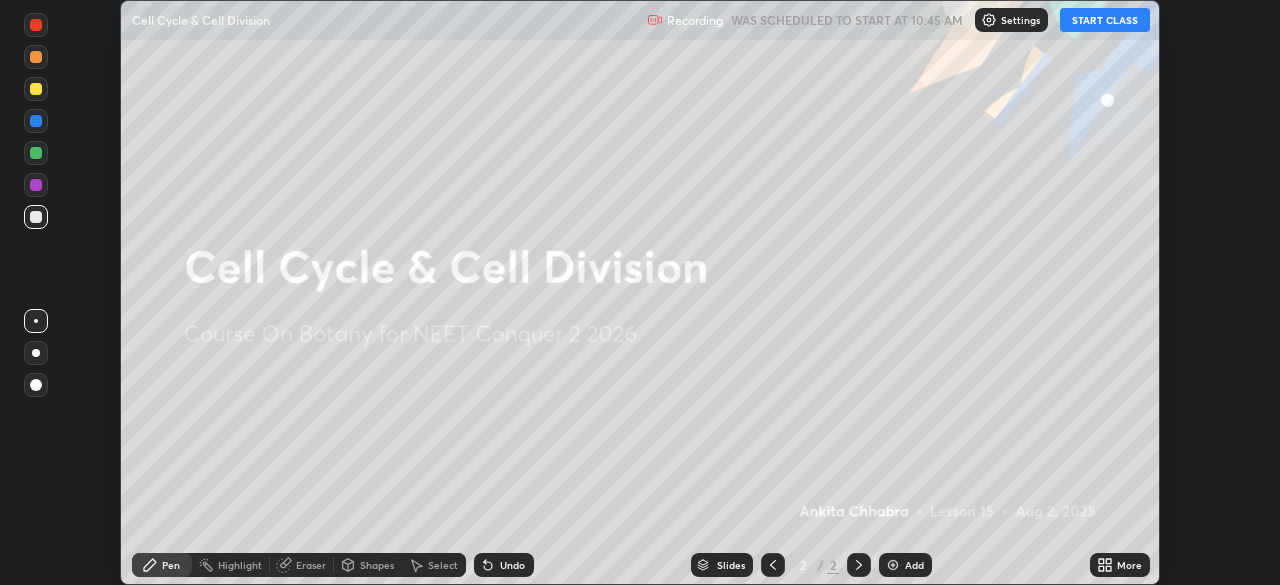 click 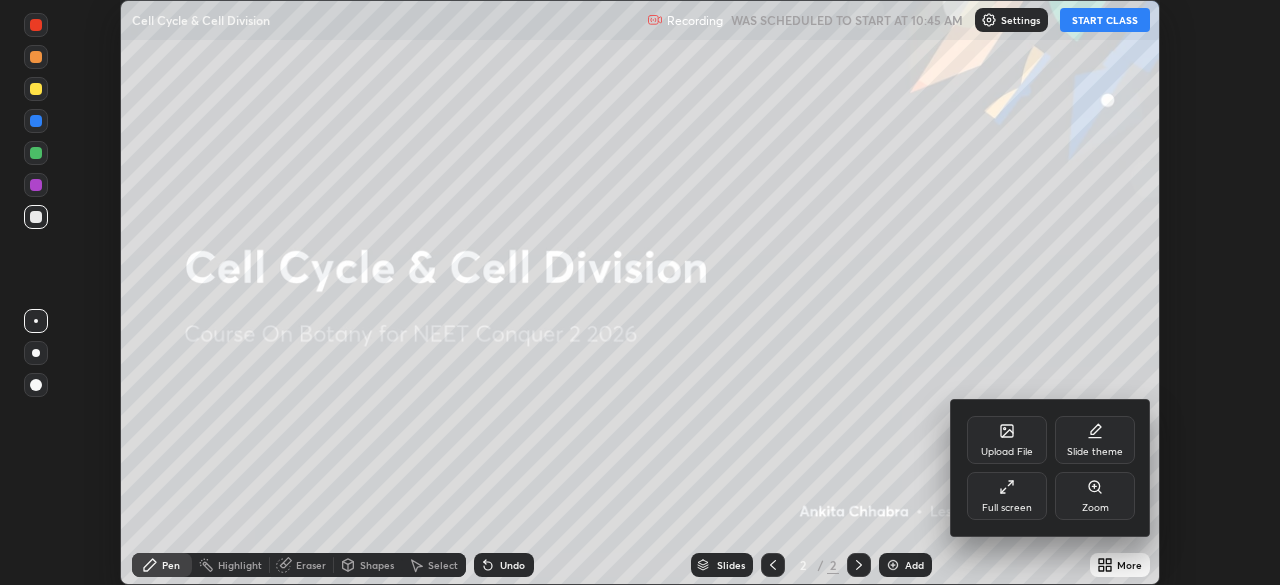click on "Full screen" at bounding box center [1007, 496] 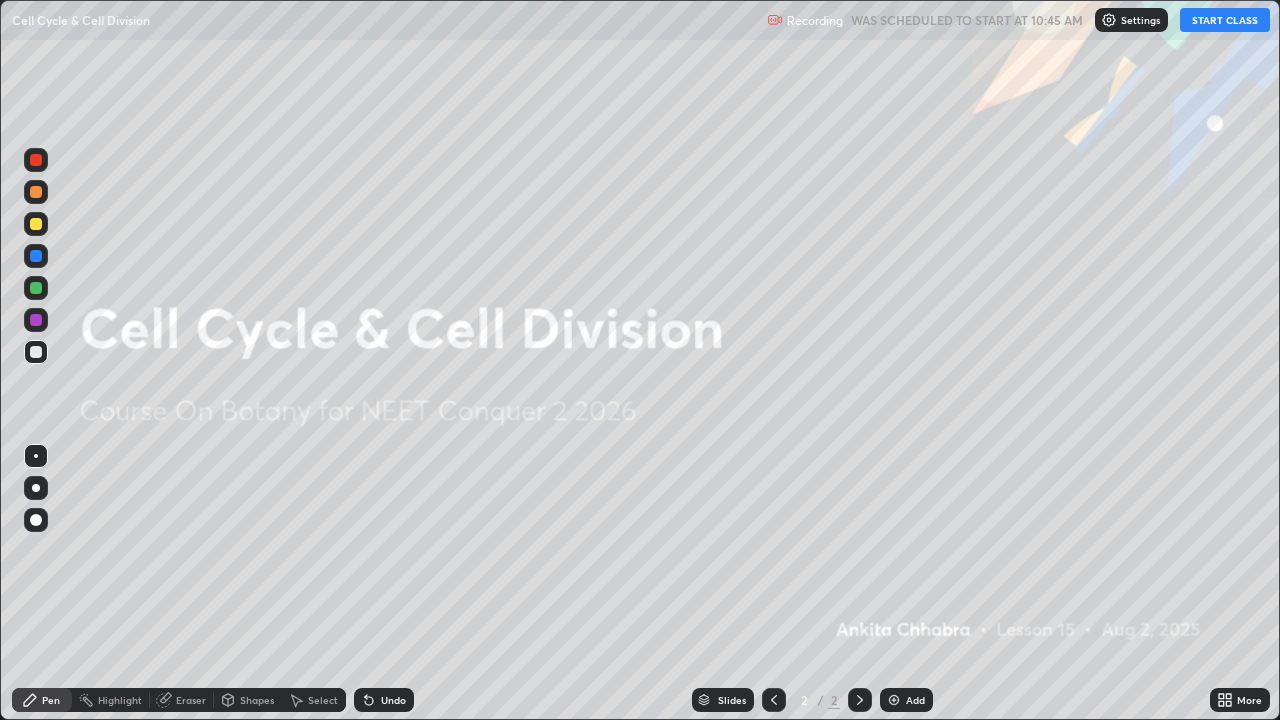 scroll, scrollTop: 99280, scrollLeft: 98720, axis: both 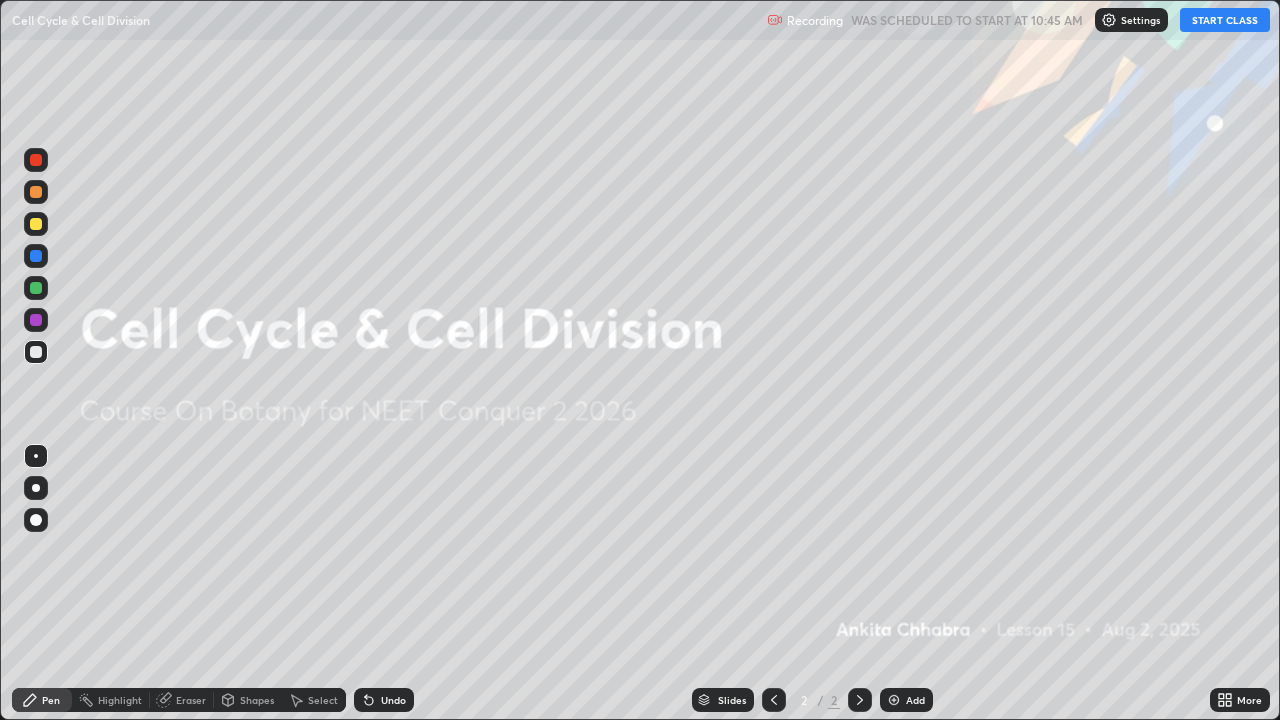 click on "START CLASS" at bounding box center (1225, 20) 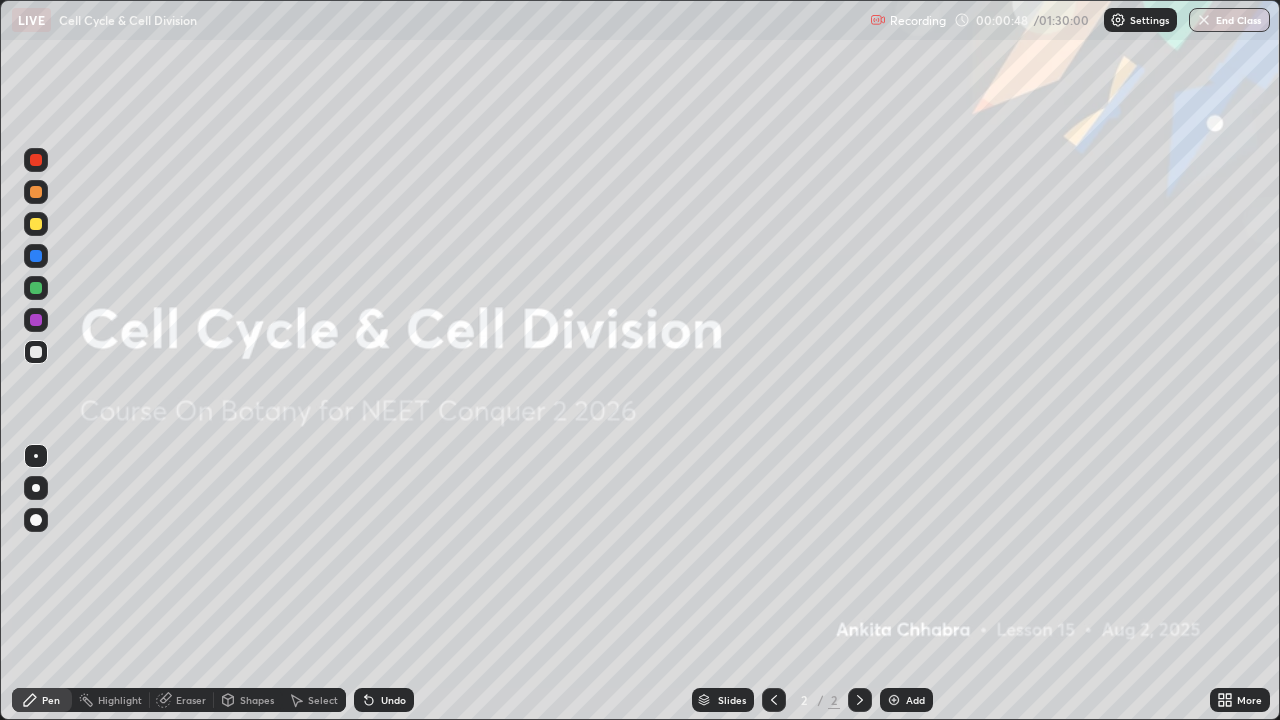 click on "Add" at bounding box center [915, 700] 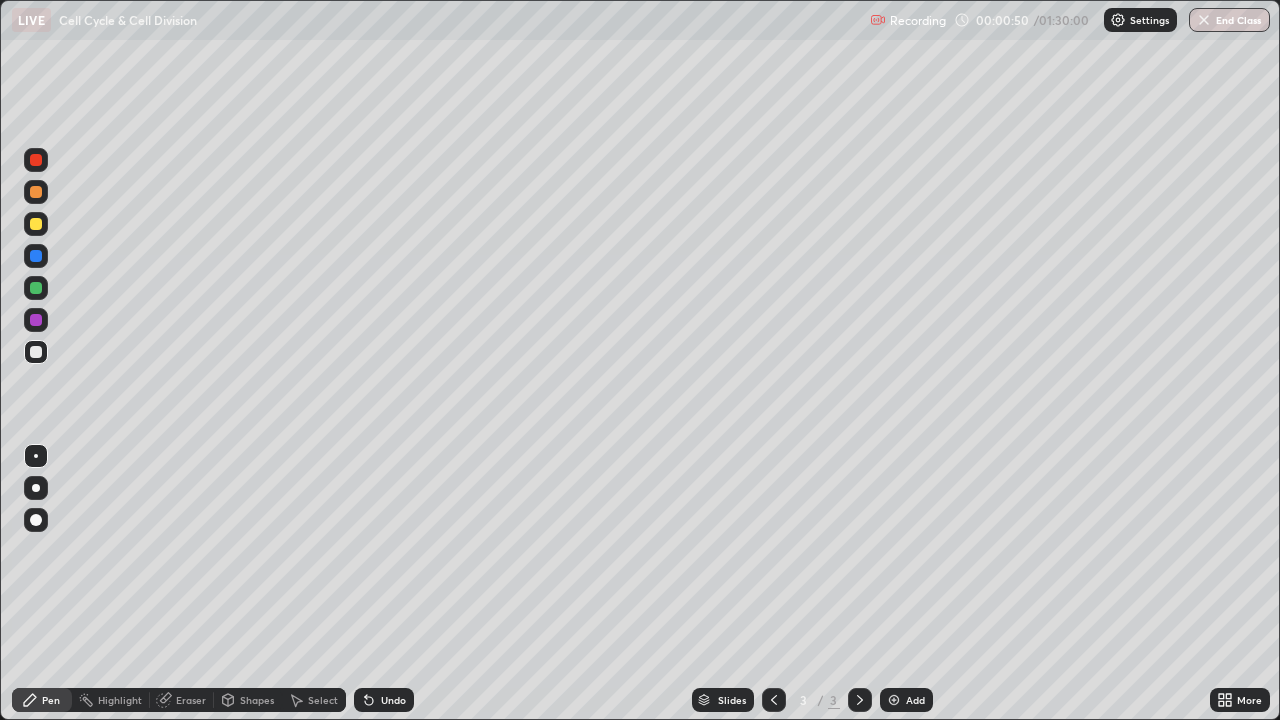 click at bounding box center (36, 160) 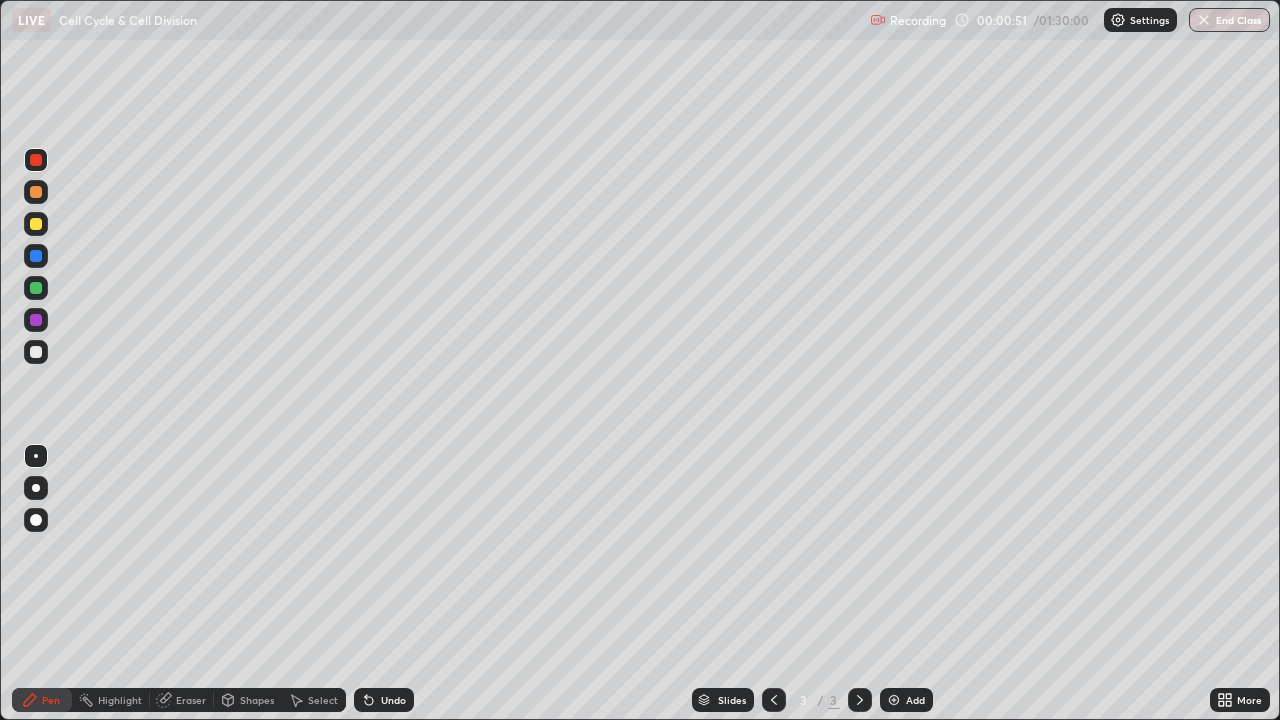 click at bounding box center (36, 488) 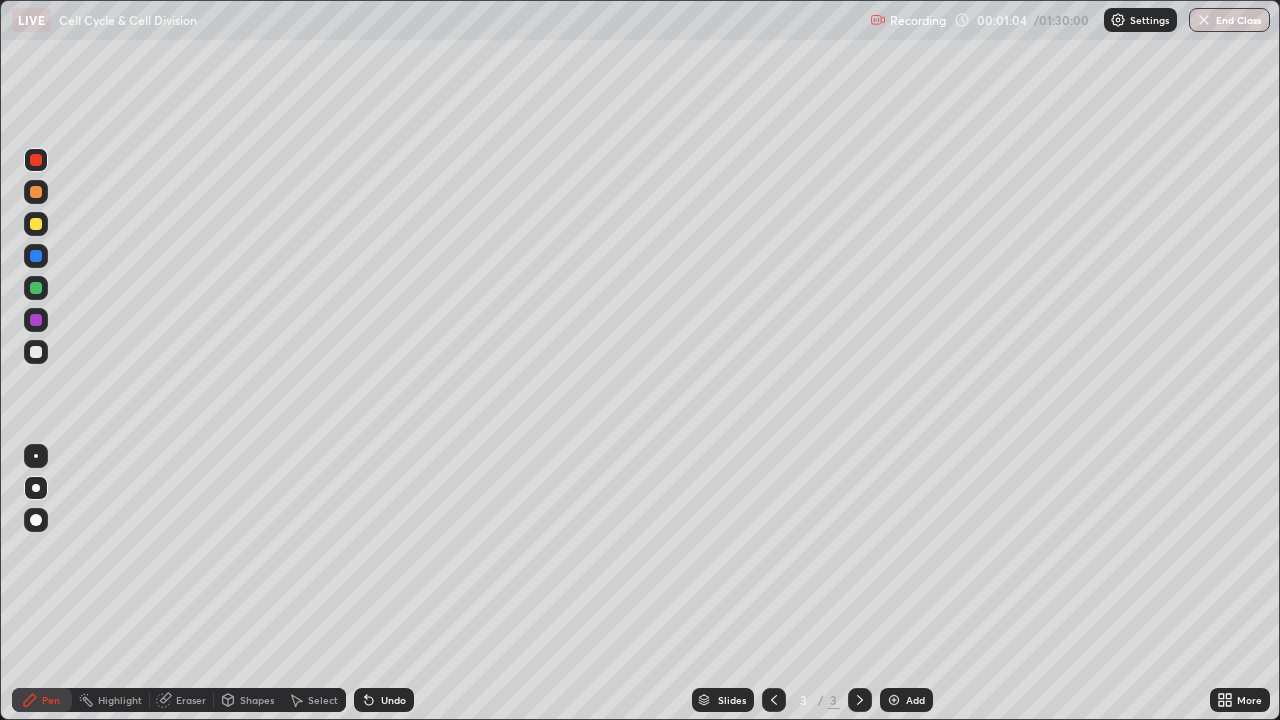 click at bounding box center [36, 352] 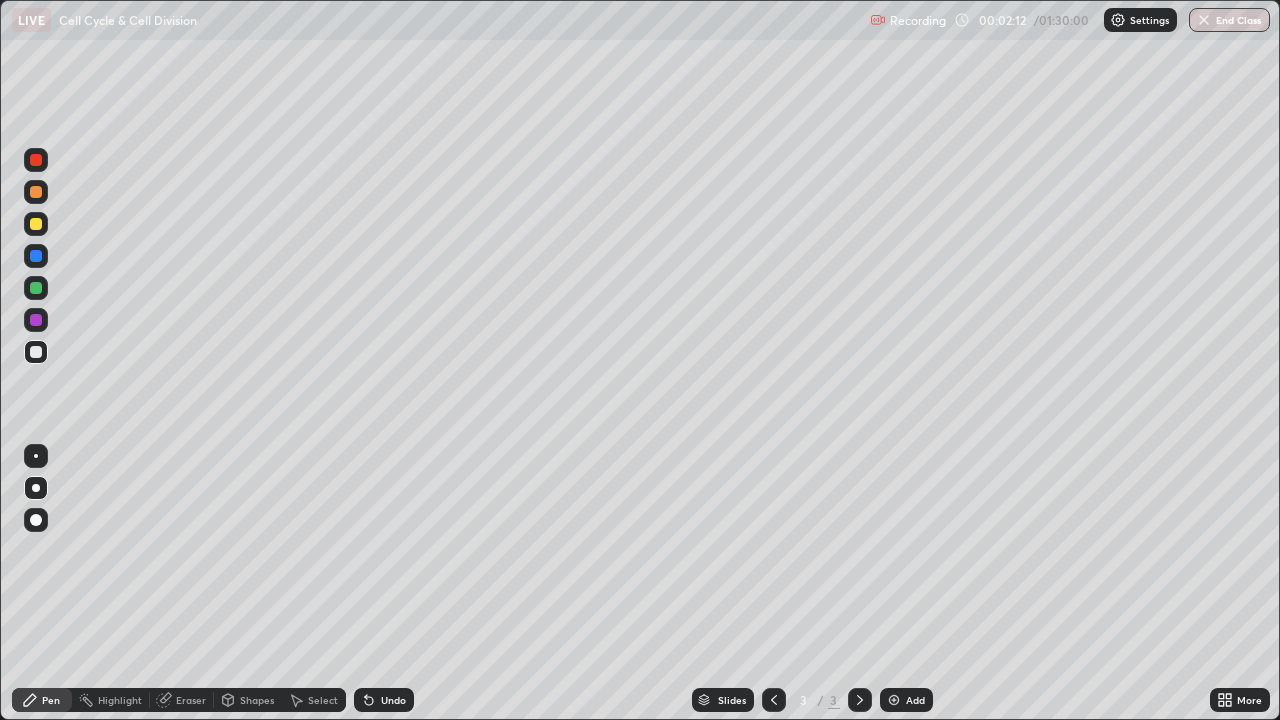 click at bounding box center [36, 288] 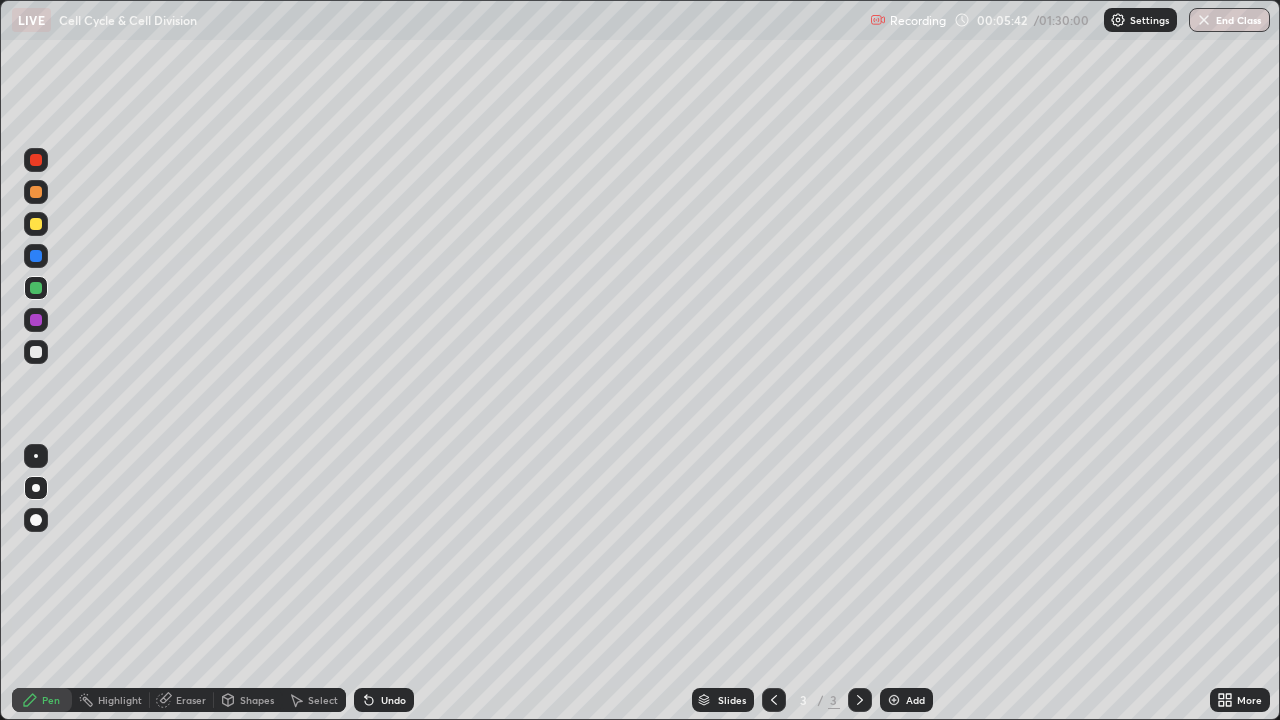 click at bounding box center [36, 320] 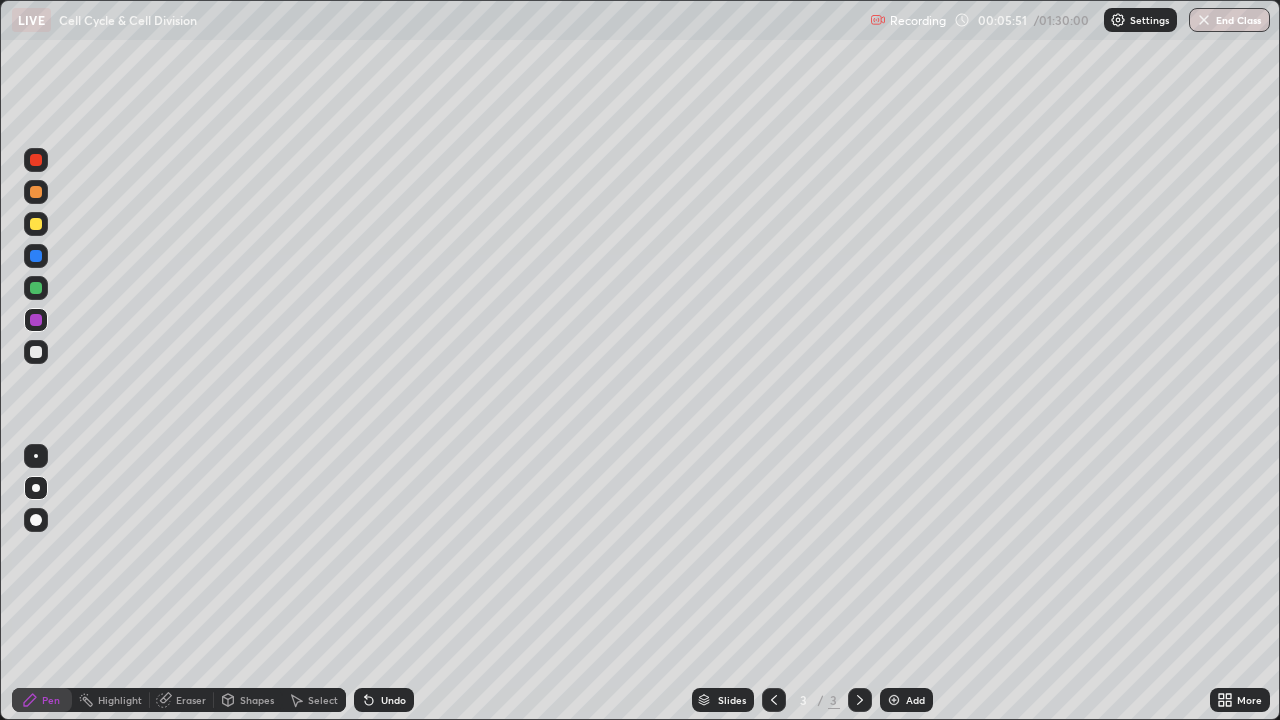 click at bounding box center [36, 256] 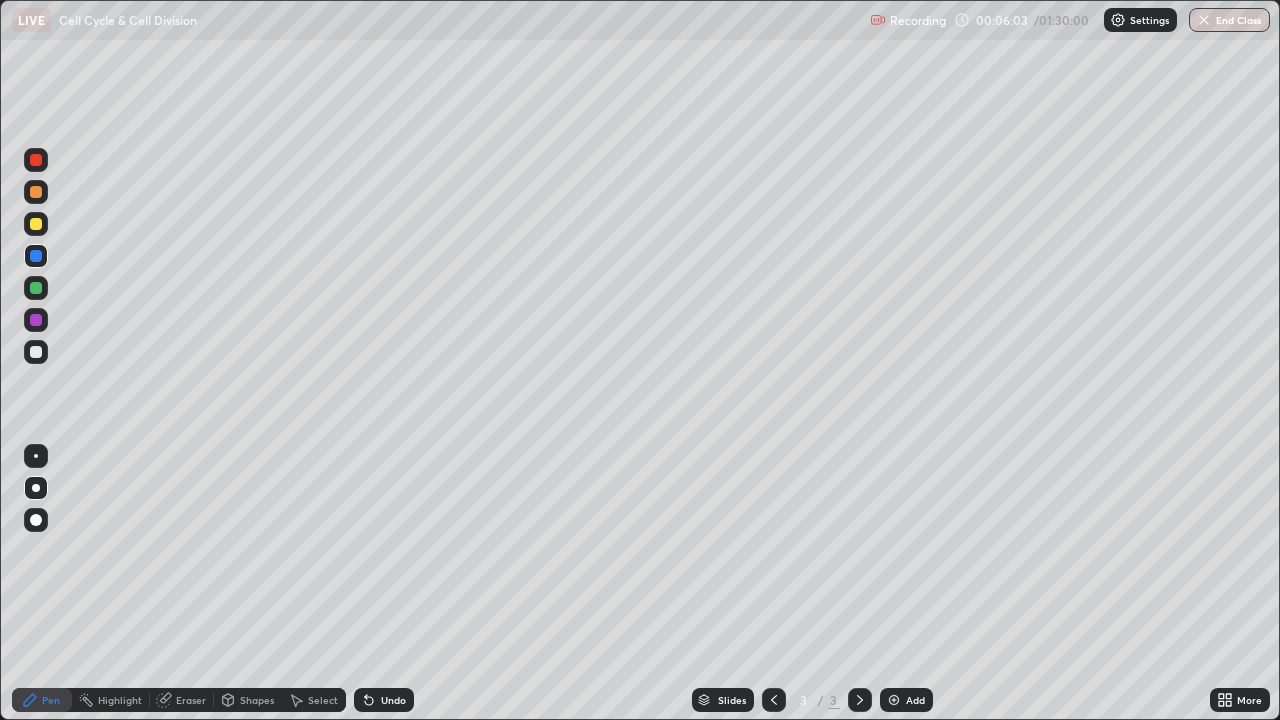 click 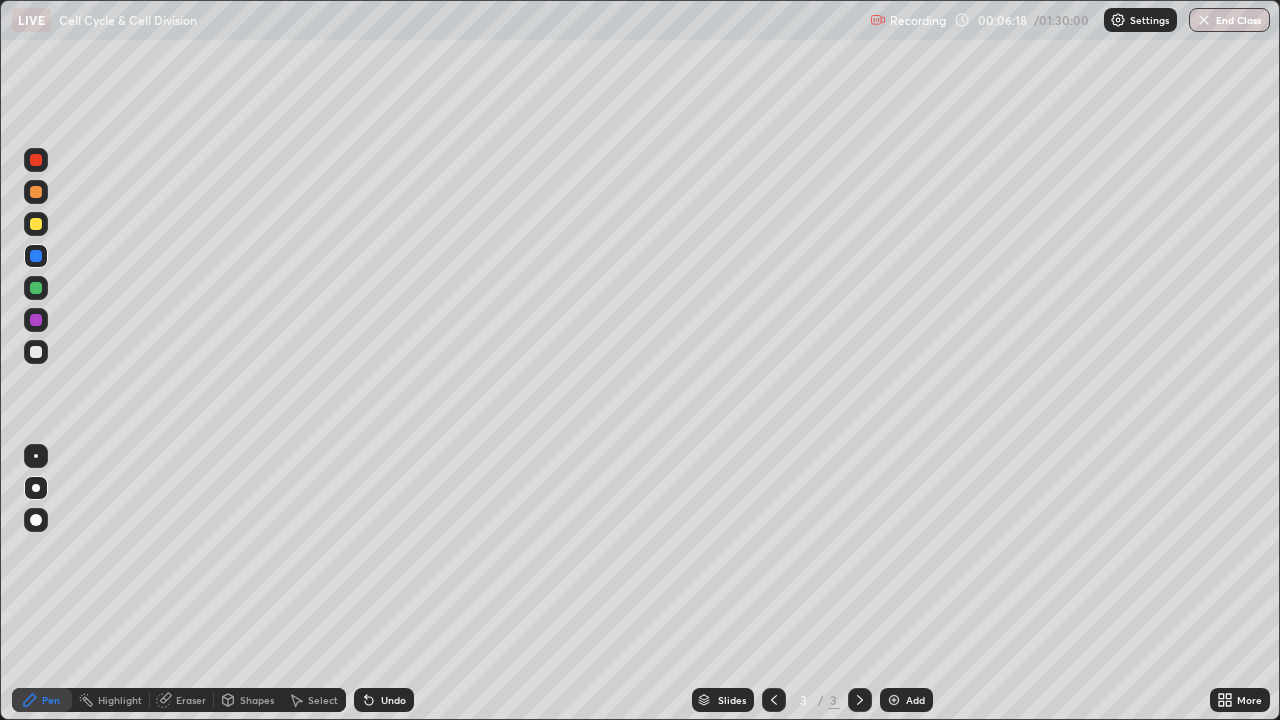 click at bounding box center (36, 288) 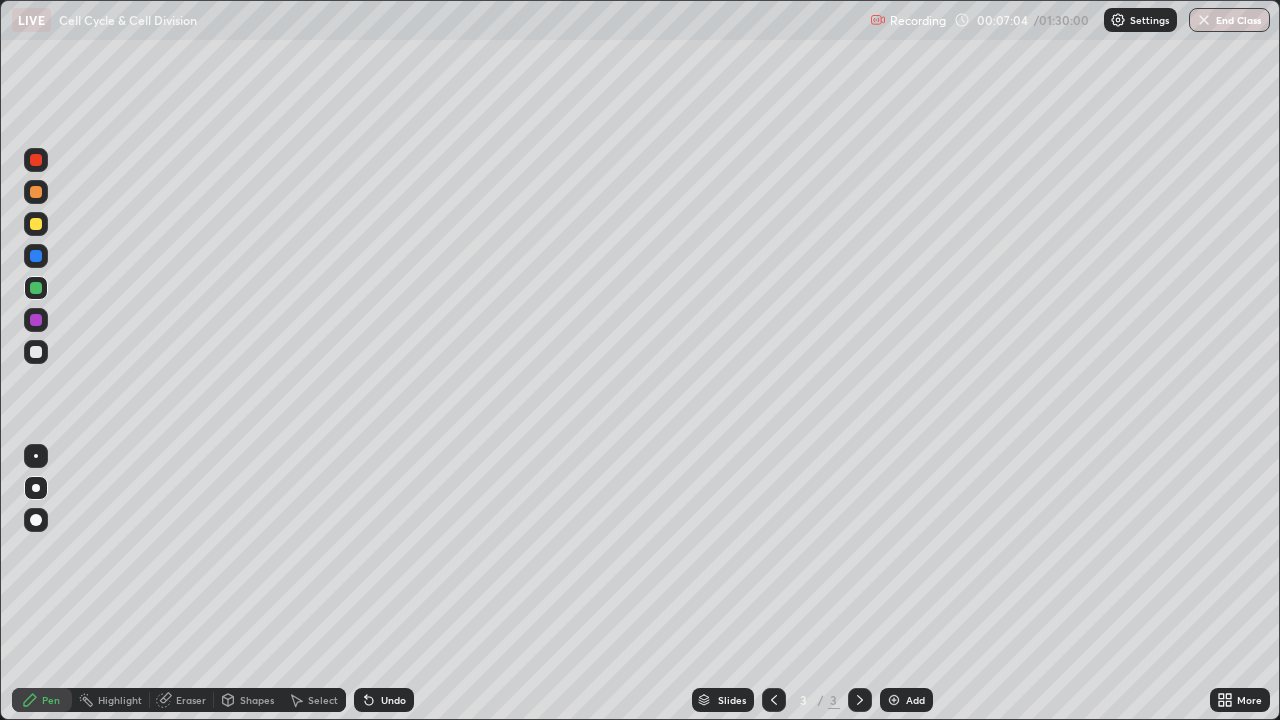 click on "Undo" at bounding box center [393, 700] 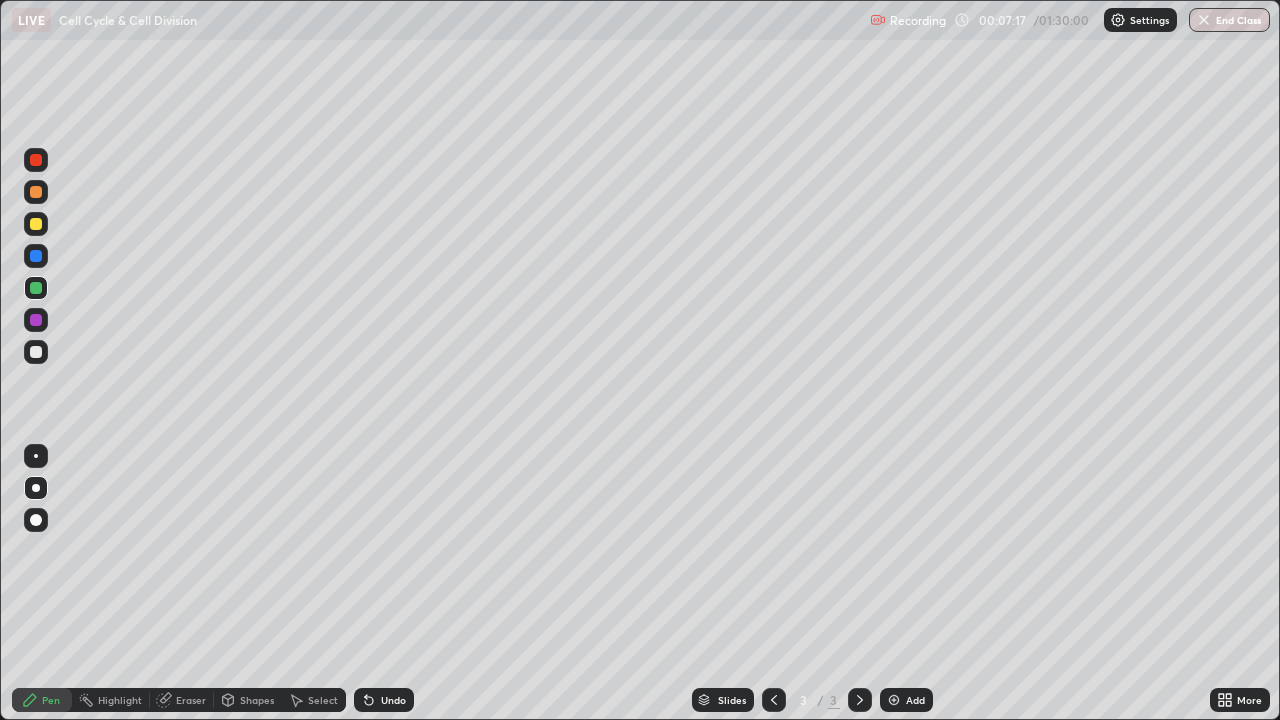 click at bounding box center [36, 192] 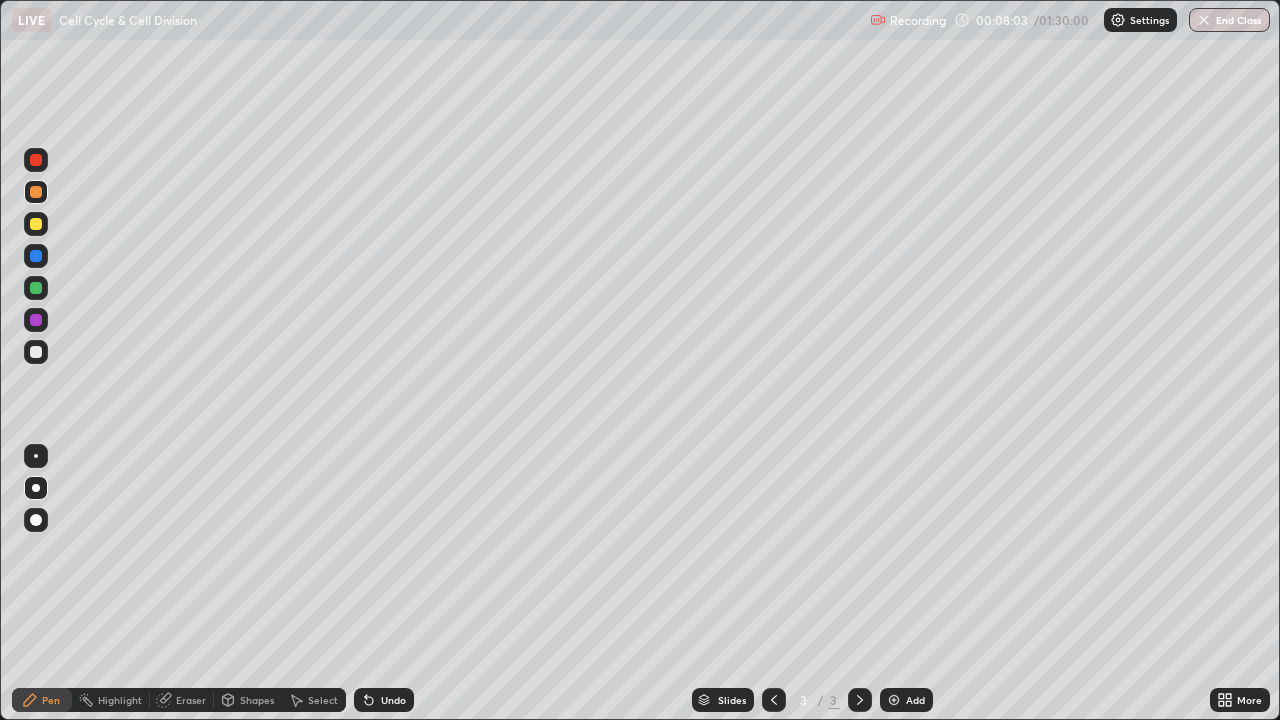 click on "Undo" at bounding box center (384, 700) 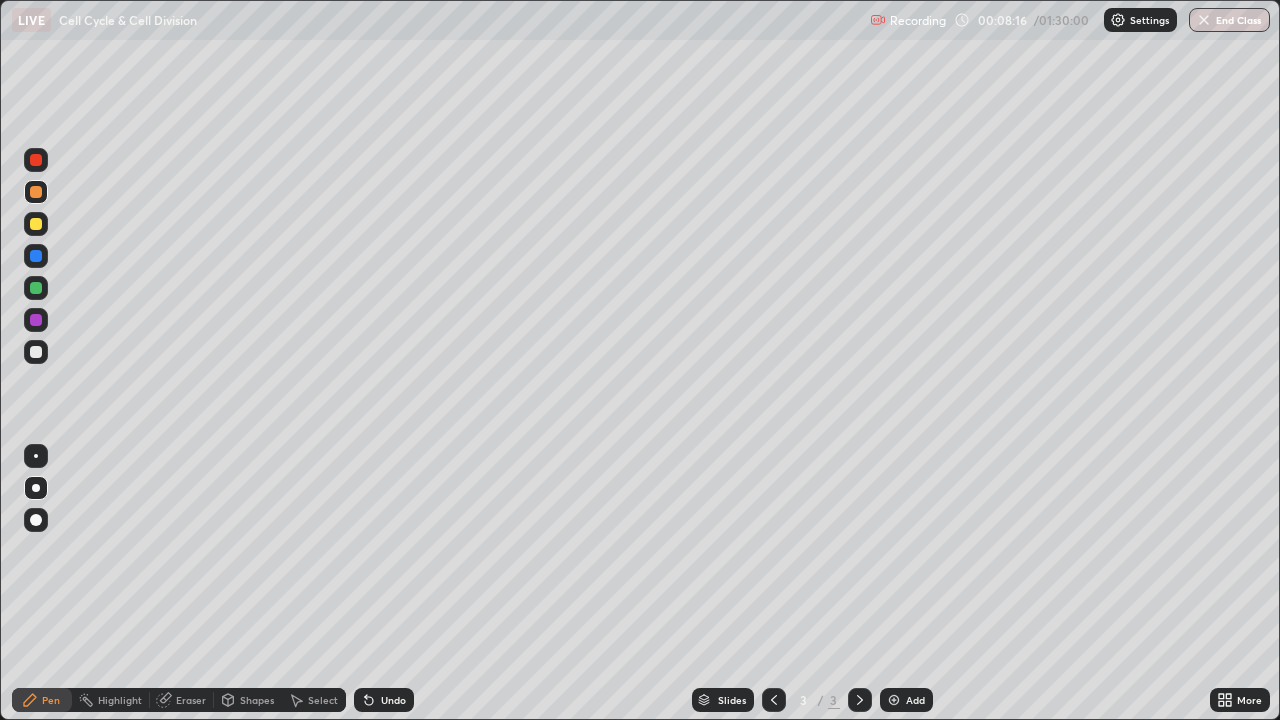 click on "Undo" at bounding box center (393, 700) 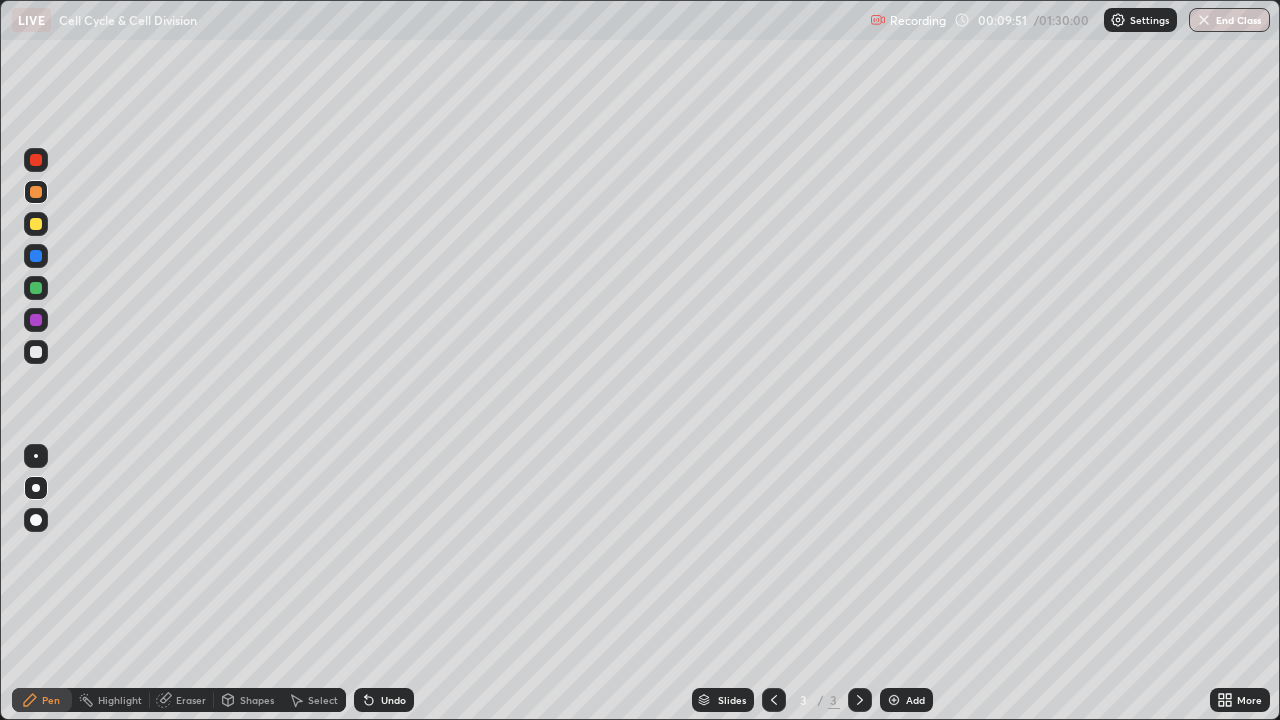 click at bounding box center (894, 700) 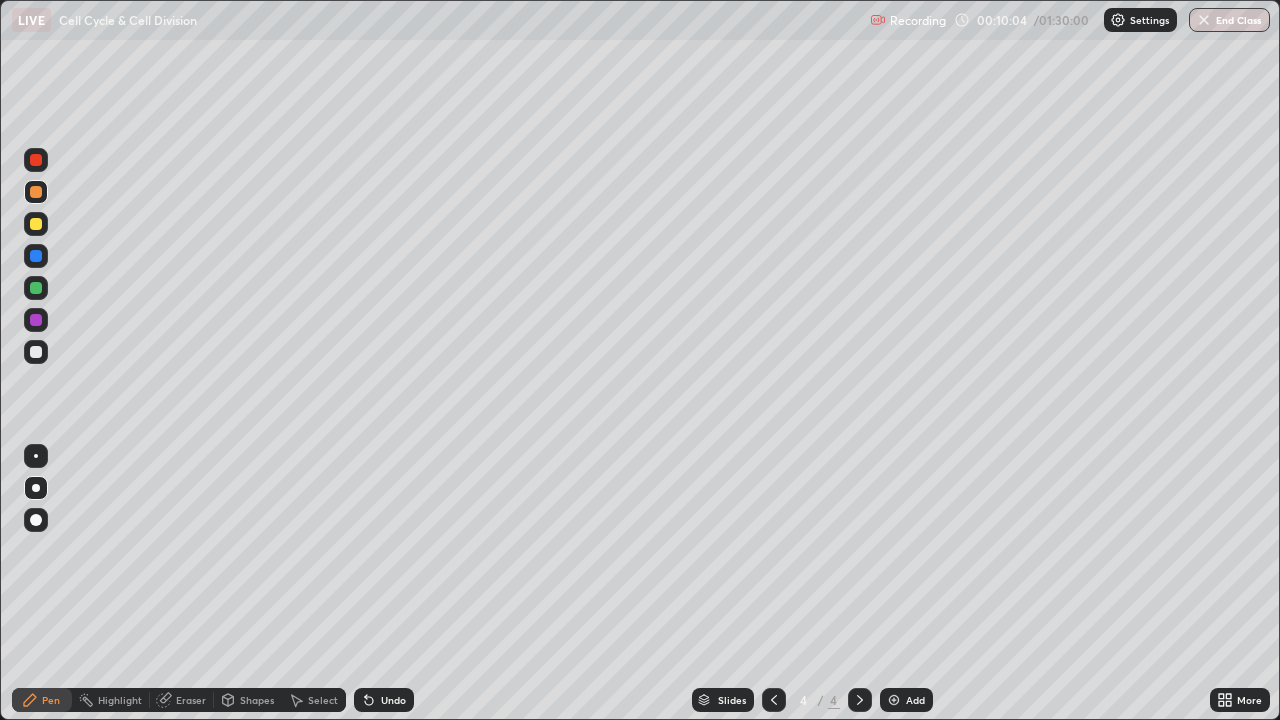 click at bounding box center (36, 320) 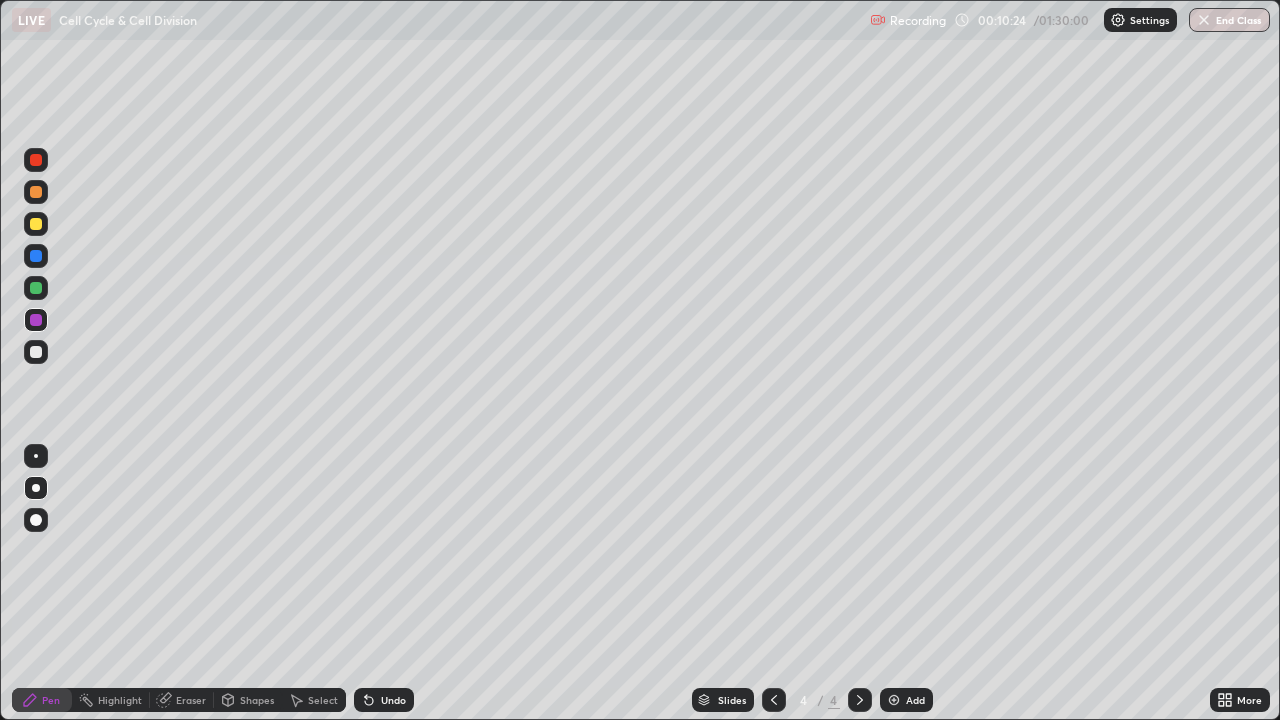 click at bounding box center (36, 256) 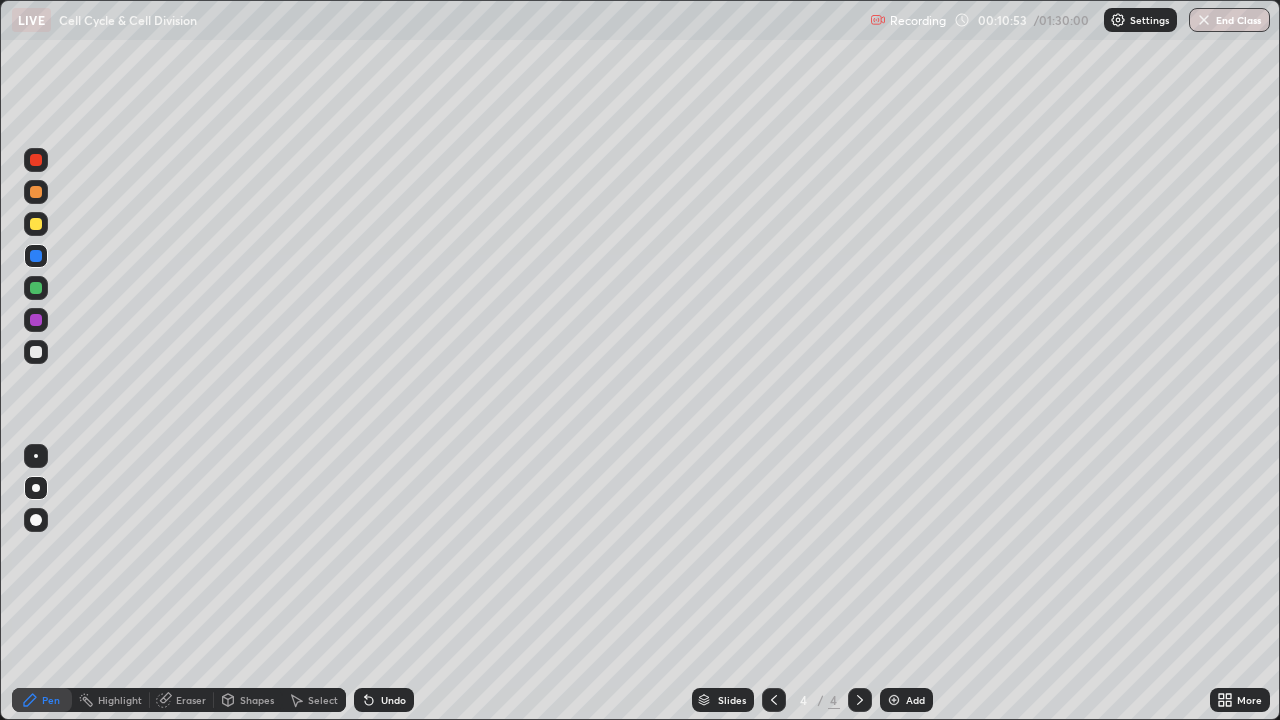click at bounding box center (36, 288) 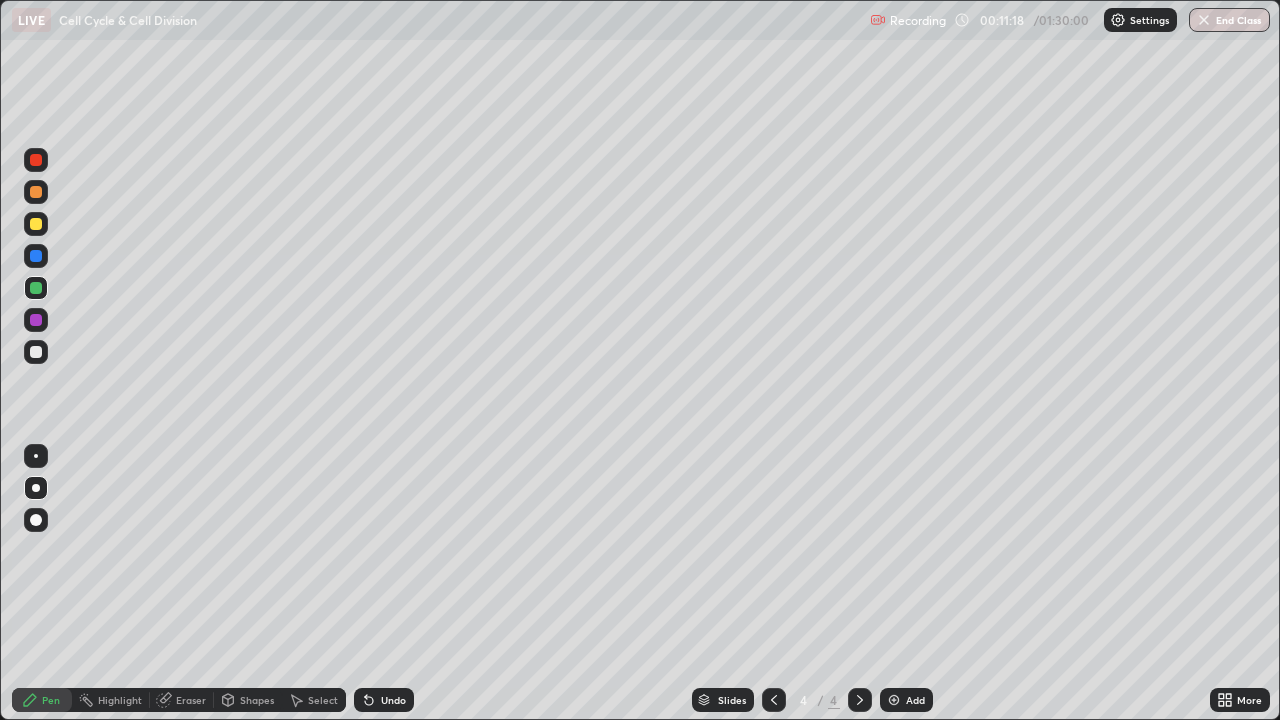 click at bounding box center [36, 352] 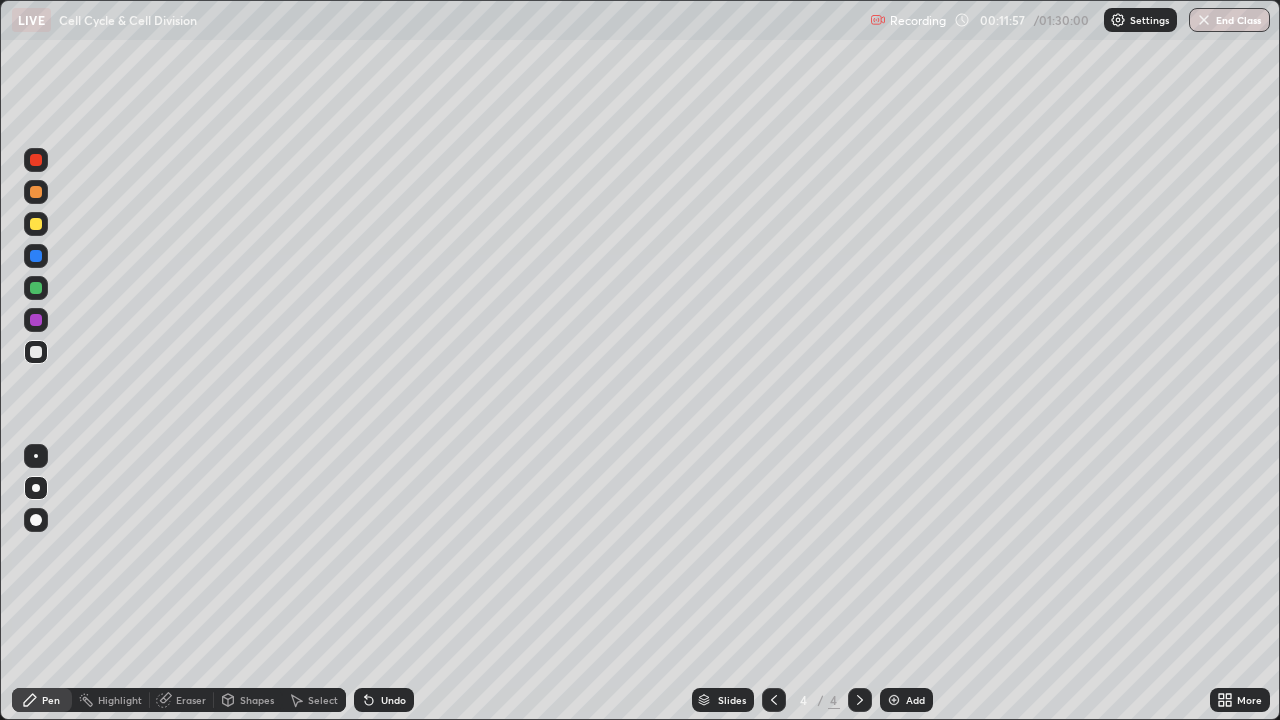 click at bounding box center [36, 288] 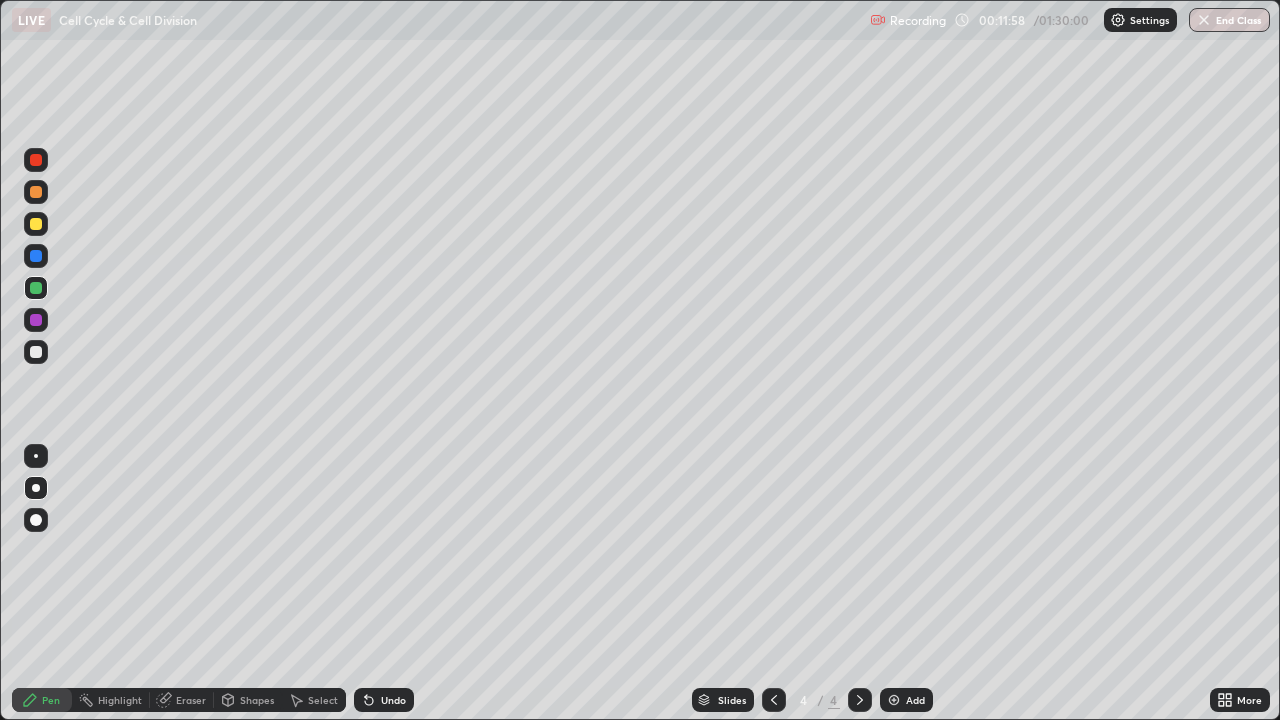 click at bounding box center [36, 320] 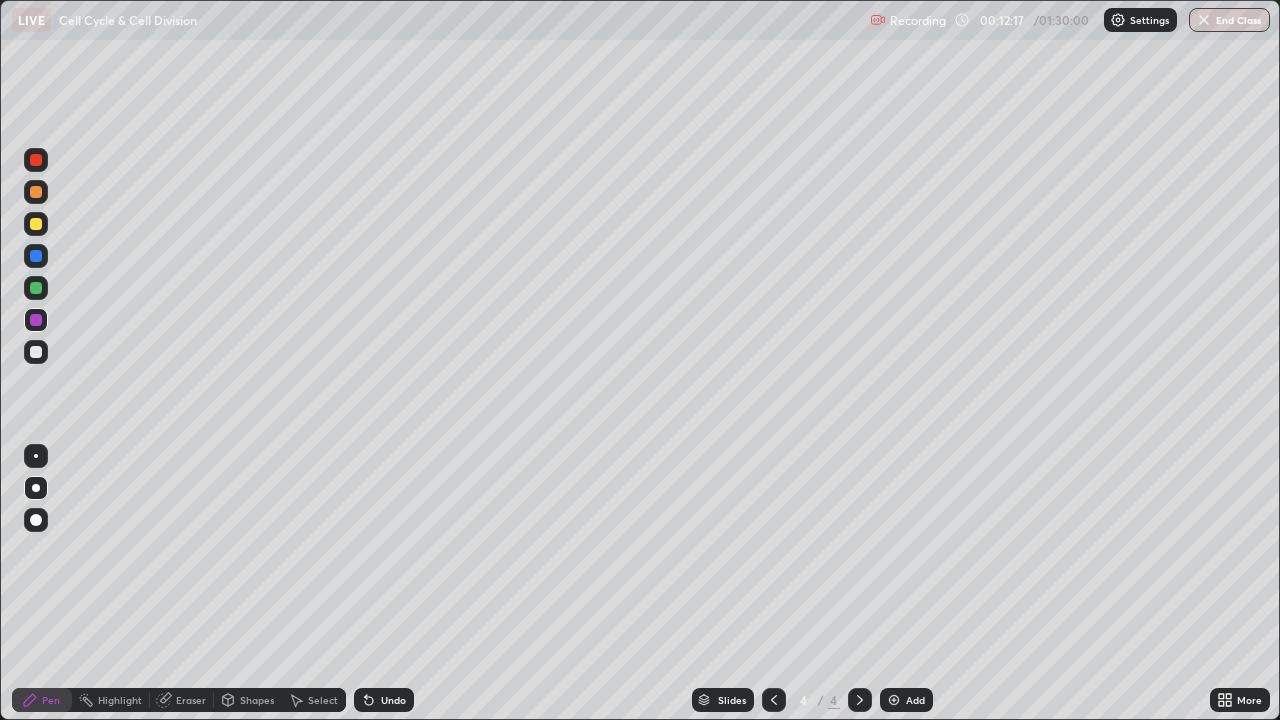 click on "Undo" at bounding box center [393, 700] 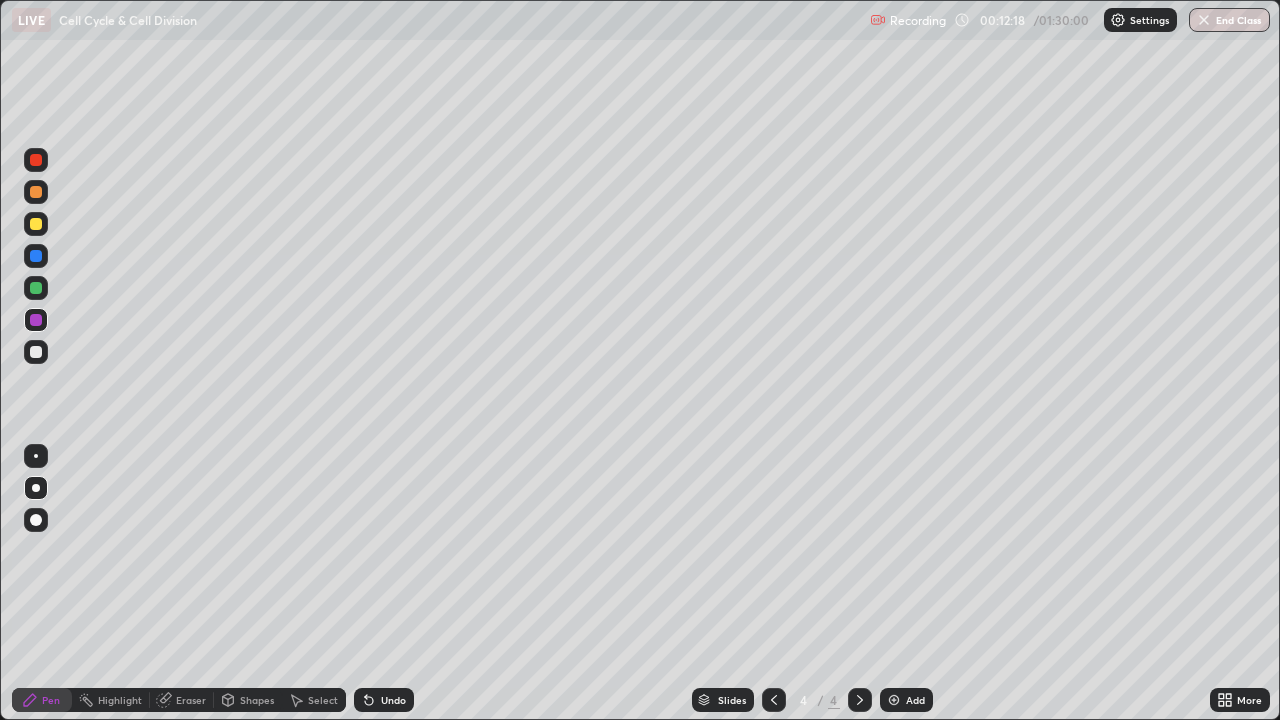 click on "Undo" at bounding box center [393, 700] 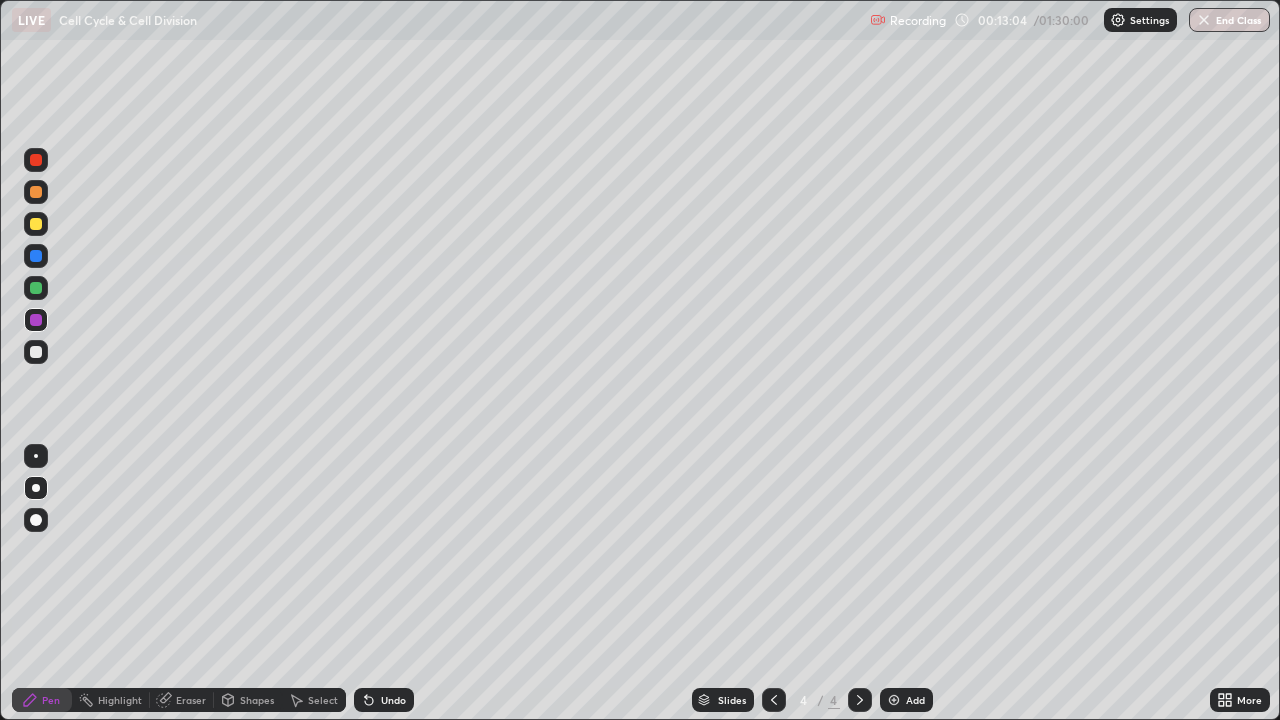 click on "Undo" at bounding box center [384, 700] 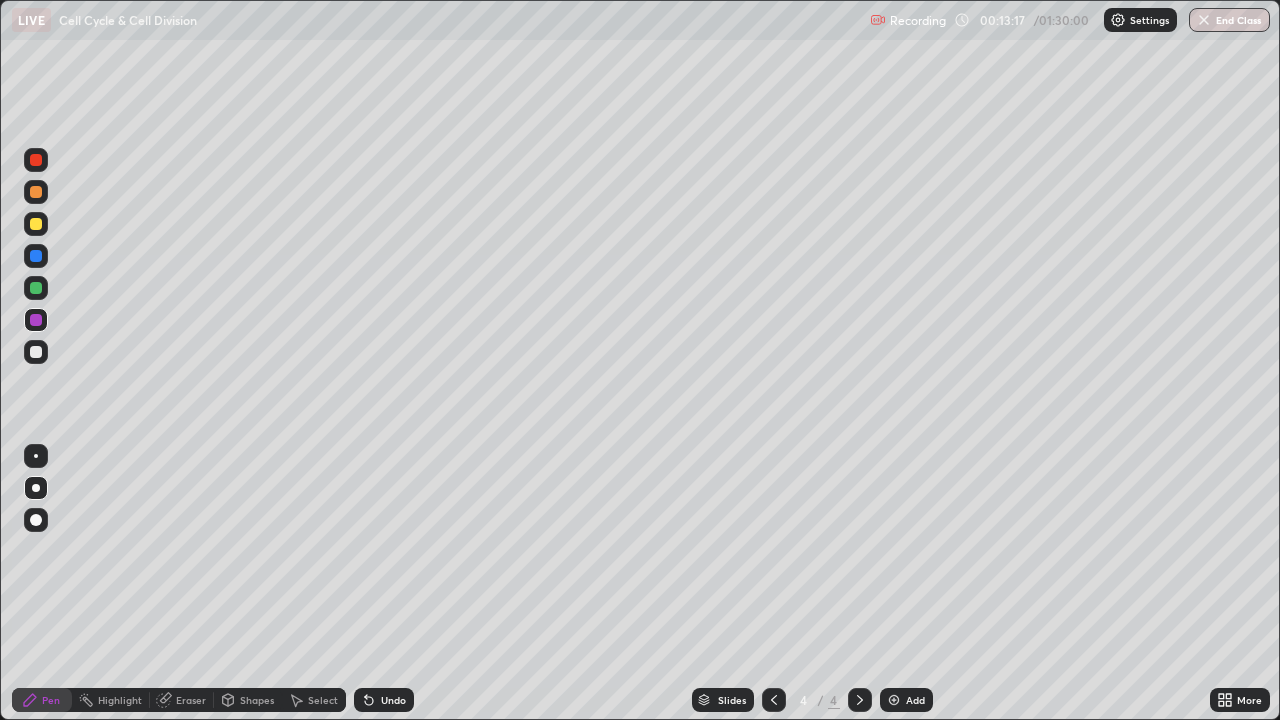 click at bounding box center [36, 352] 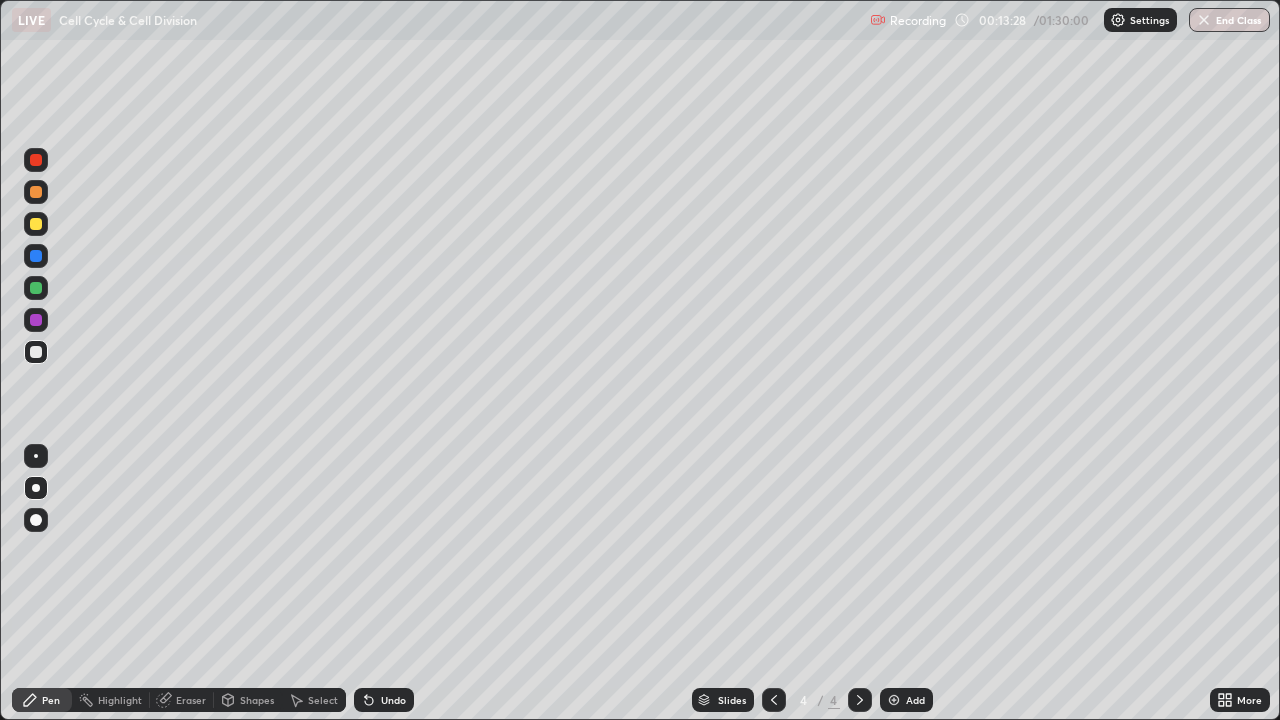 click at bounding box center (36, 160) 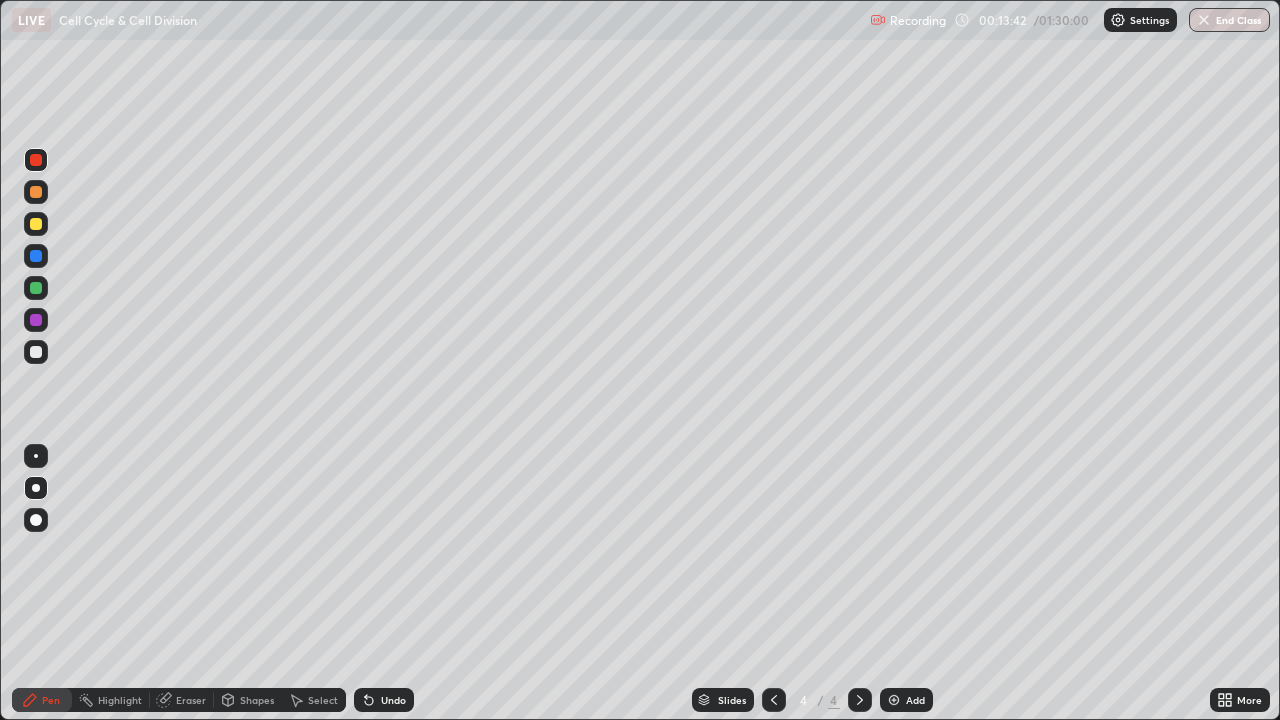 click on "Undo" at bounding box center [393, 700] 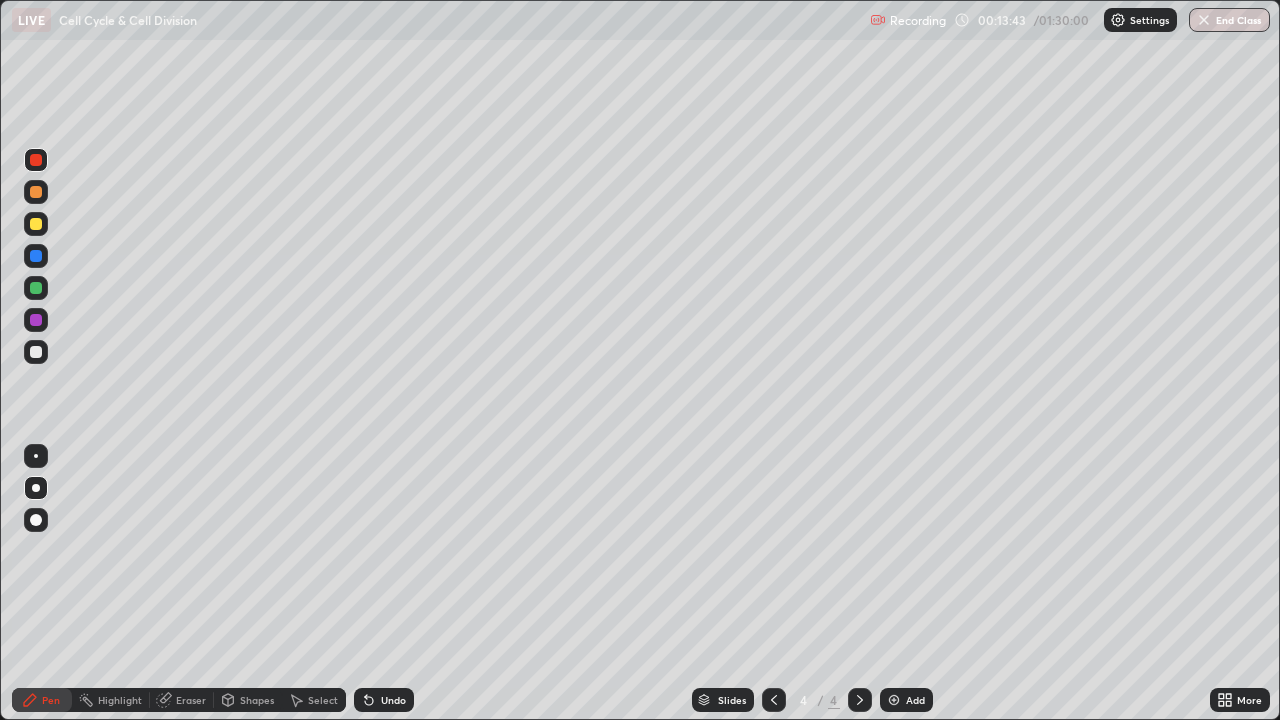 click on "Undo" at bounding box center [393, 700] 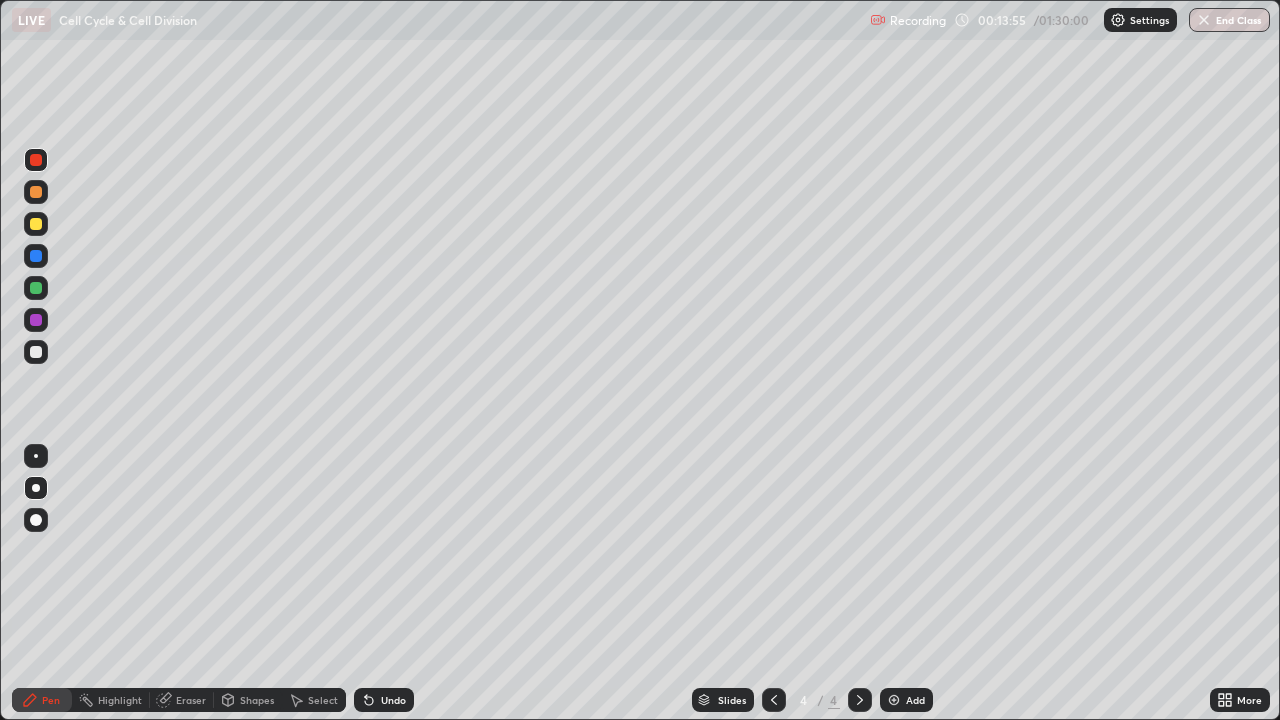 click at bounding box center (36, 352) 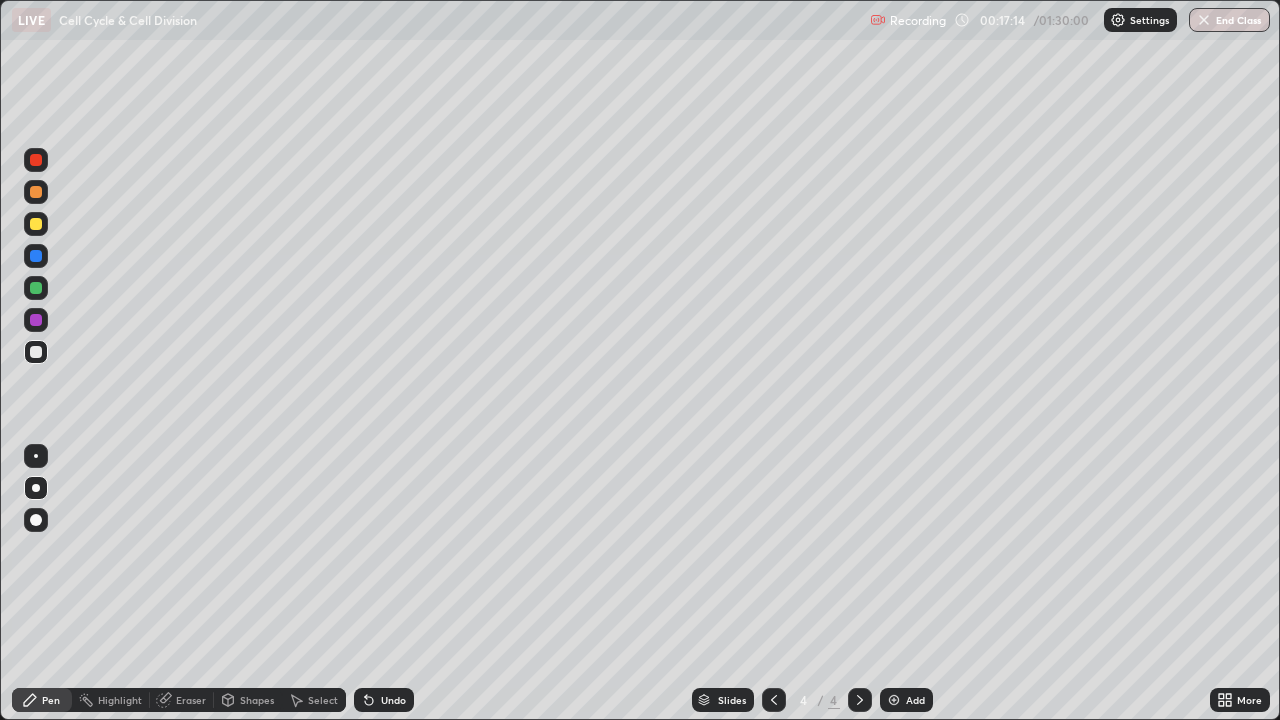 click at bounding box center [894, 700] 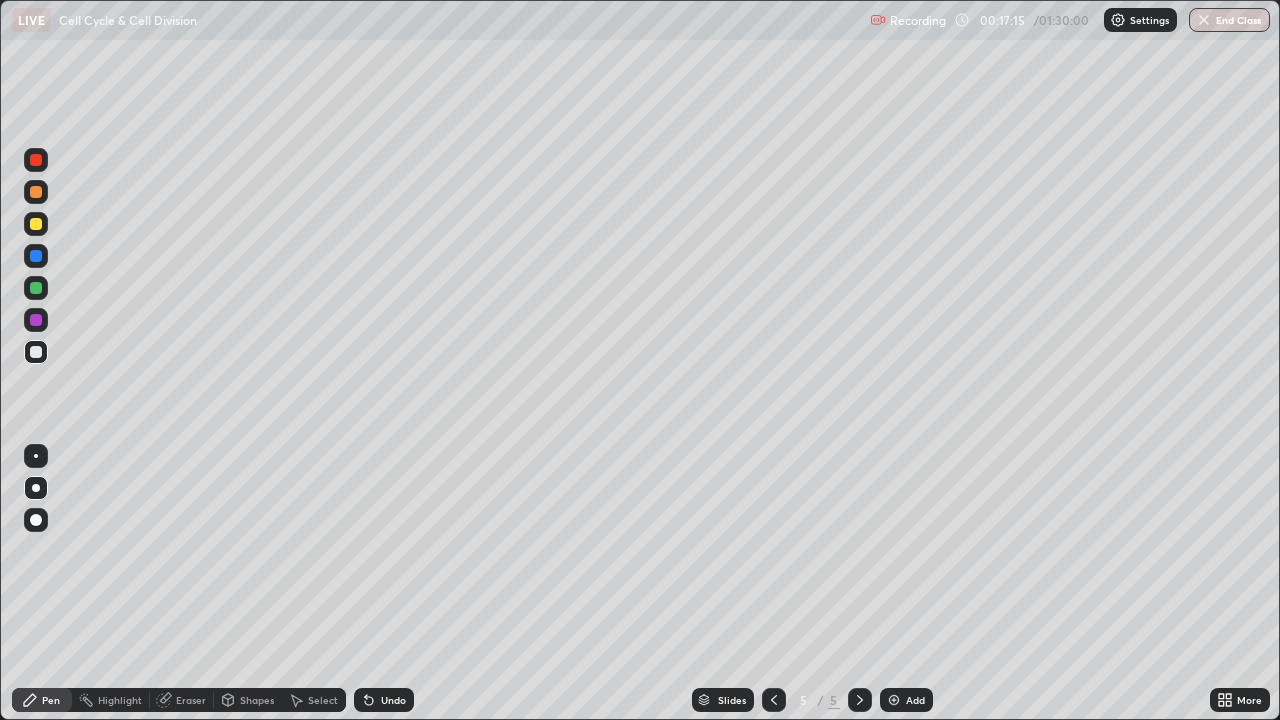 click at bounding box center [36, 352] 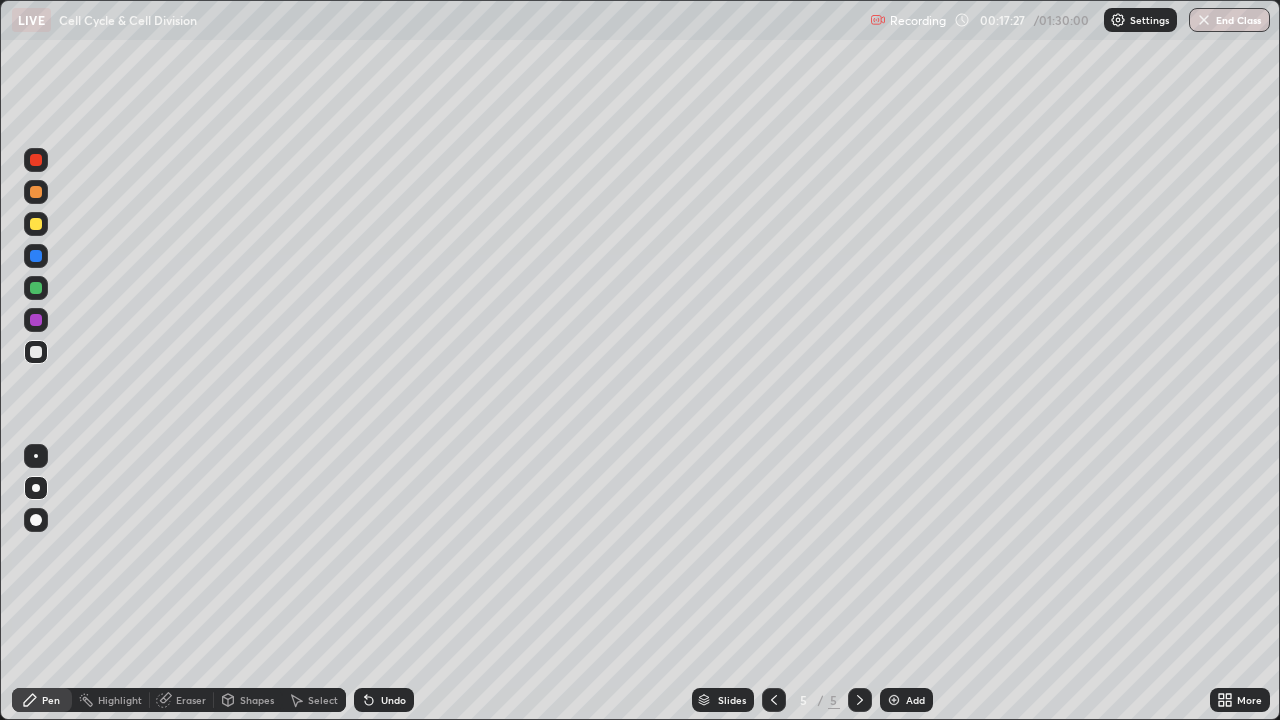 click at bounding box center [36, 288] 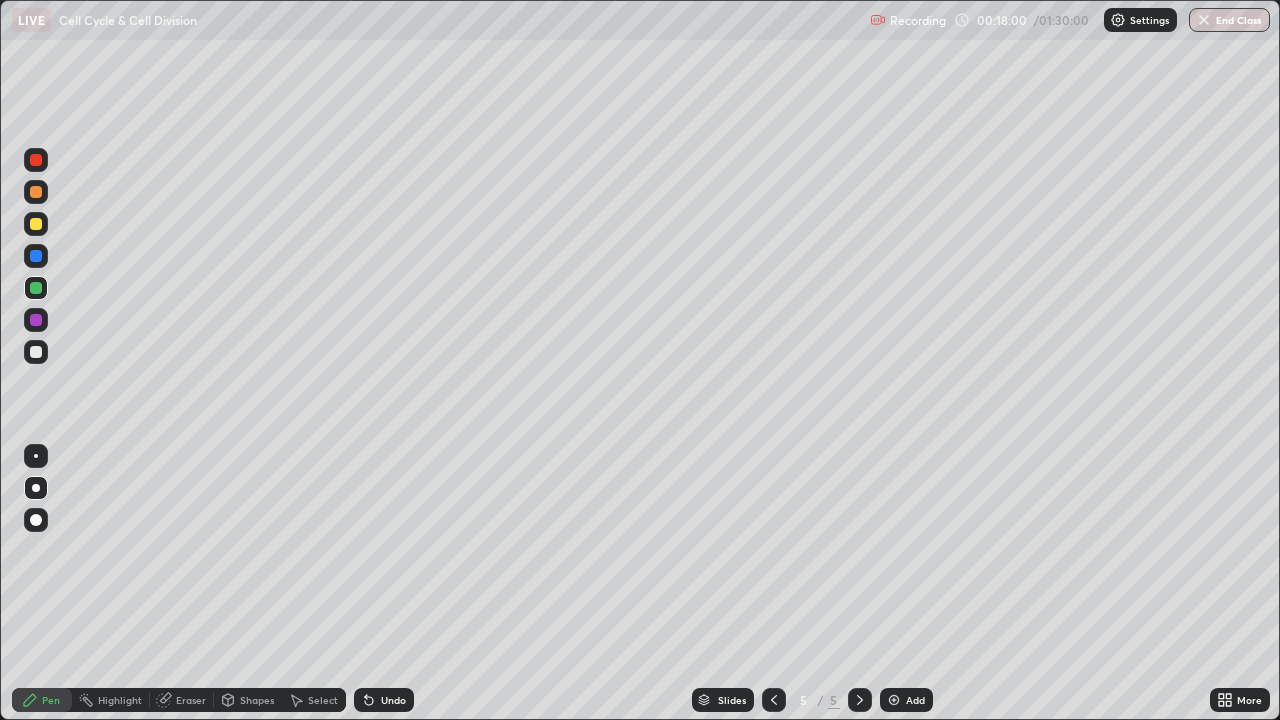 click 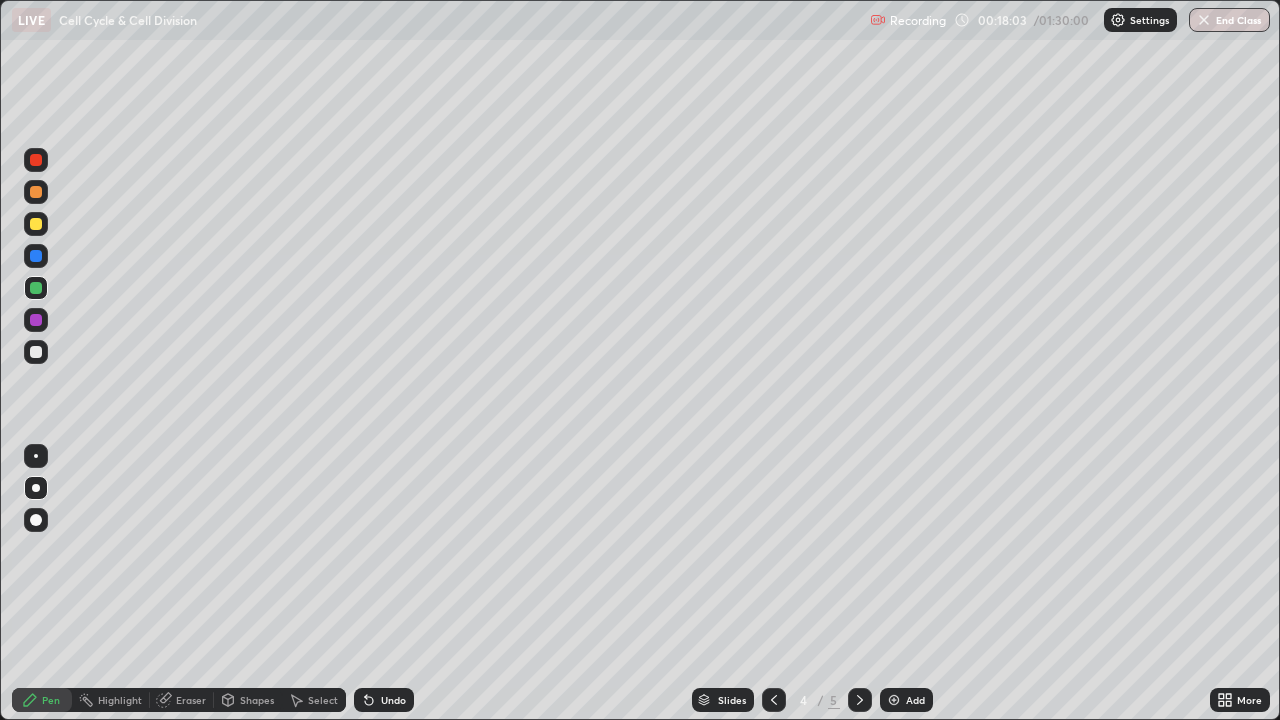 click 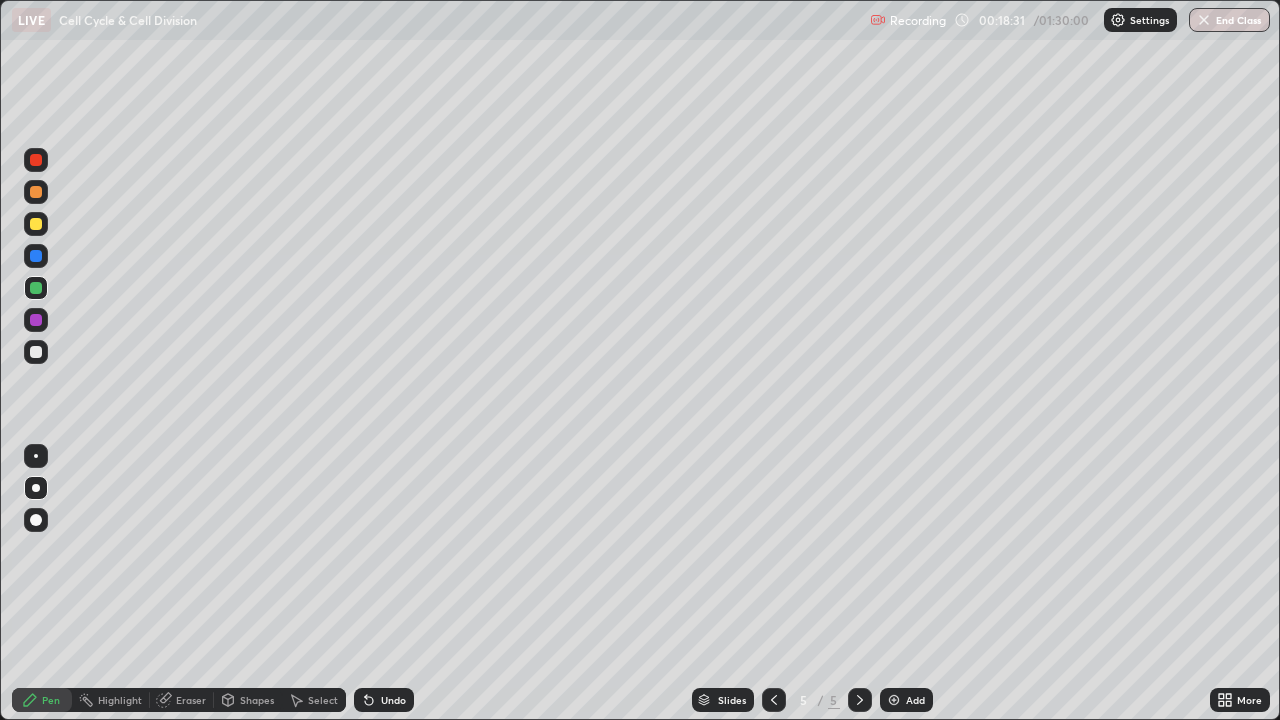 click at bounding box center (36, 352) 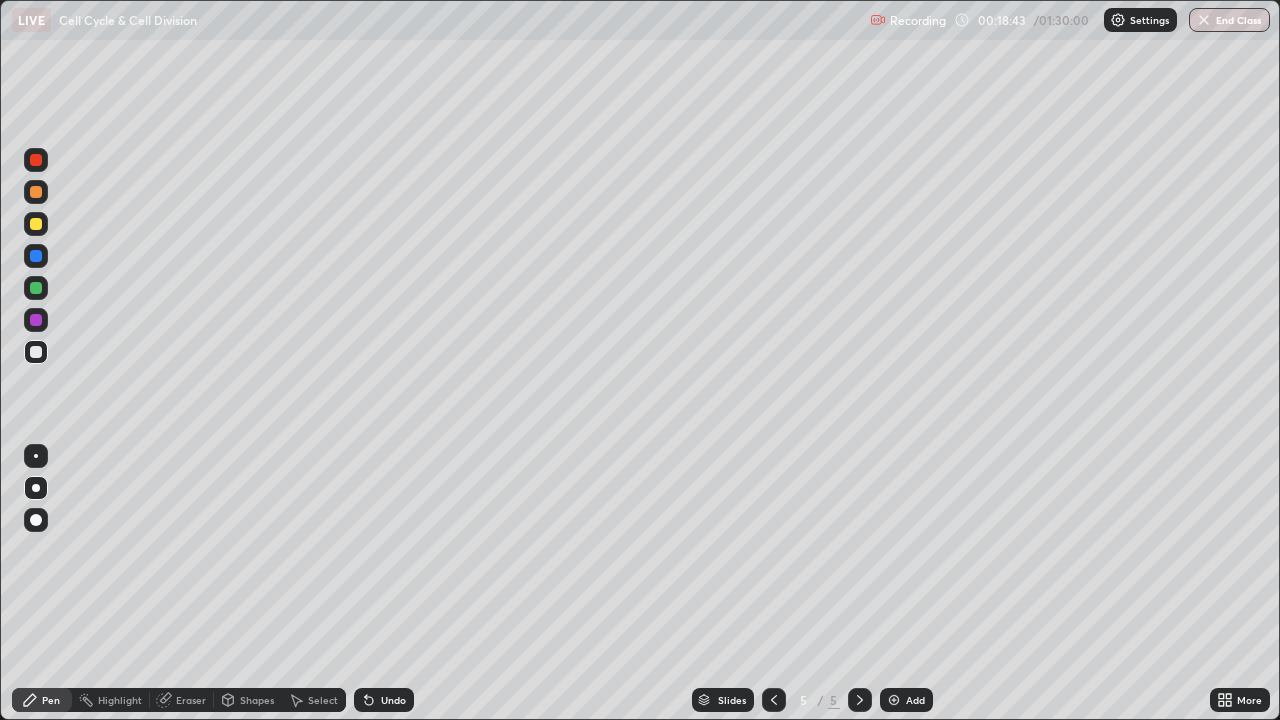 click at bounding box center [36, 320] 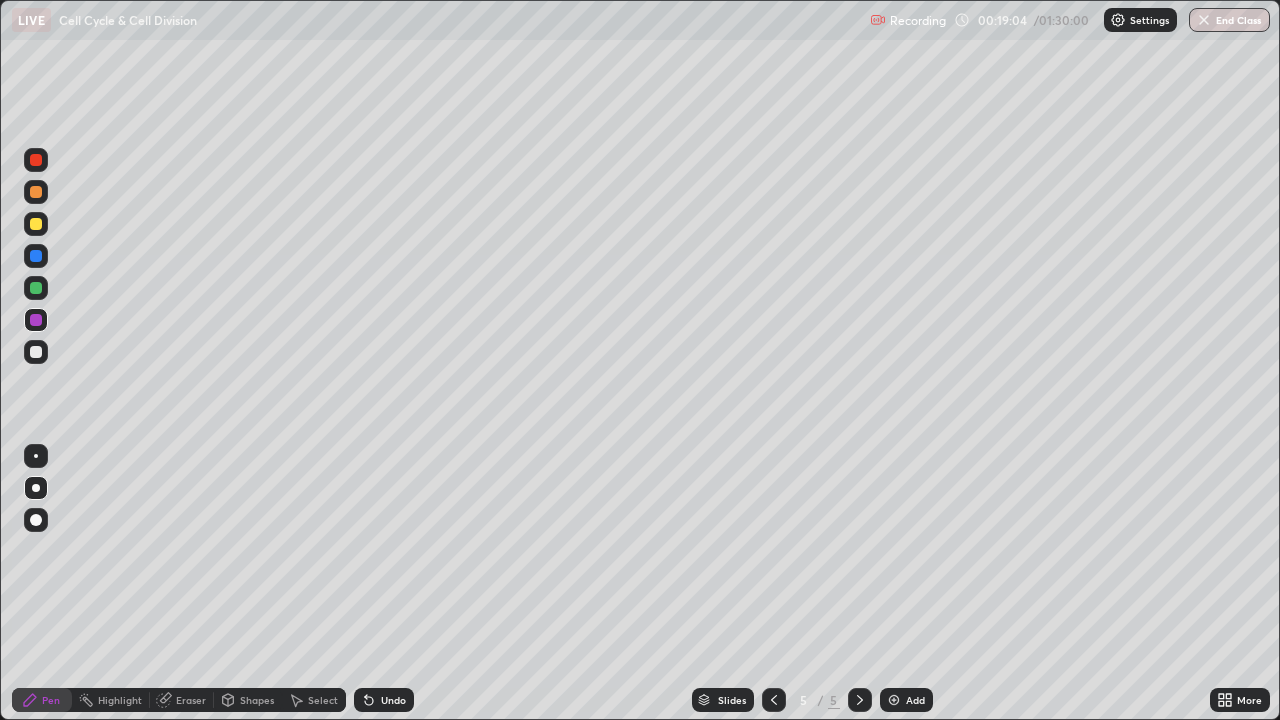 click on "Undo" at bounding box center (393, 700) 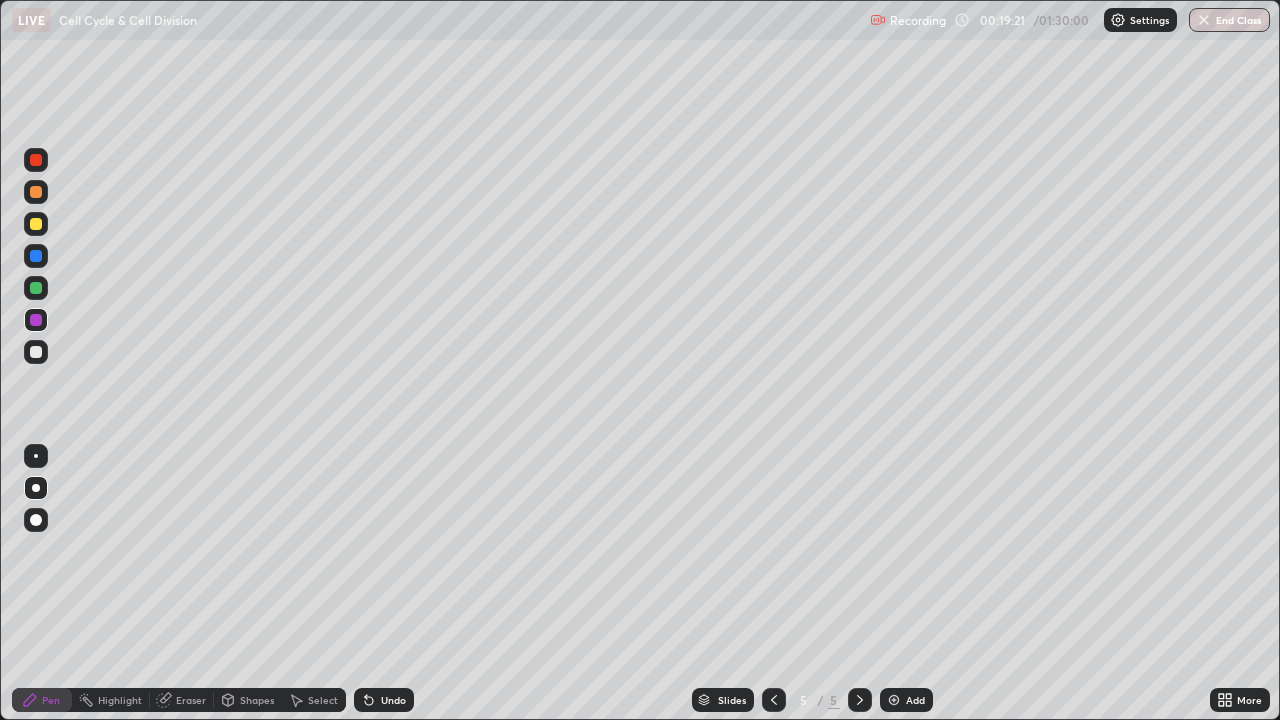 click at bounding box center [36, 352] 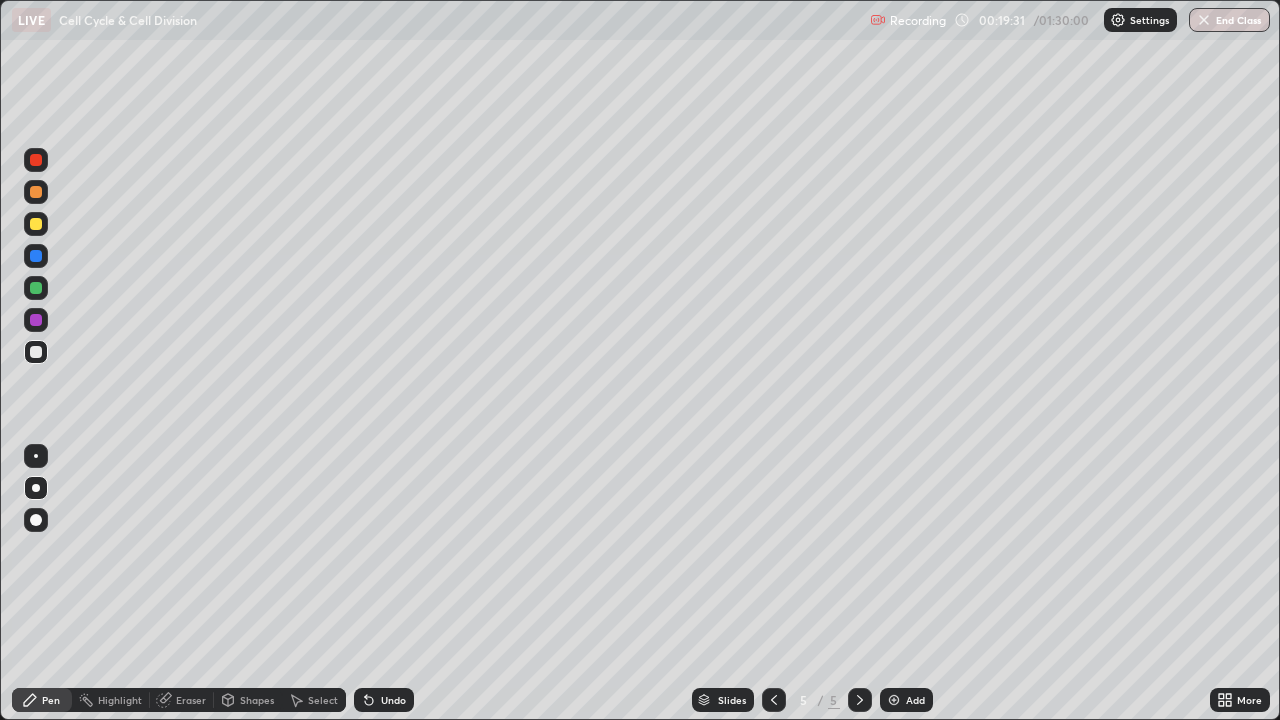 click at bounding box center [36, 320] 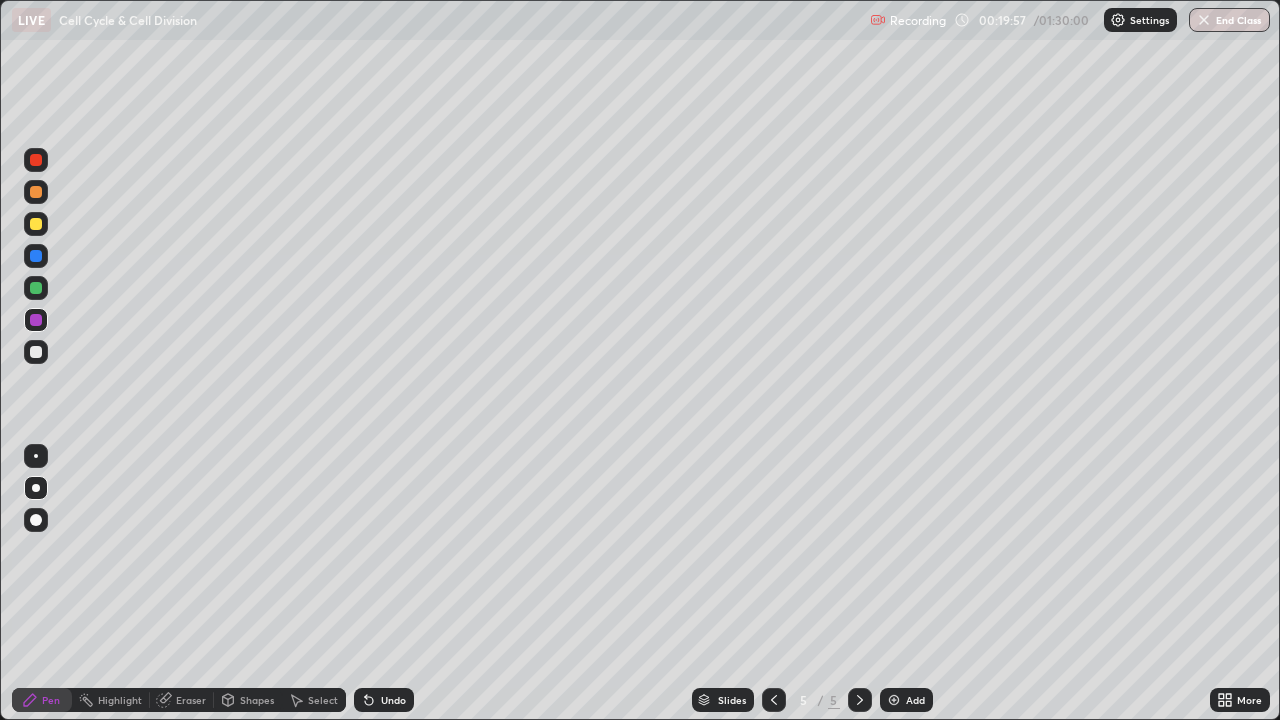 click at bounding box center [36, 352] 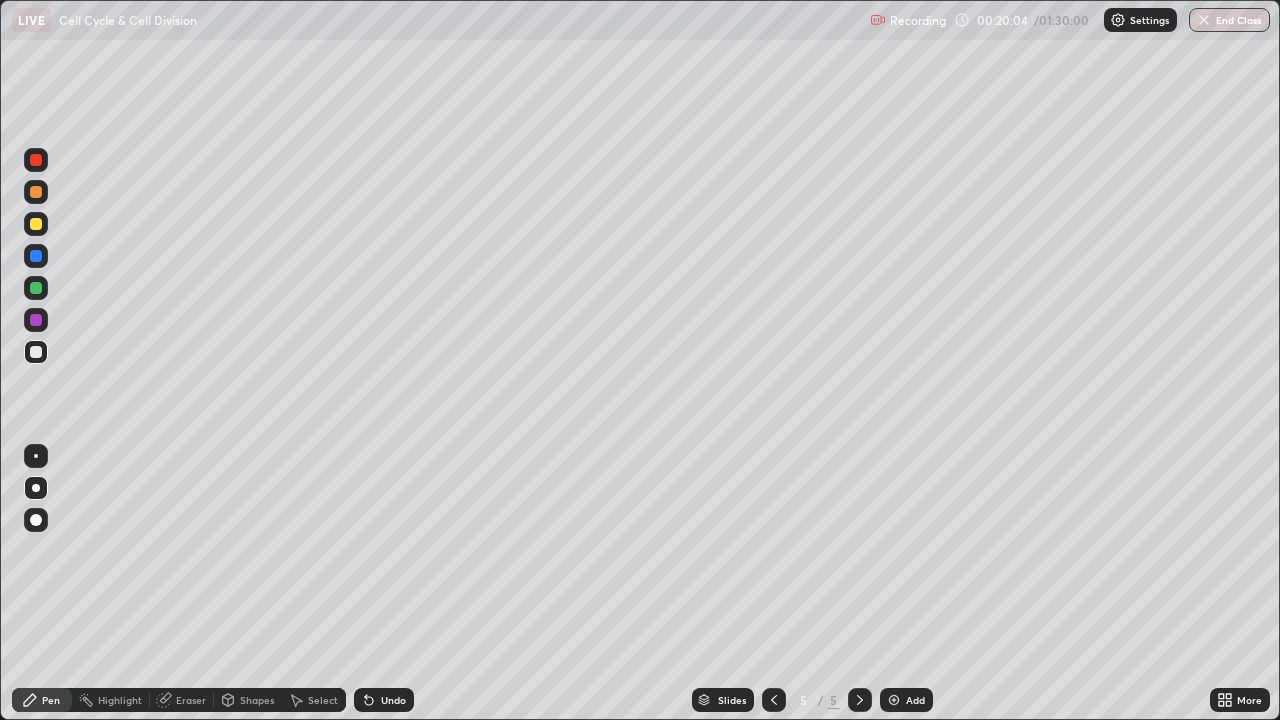 click on "Undo" at bounding box center [393, 700] 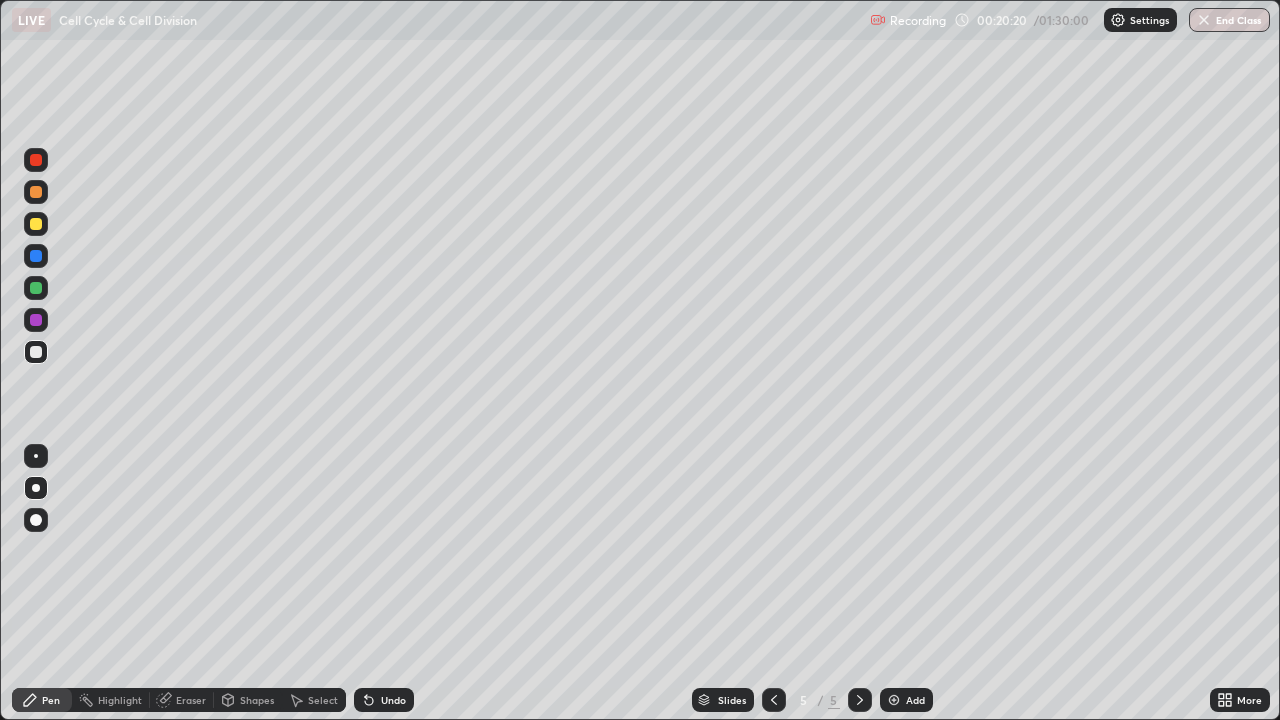 click at bounding box center (36, 288) 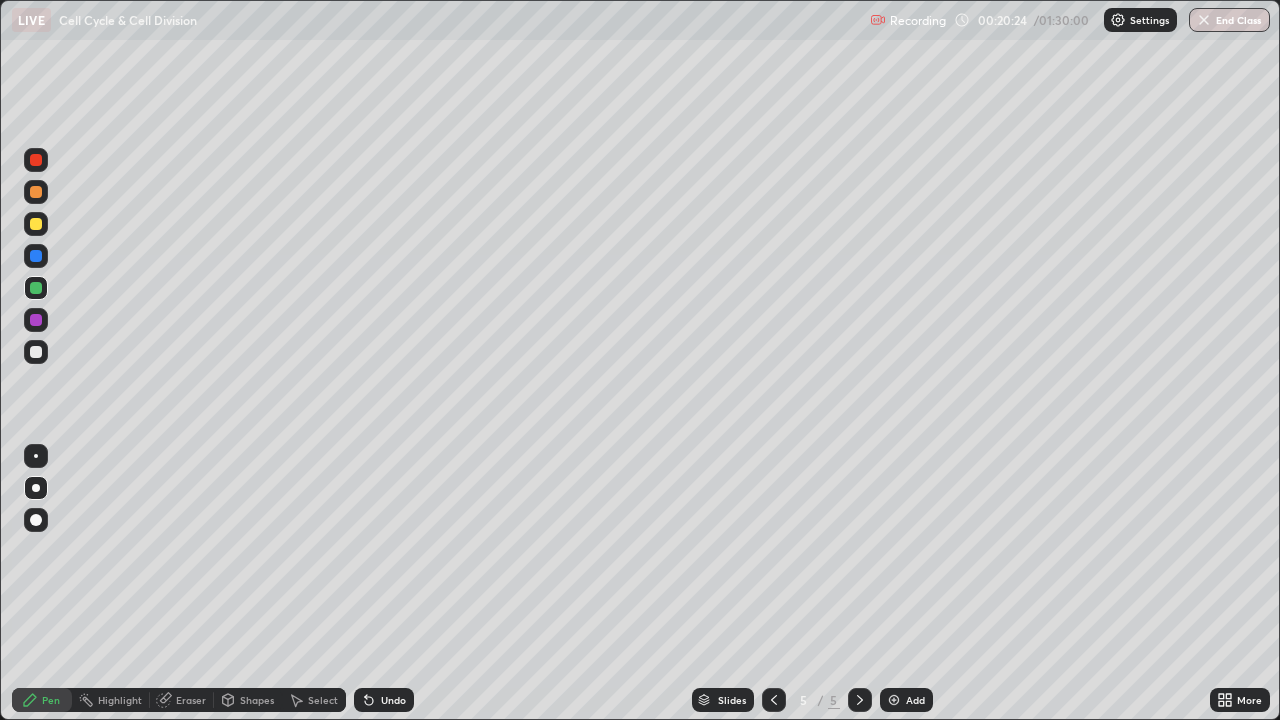 click on "Undo" at bounding box center (393, 700) 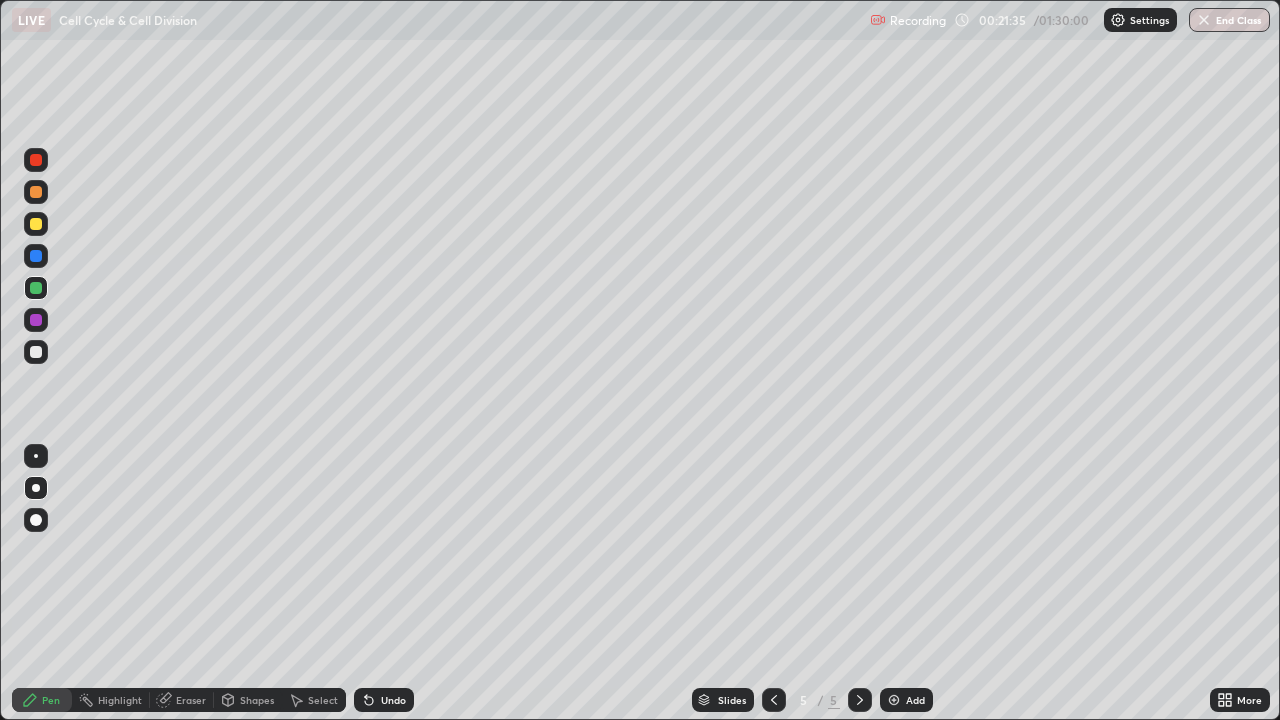 click at bounding box center [36, 352] 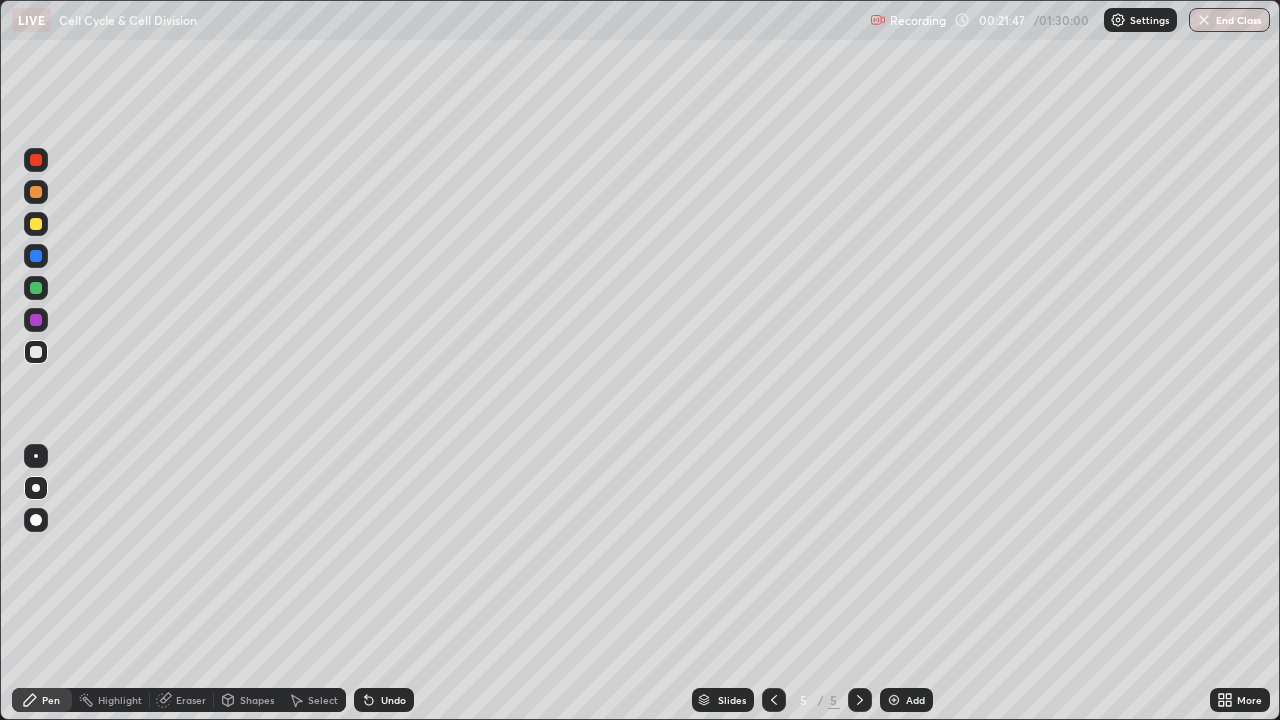 click at bounding box center (36, 288) 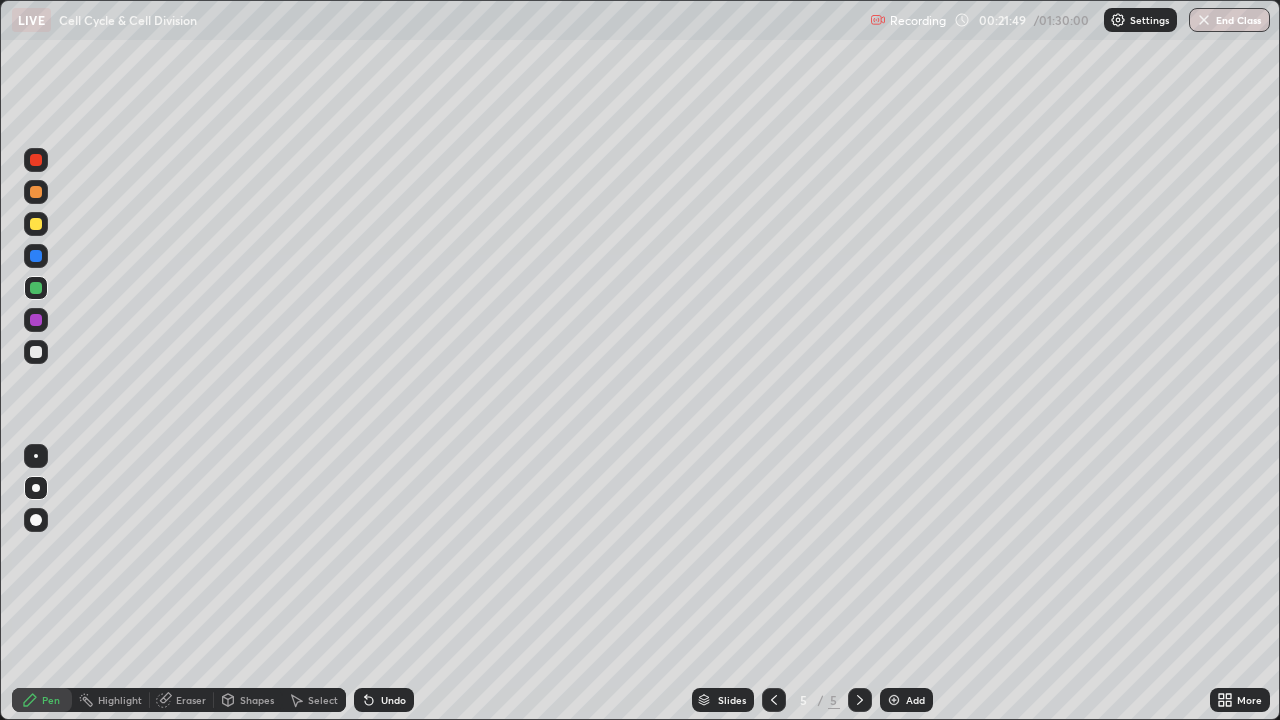 click at bounding box center (36, 256) 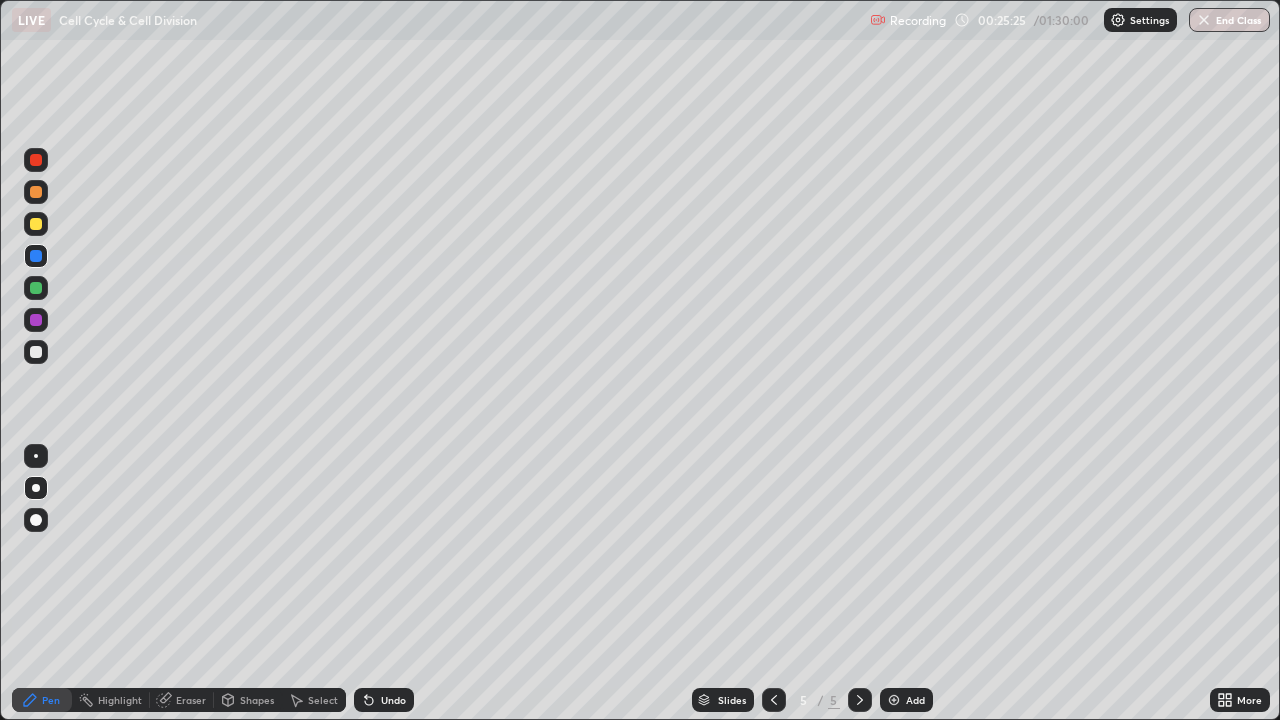 click 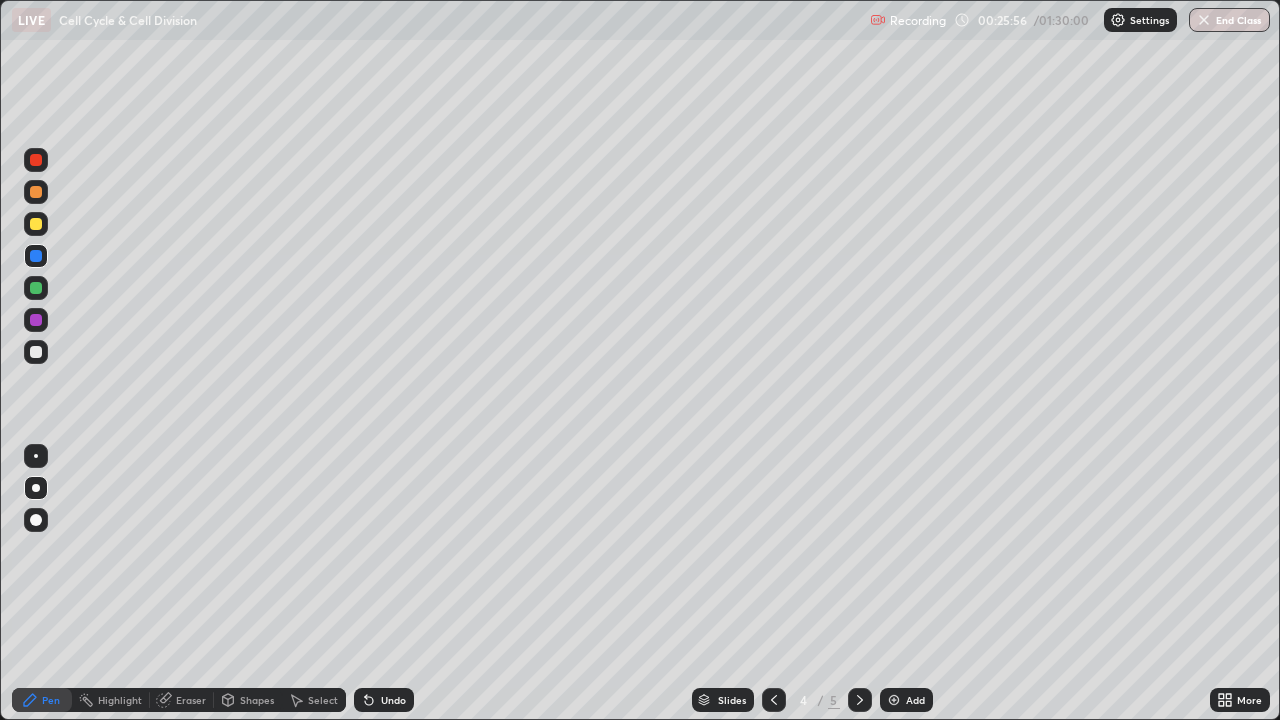 click at bounding box center (36, 320) 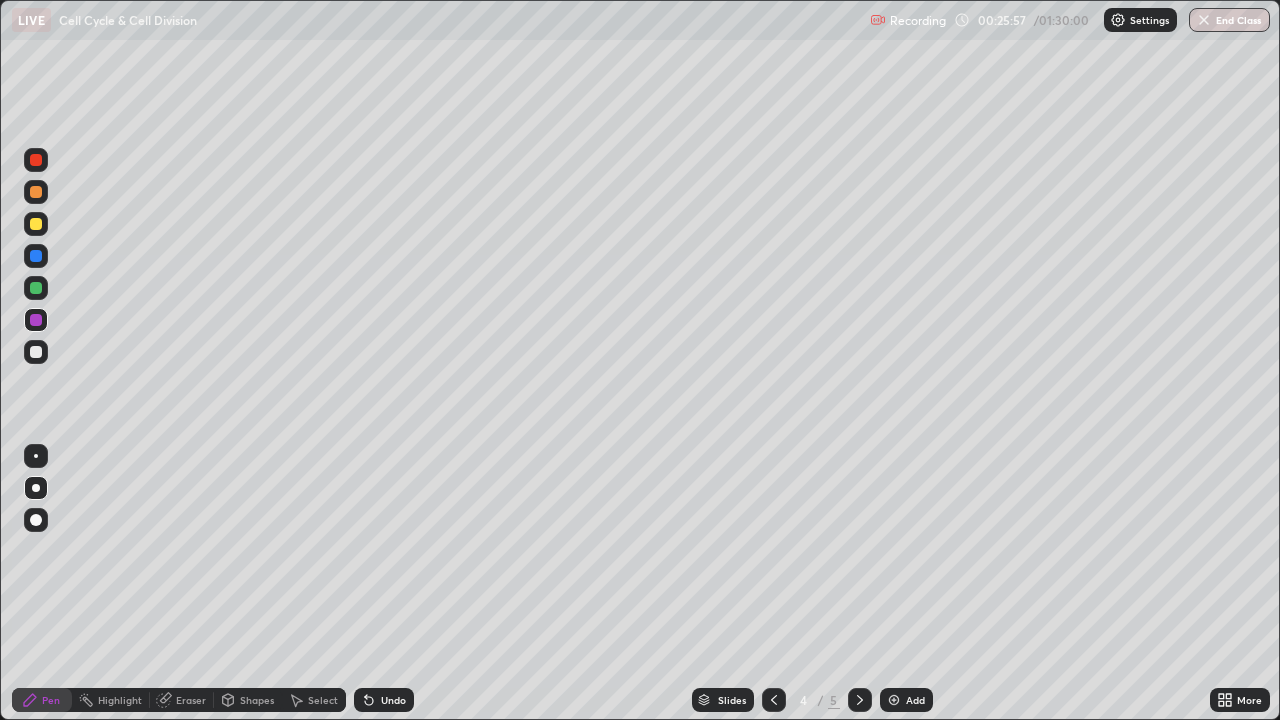 click at bounding box center (36, 160) 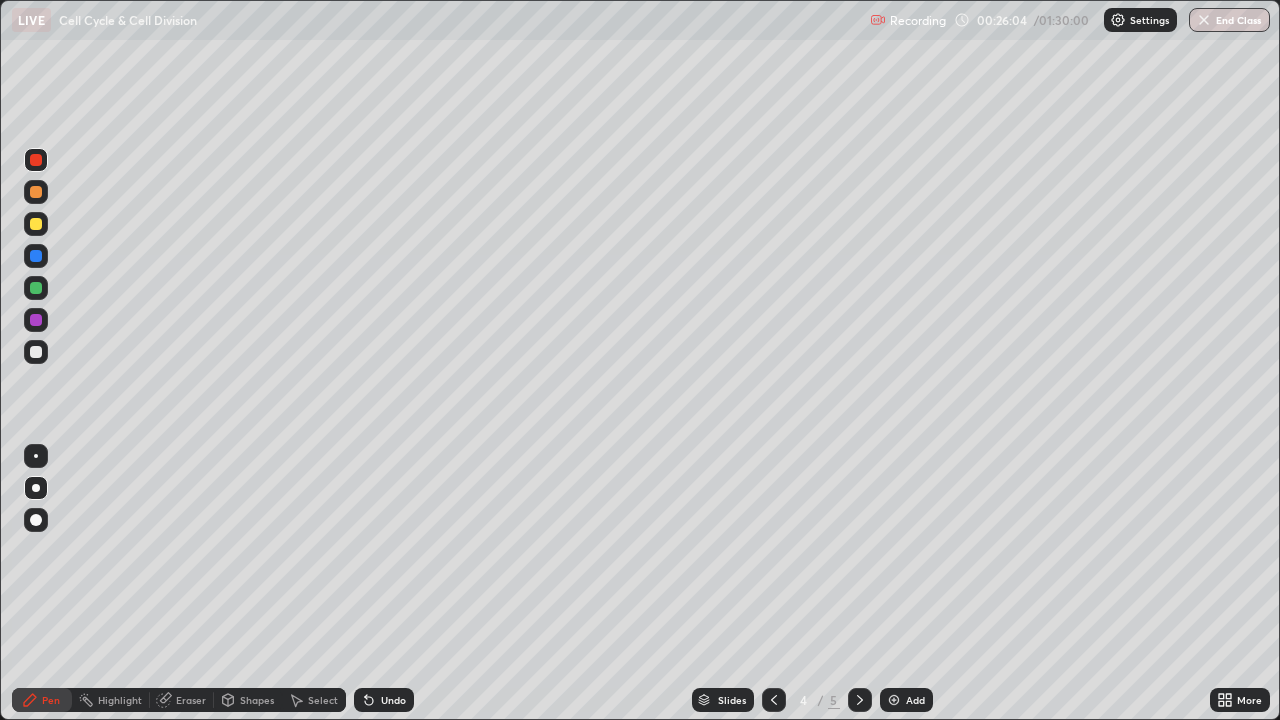 click on "Undo" at bounding box center [393, 700] 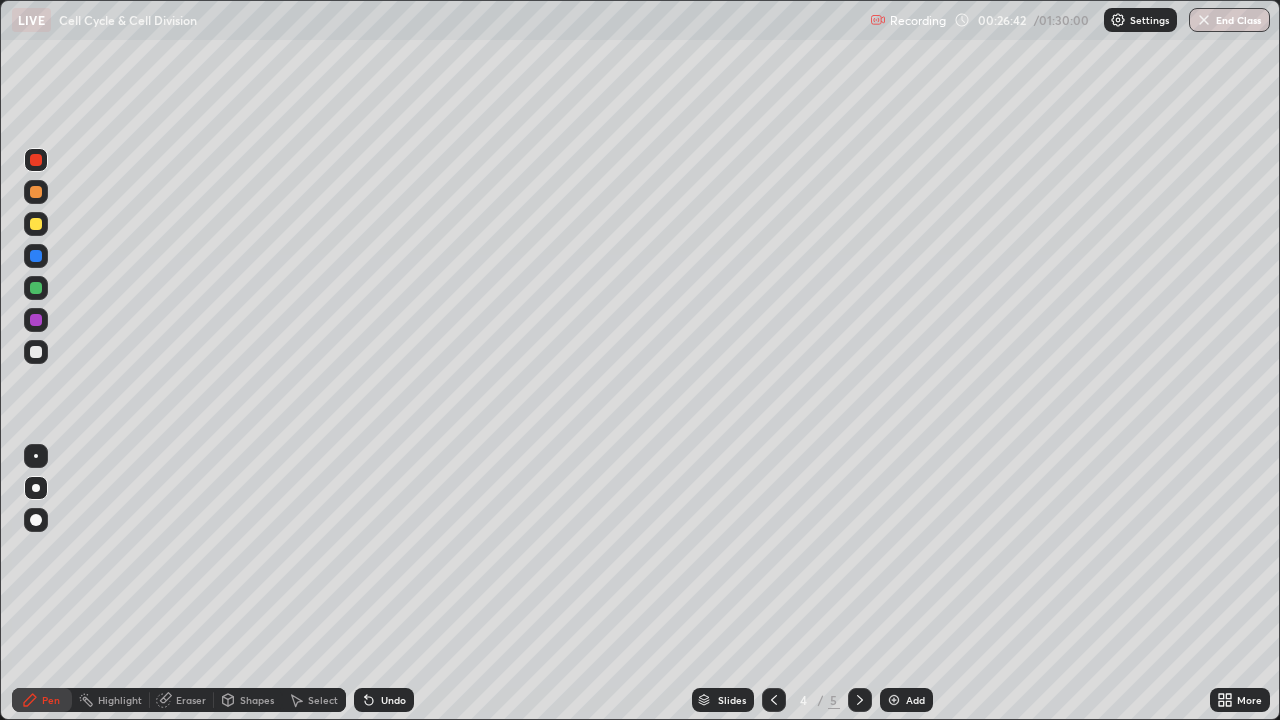 click 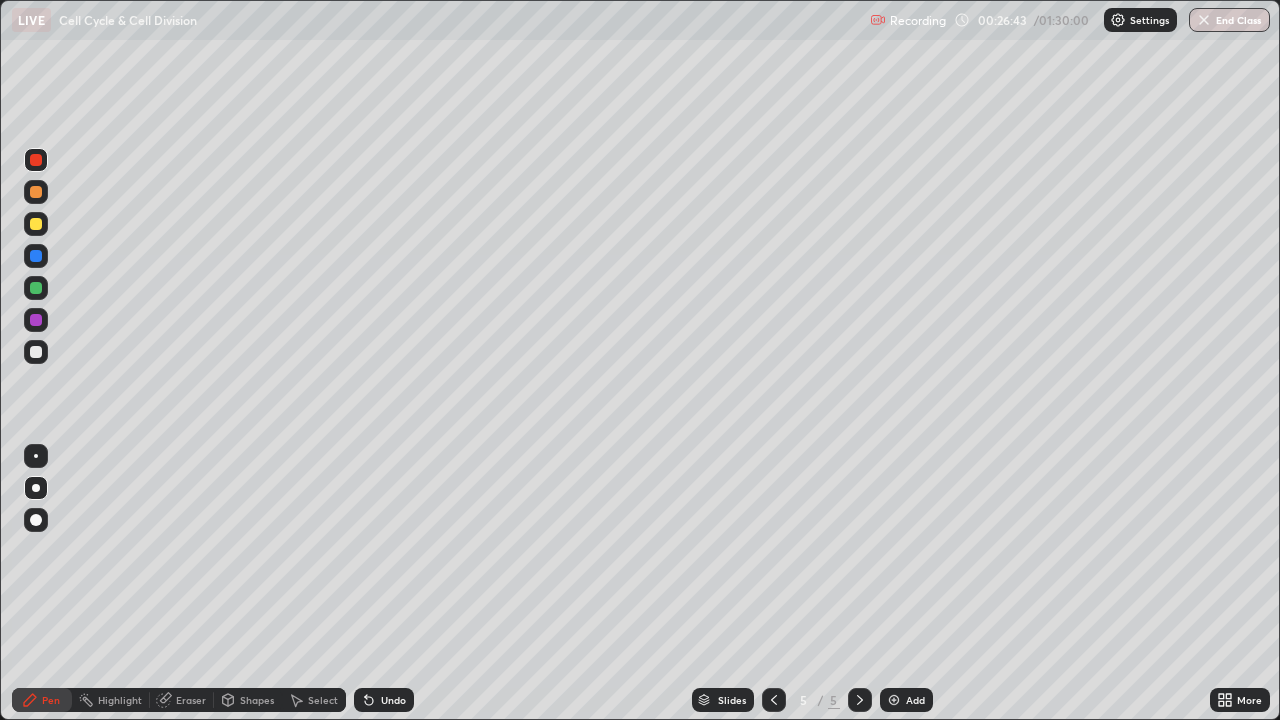 click at bounding box center (894, 700) 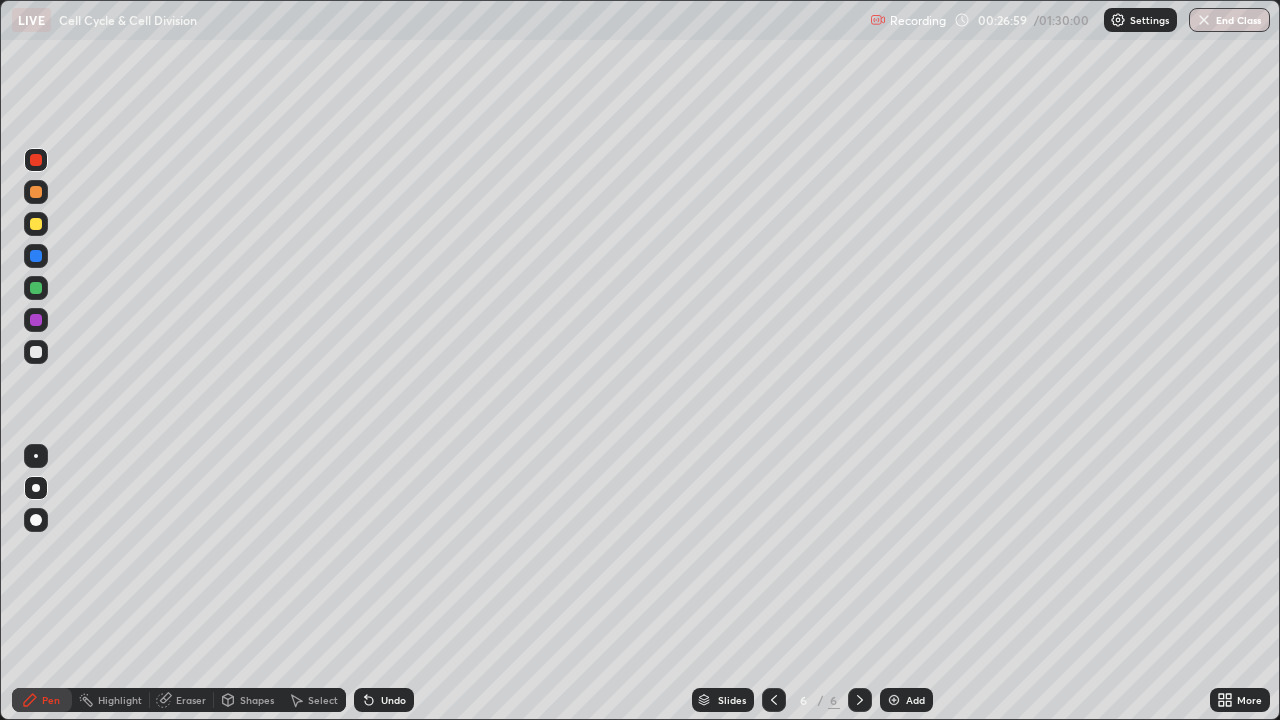 click at bounding box center (36, 256) 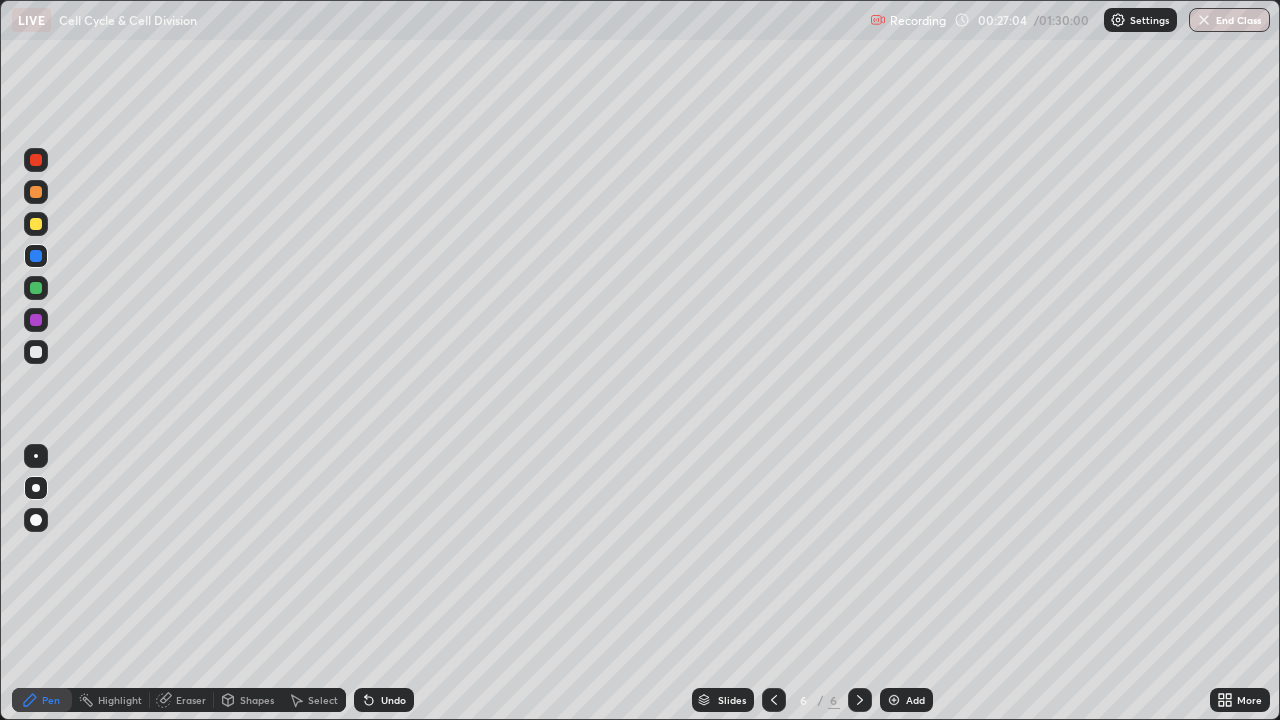 click 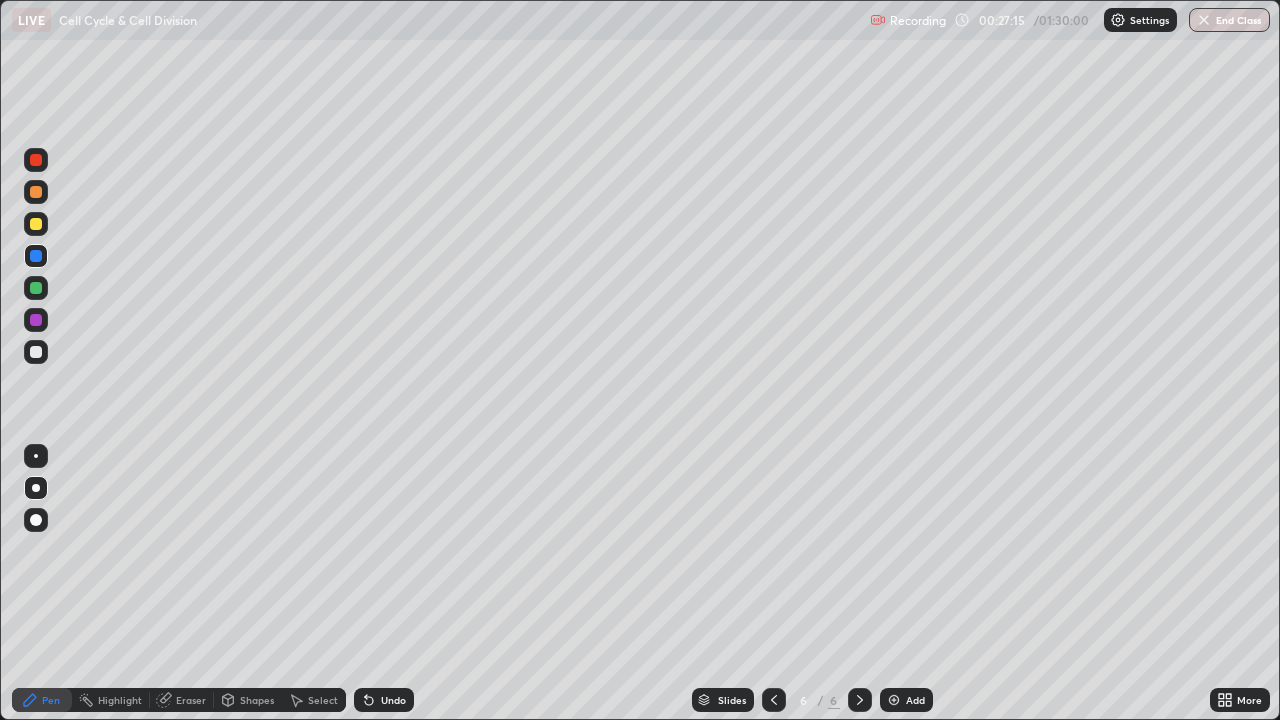 click at bounding box center (36, 320) 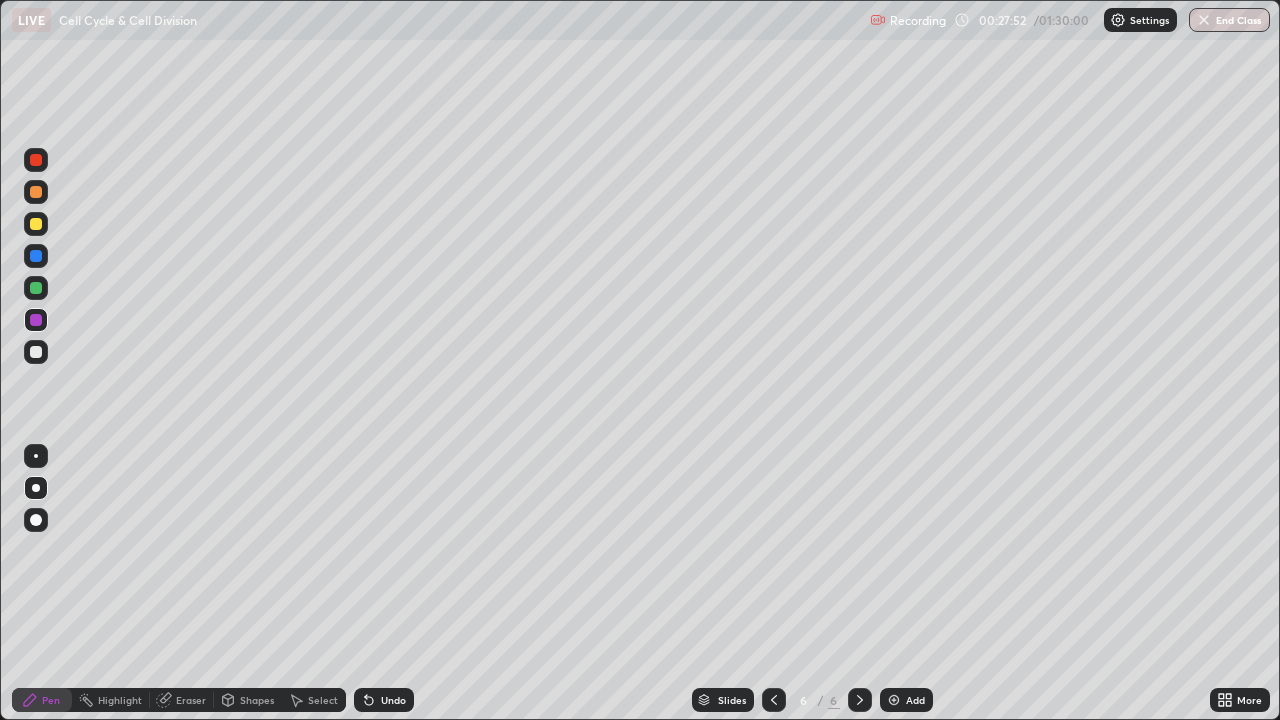 click at bounding box center (36, 256) 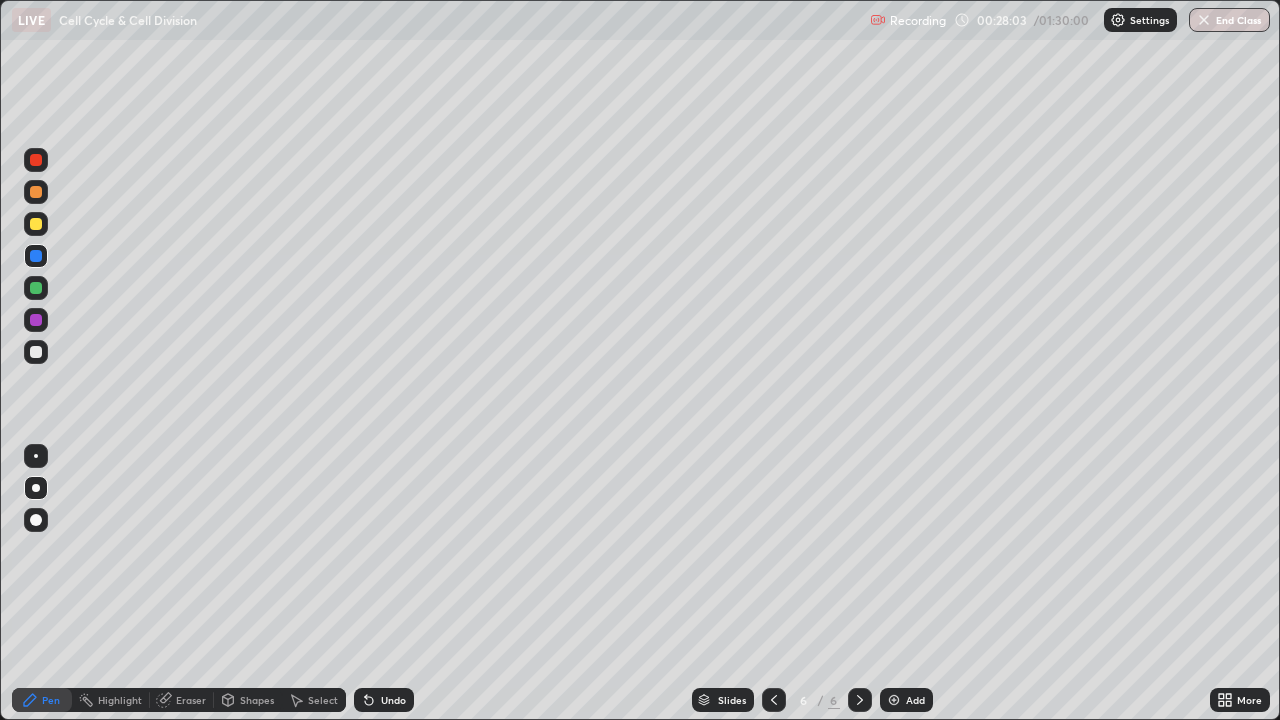 click at bounding box center (36, 320) 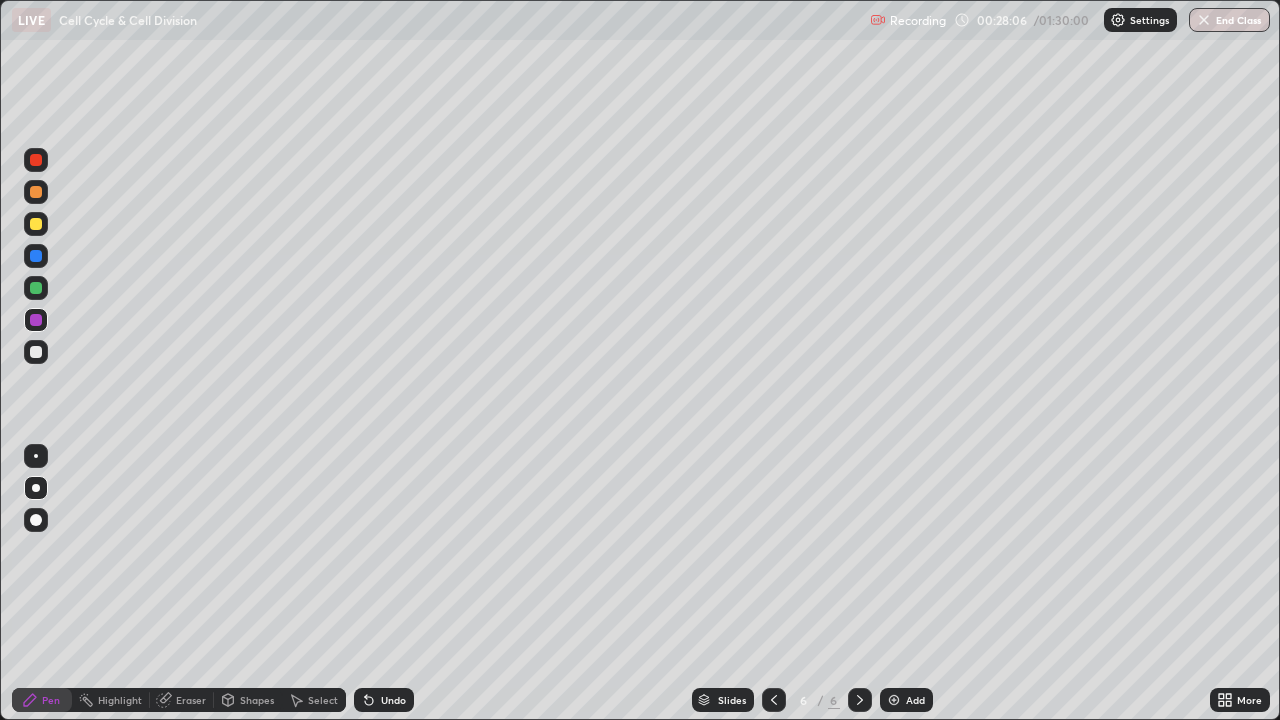 click at bounding box center [36, 224] 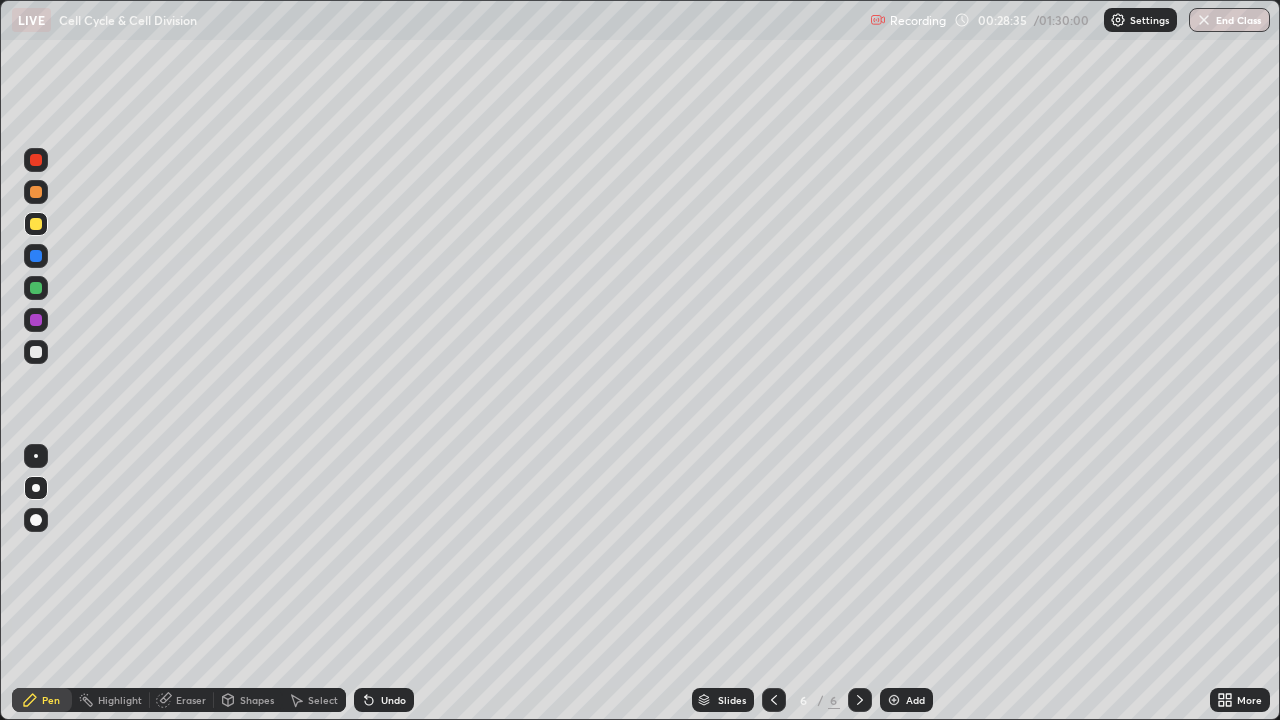 click at bounding box center (36, 288) 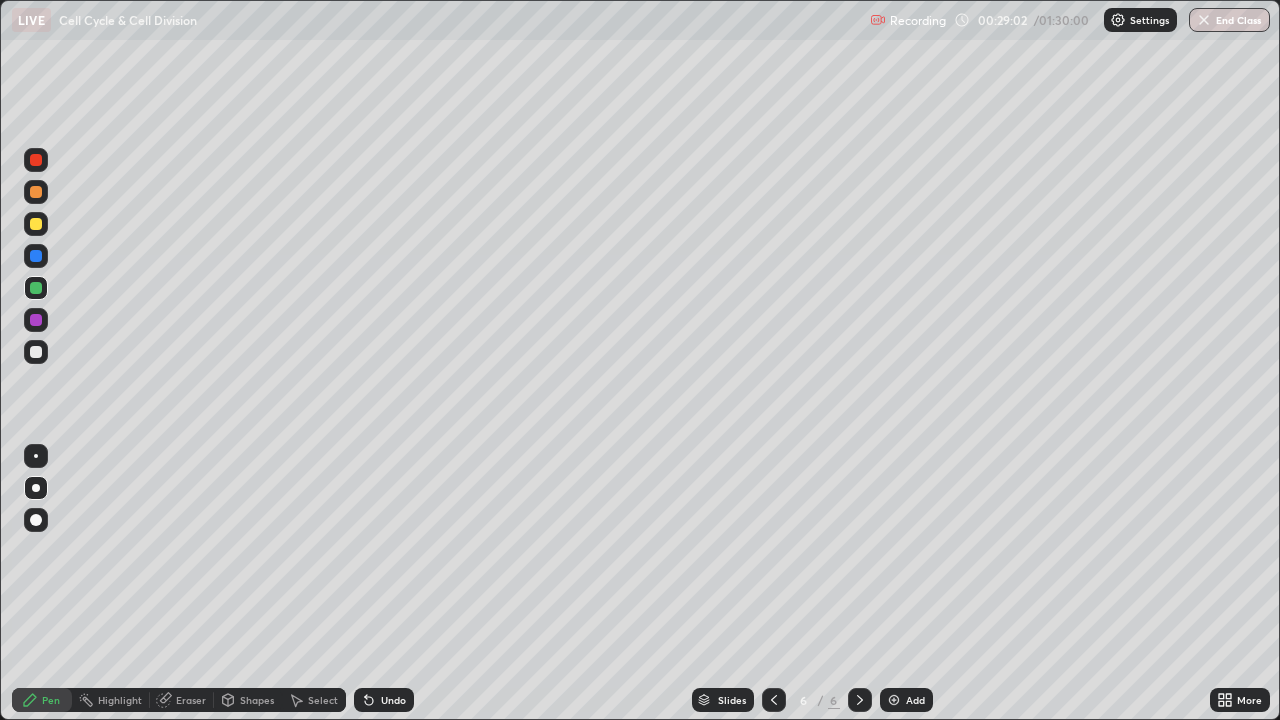 click at bounding box center (36, 256) 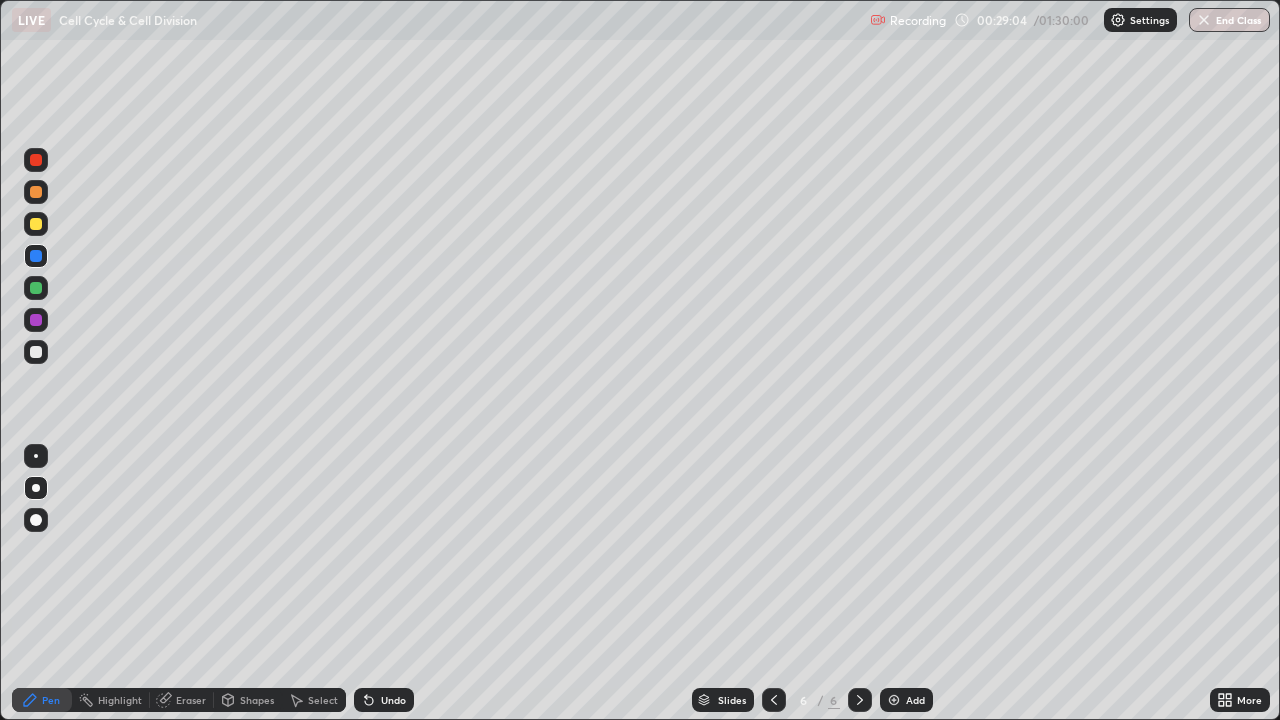 click 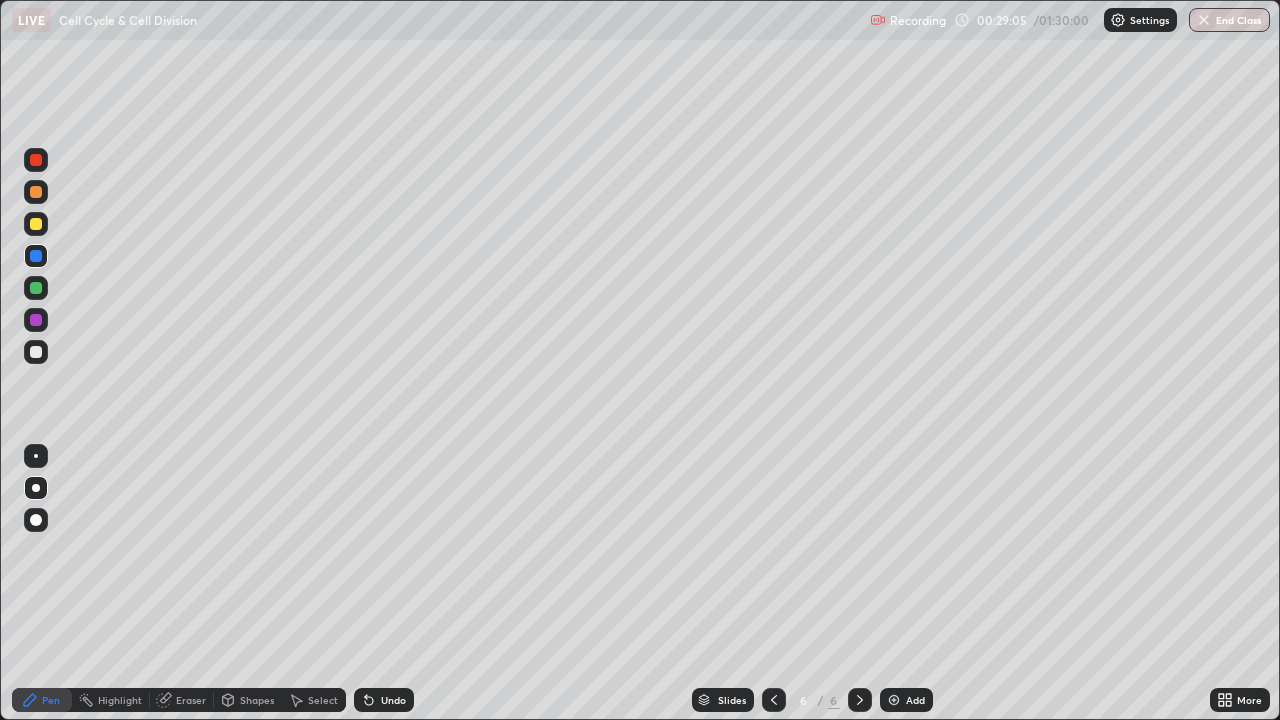 click 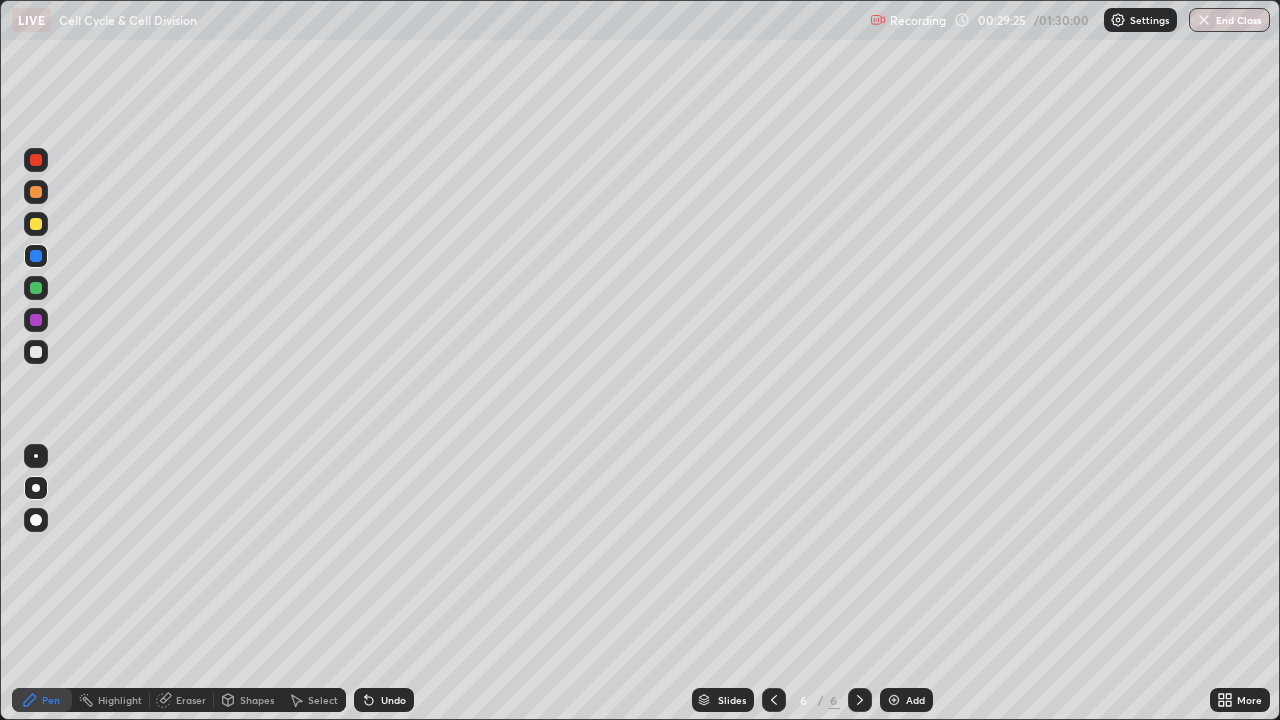 click at bounding box center [36, 224] 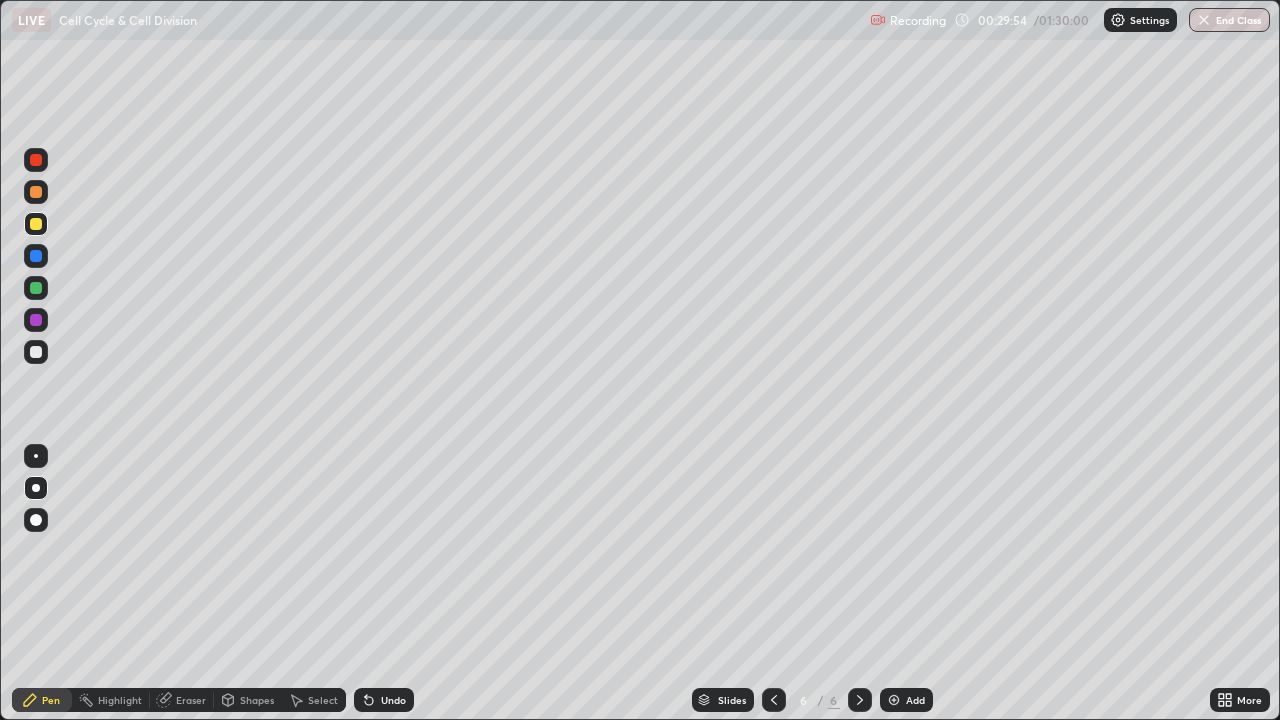 click at bounding box center [36, 352] 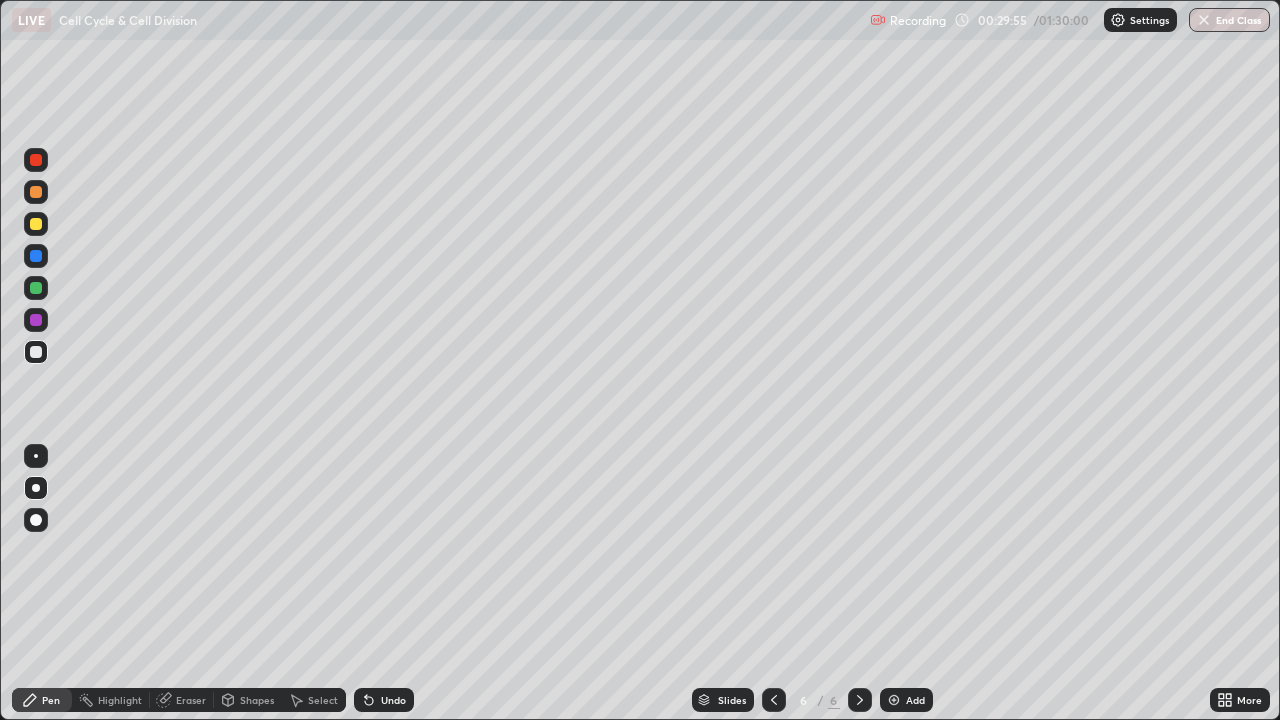 click at bounding box center (36, 320) 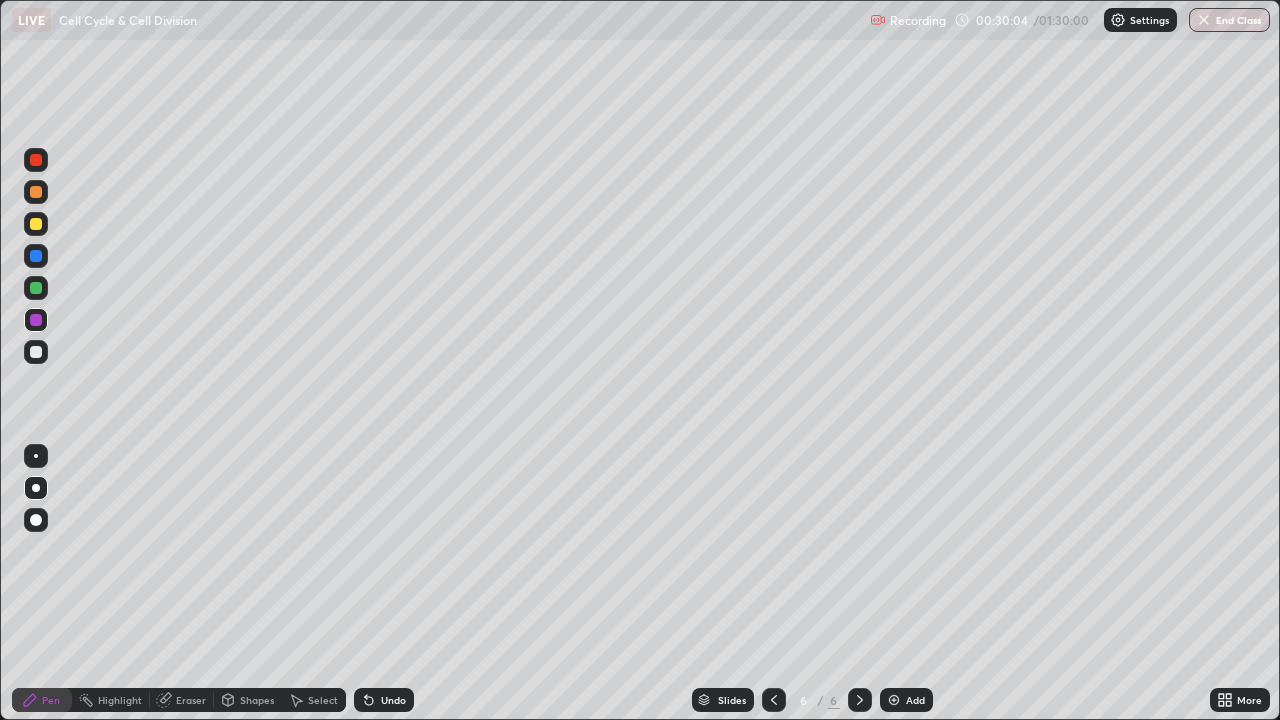 click on "Undo" at bounding box center (393, 700) 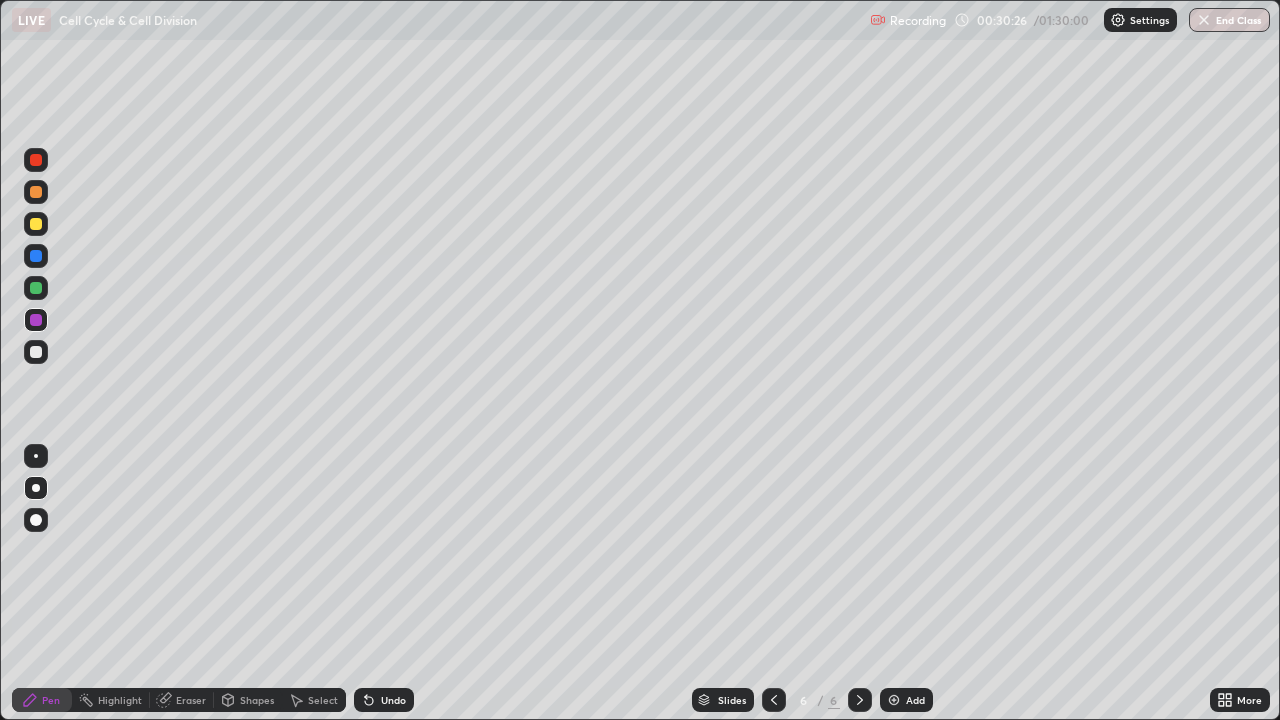 click at bounding box center (36, 256) 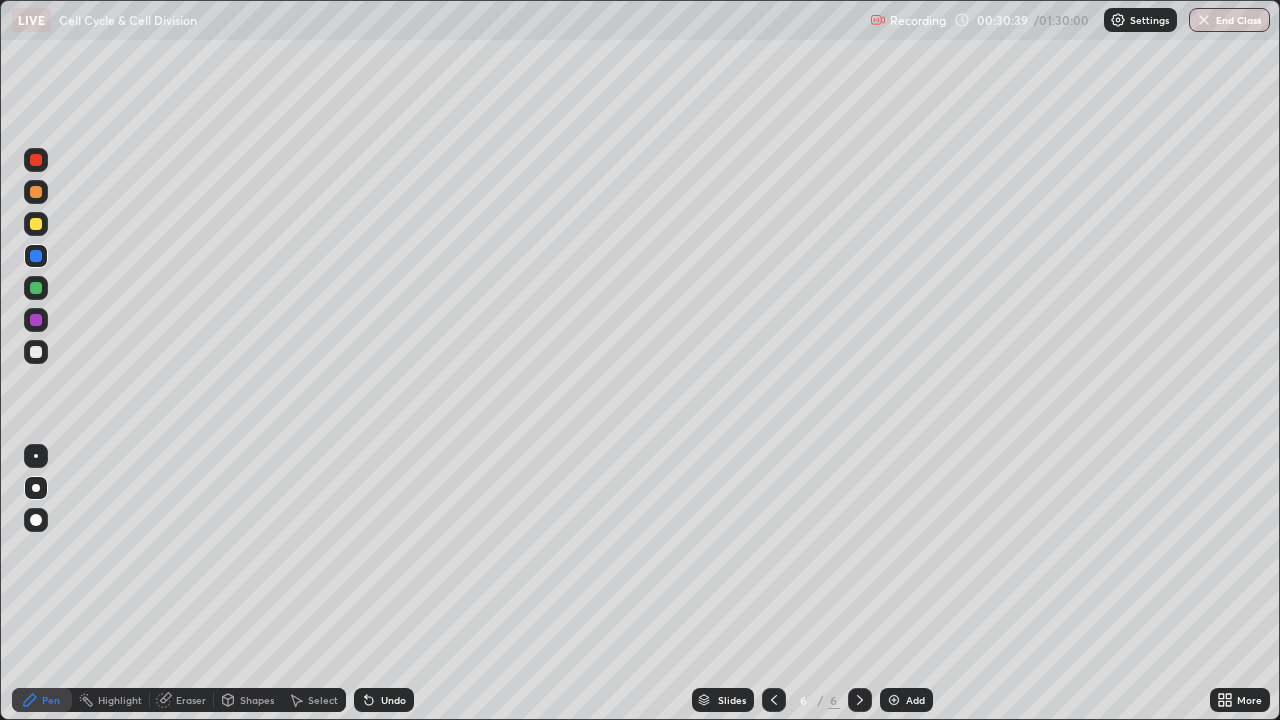 click at bounding box center [36, 160] 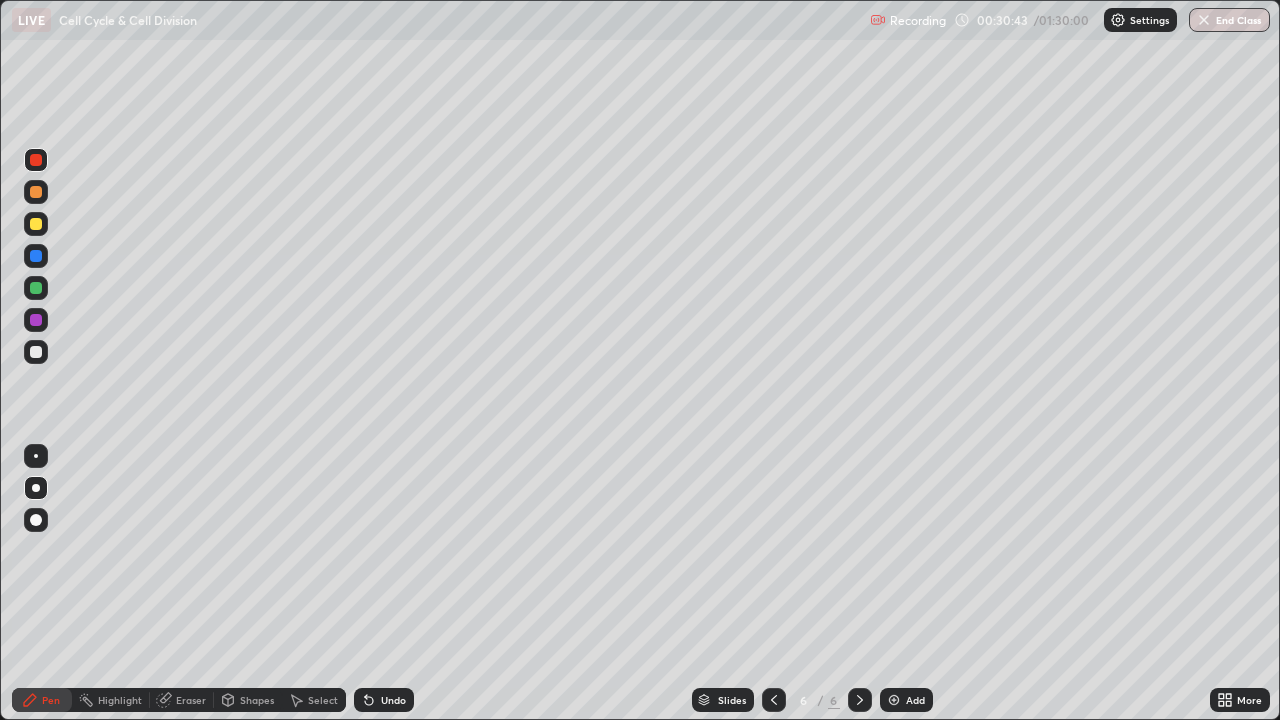 click at bounding box center (36, 352) 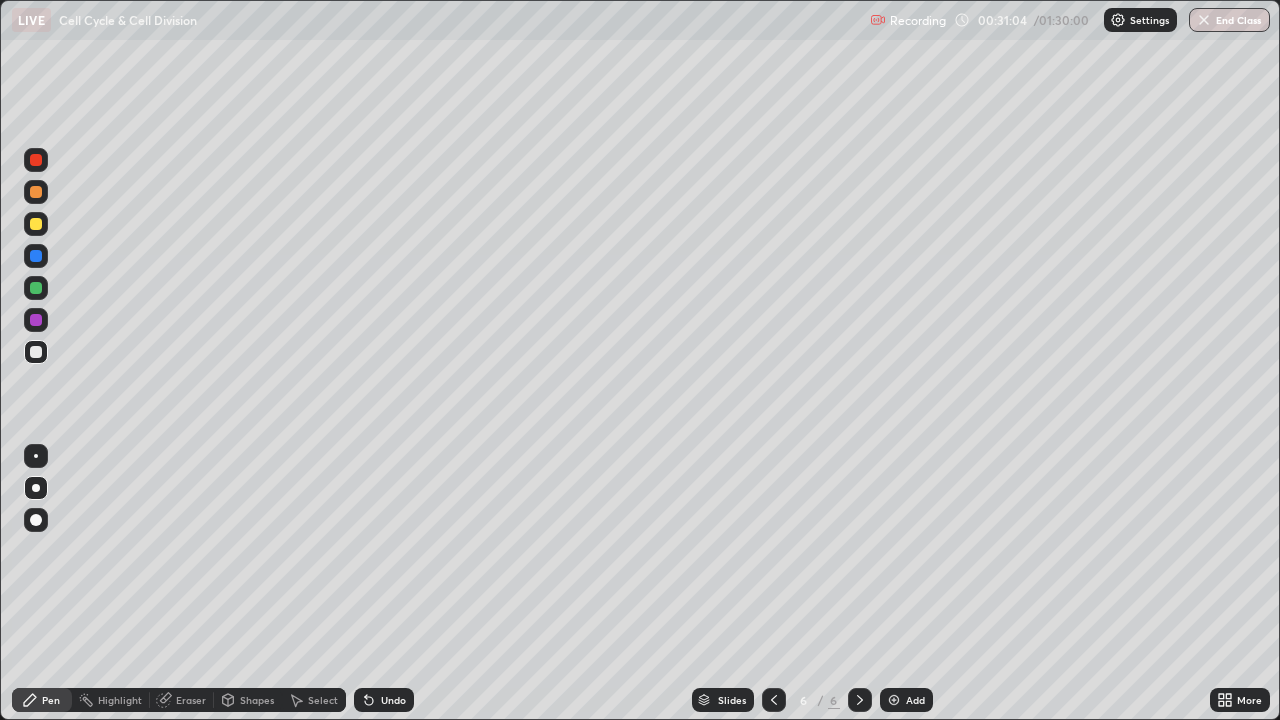 click on "Undo" at bounding box center (393, 700) 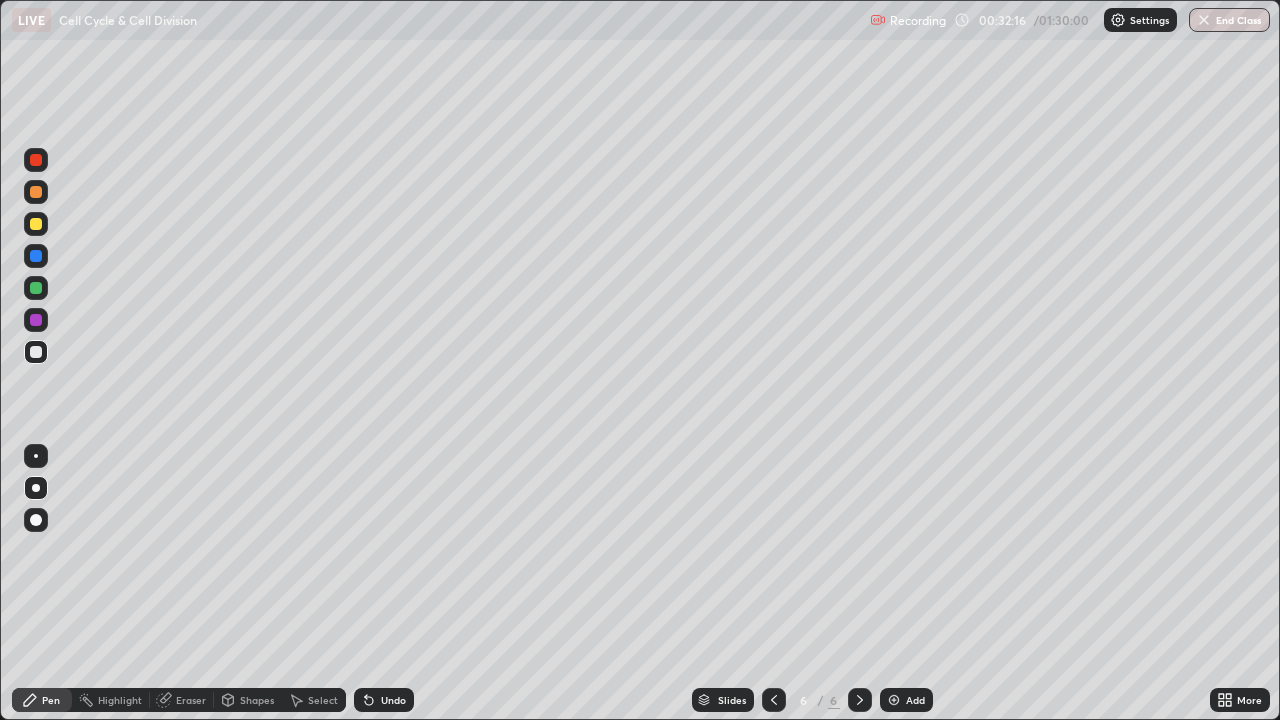 click at bounding box center [894, 700] 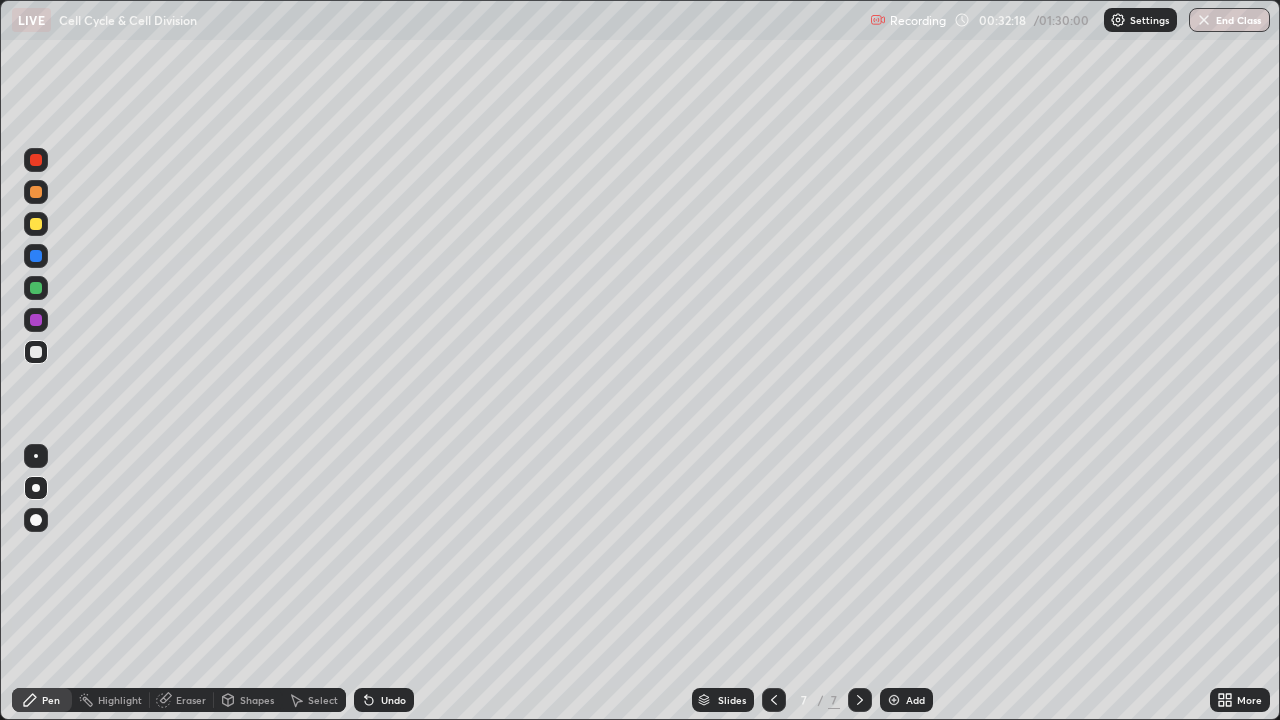 click at bounding box center (36, 192) 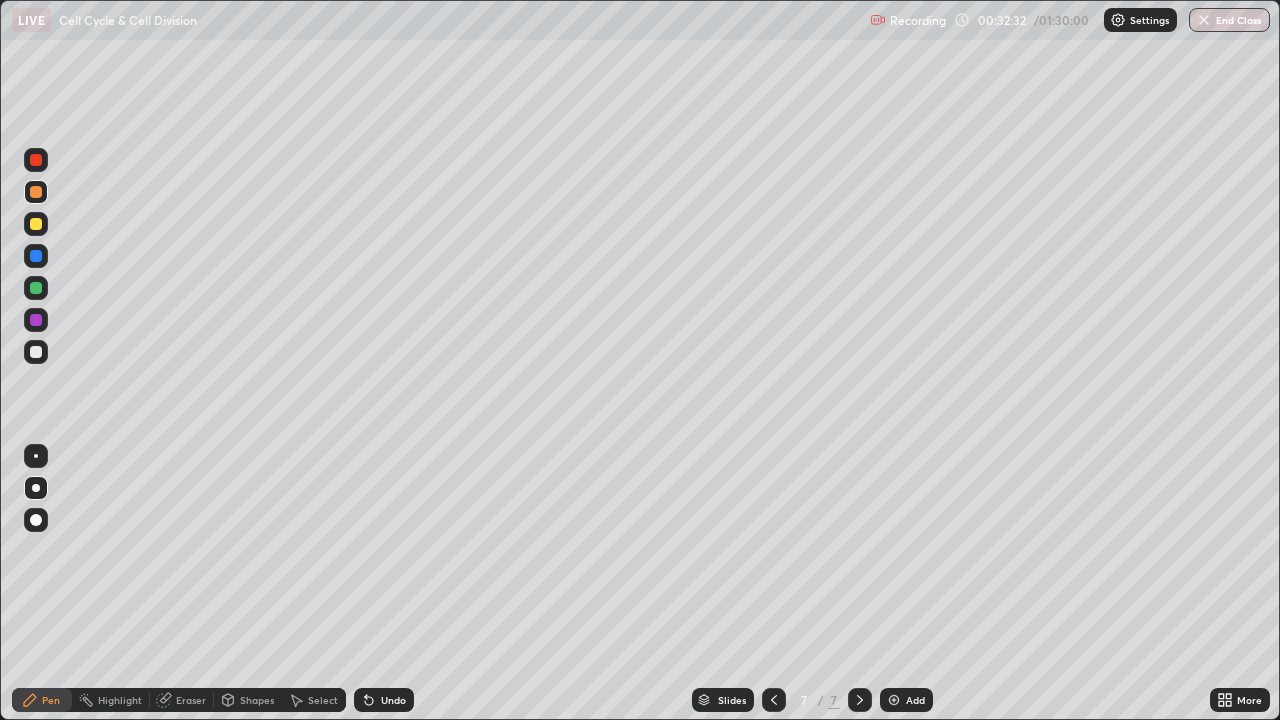 click at bounding box center (36, 256) 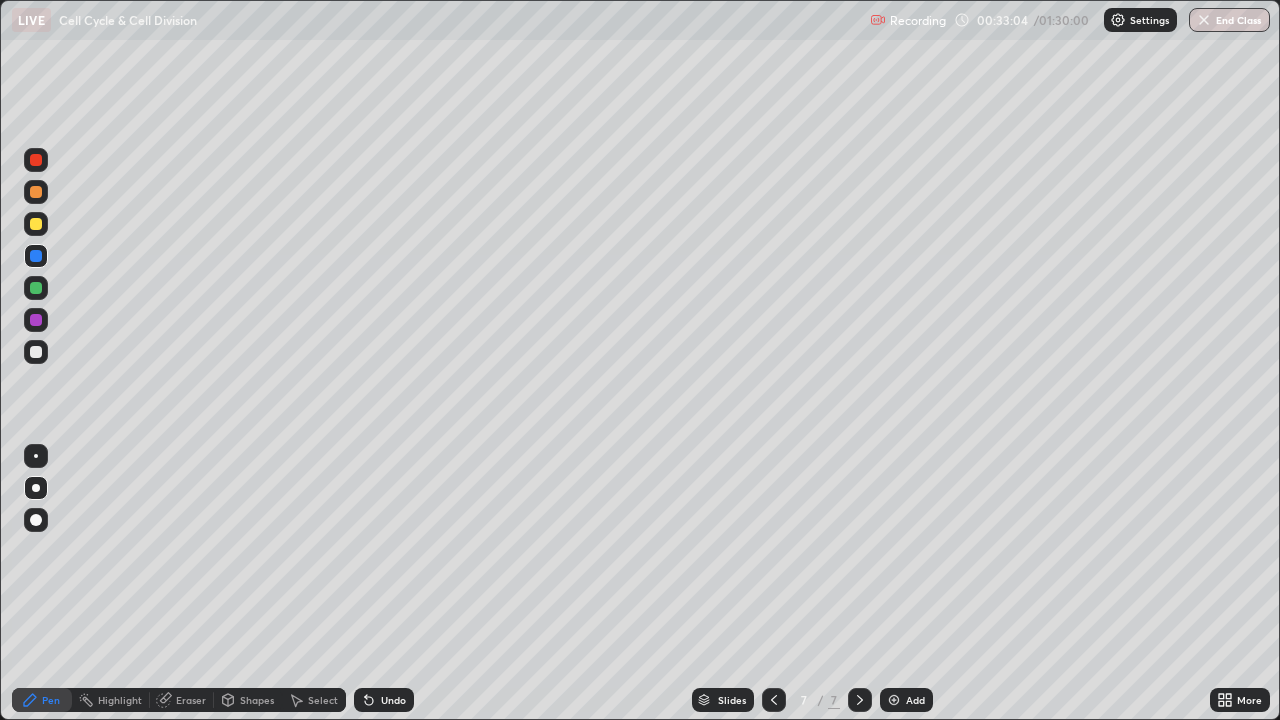 click at bounding box center [36, 320] 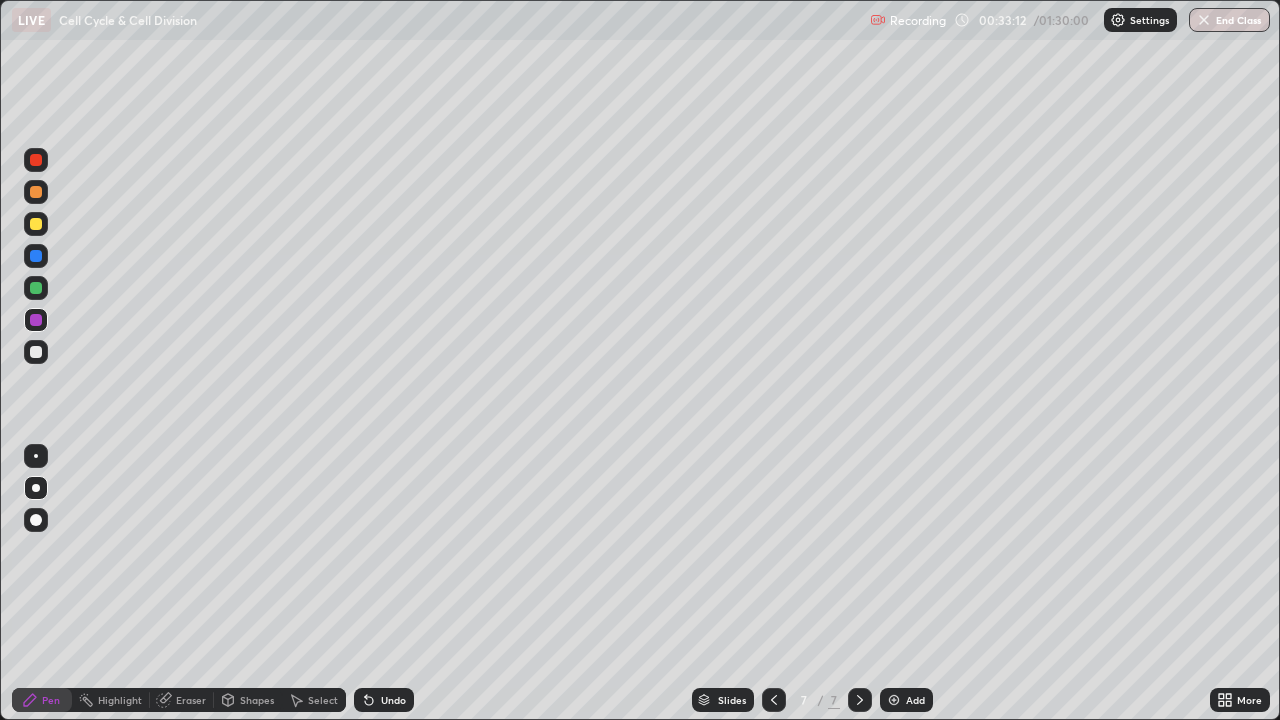 click at bounding box center [36, 320] 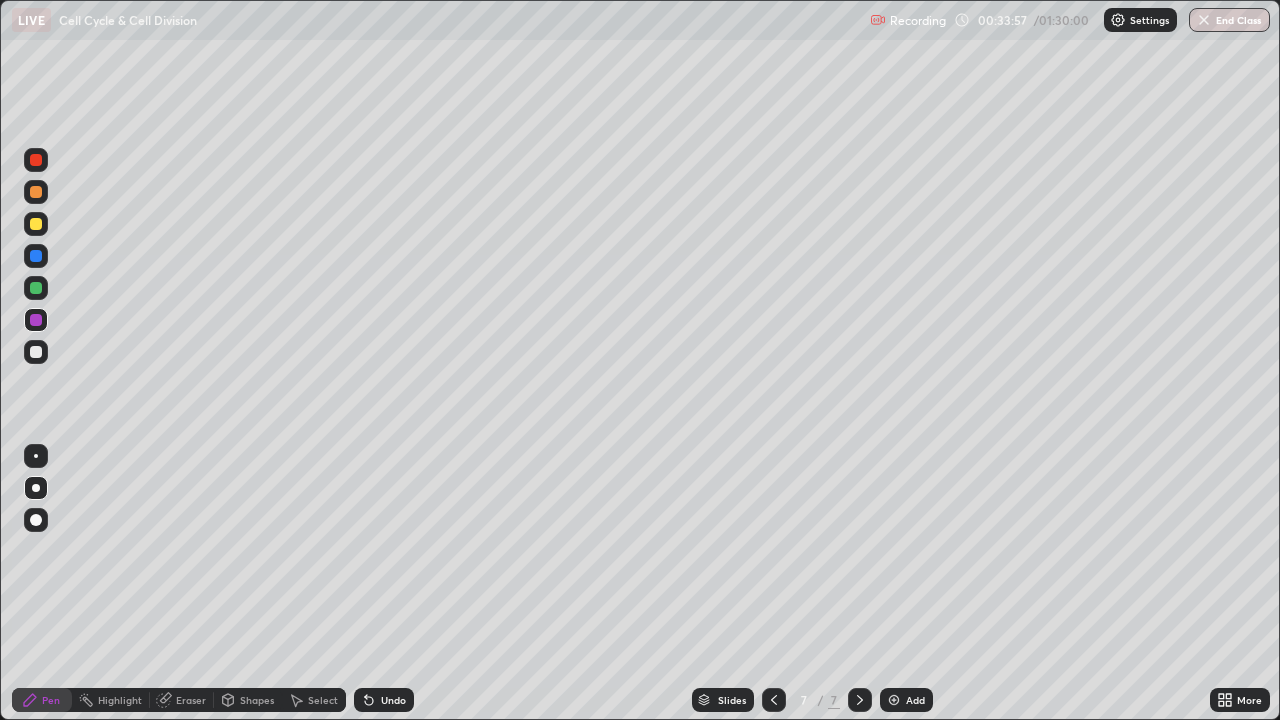 click at bounding box center [36, 352] 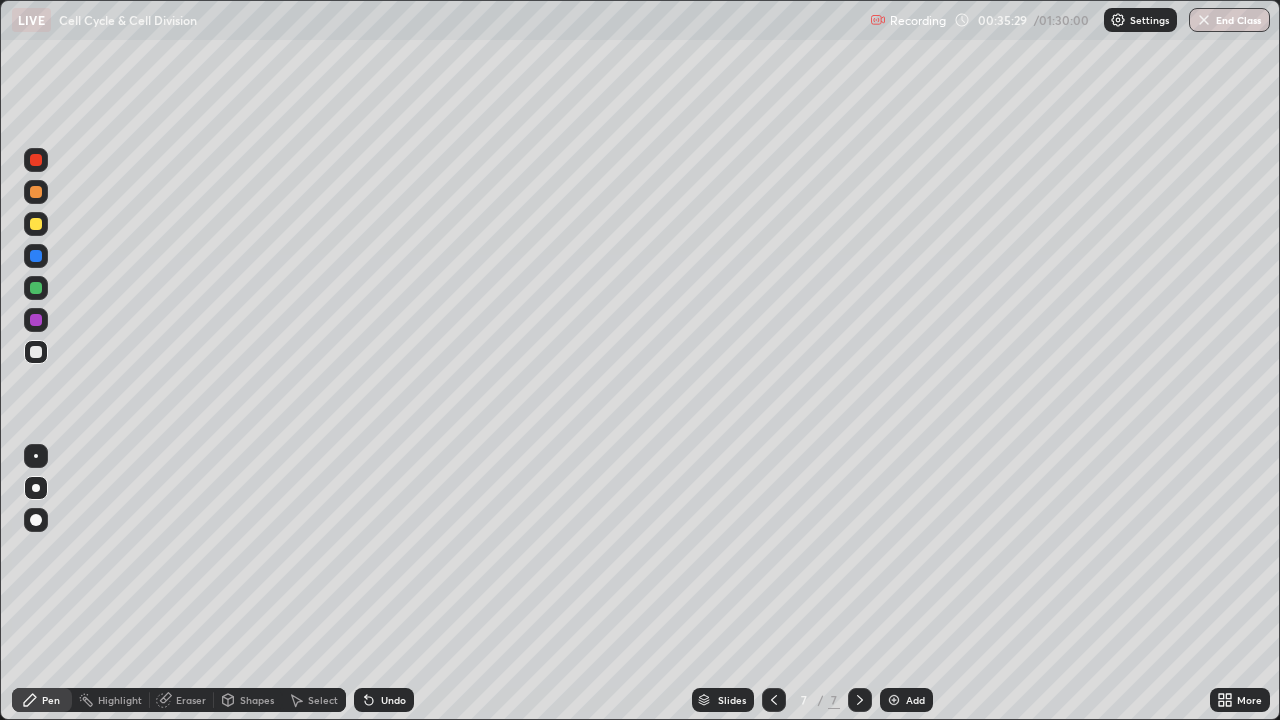 click at bounding box center (36, 160) 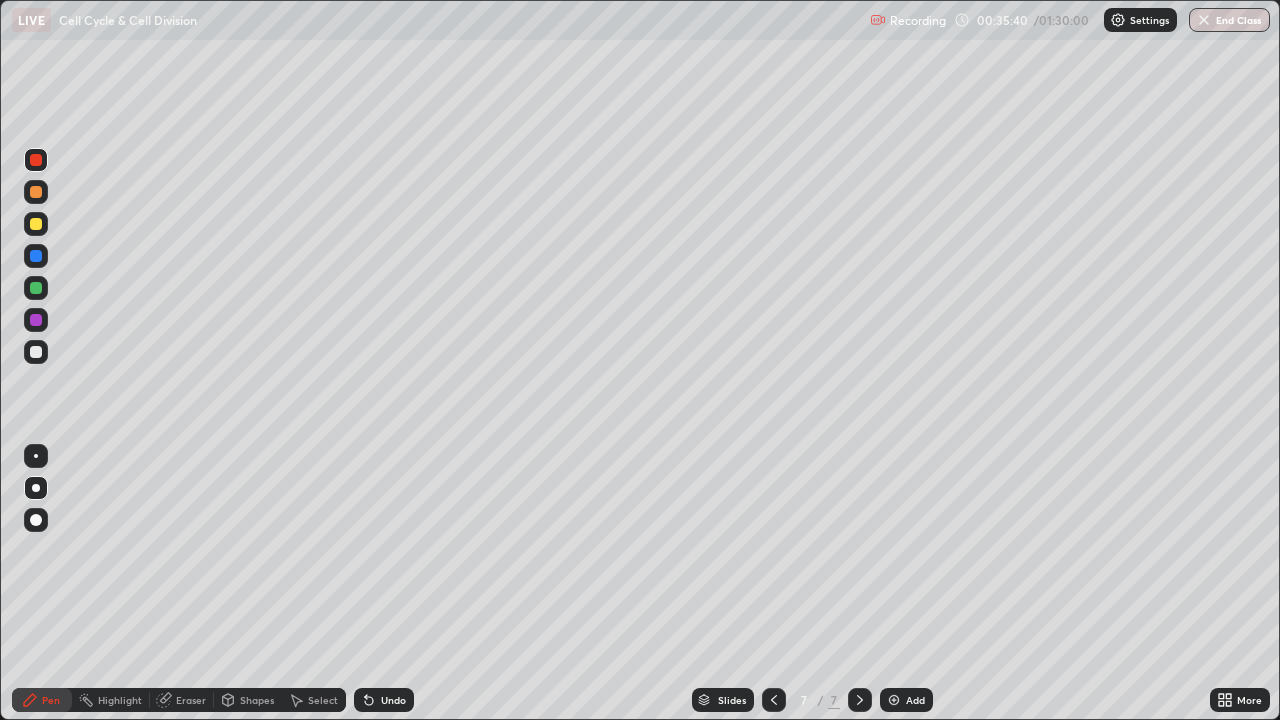 click on "Undo" at bounding box center (393, 700) 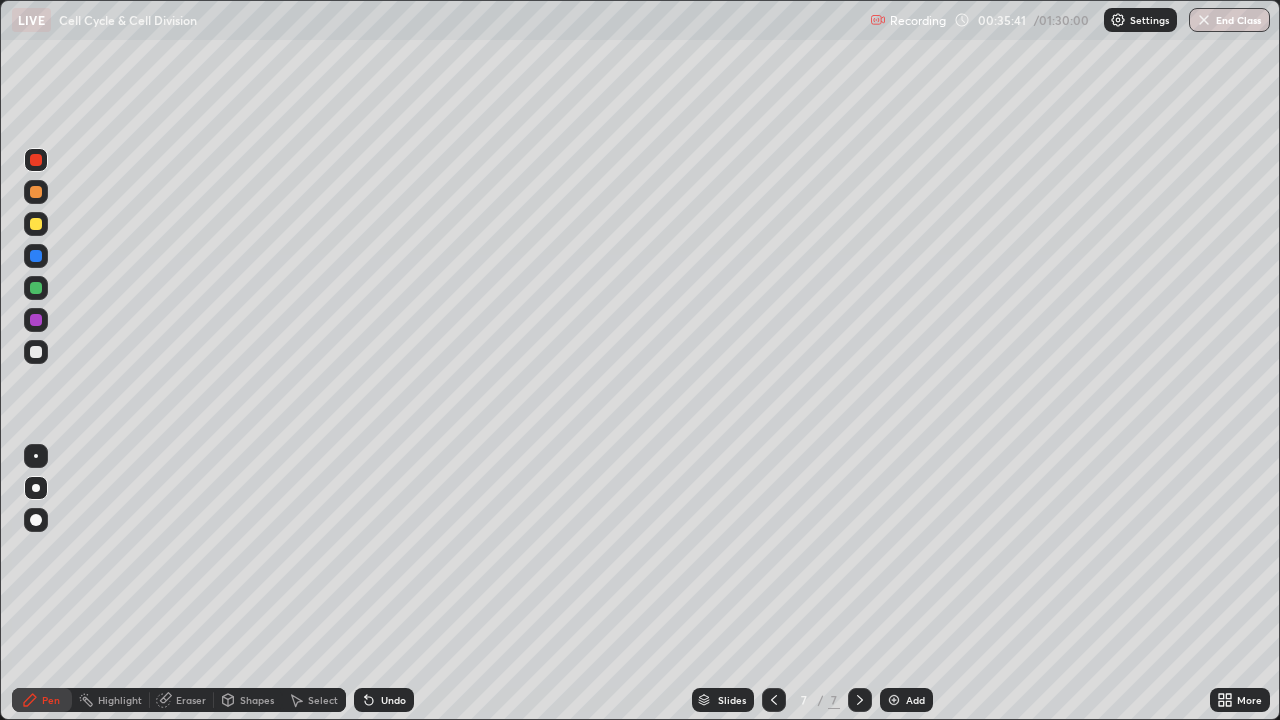 click on "Select" at bounding box center [323, 700] 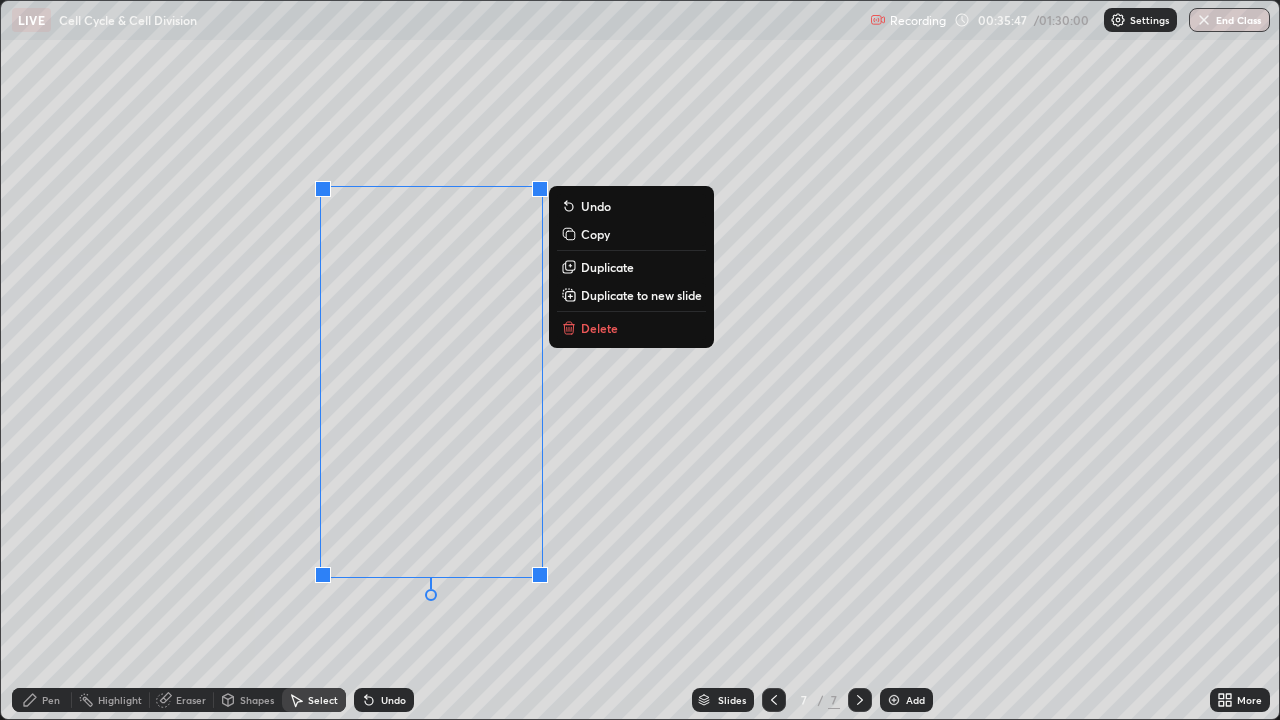 click on "Pen" at bounding box center [51, 700] 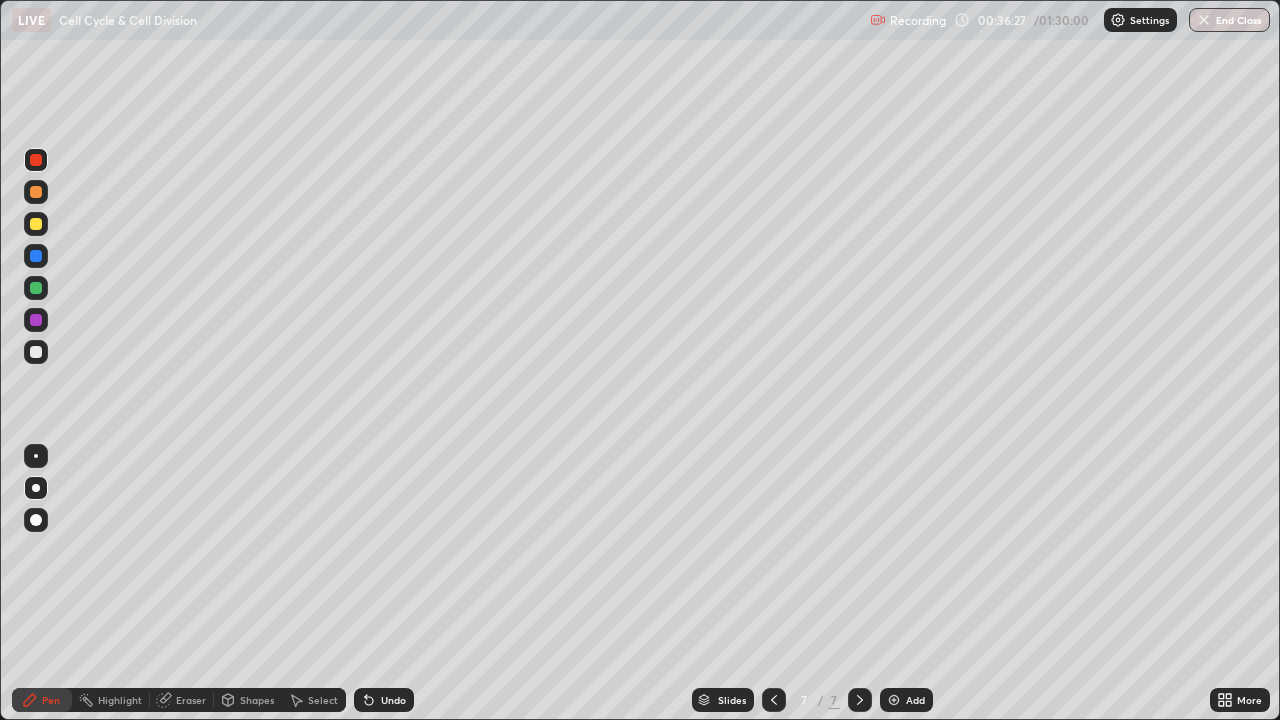 click at bounding box center (36, 288) 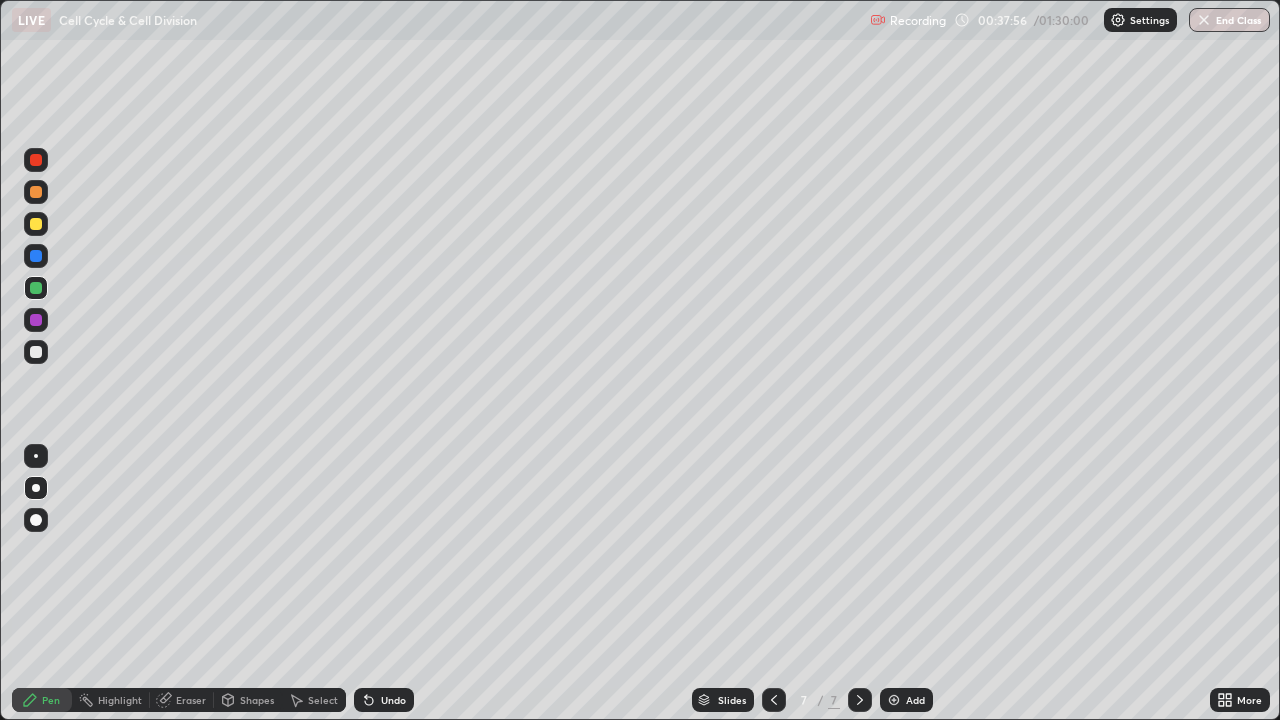 click at bounding box center (36, 288) 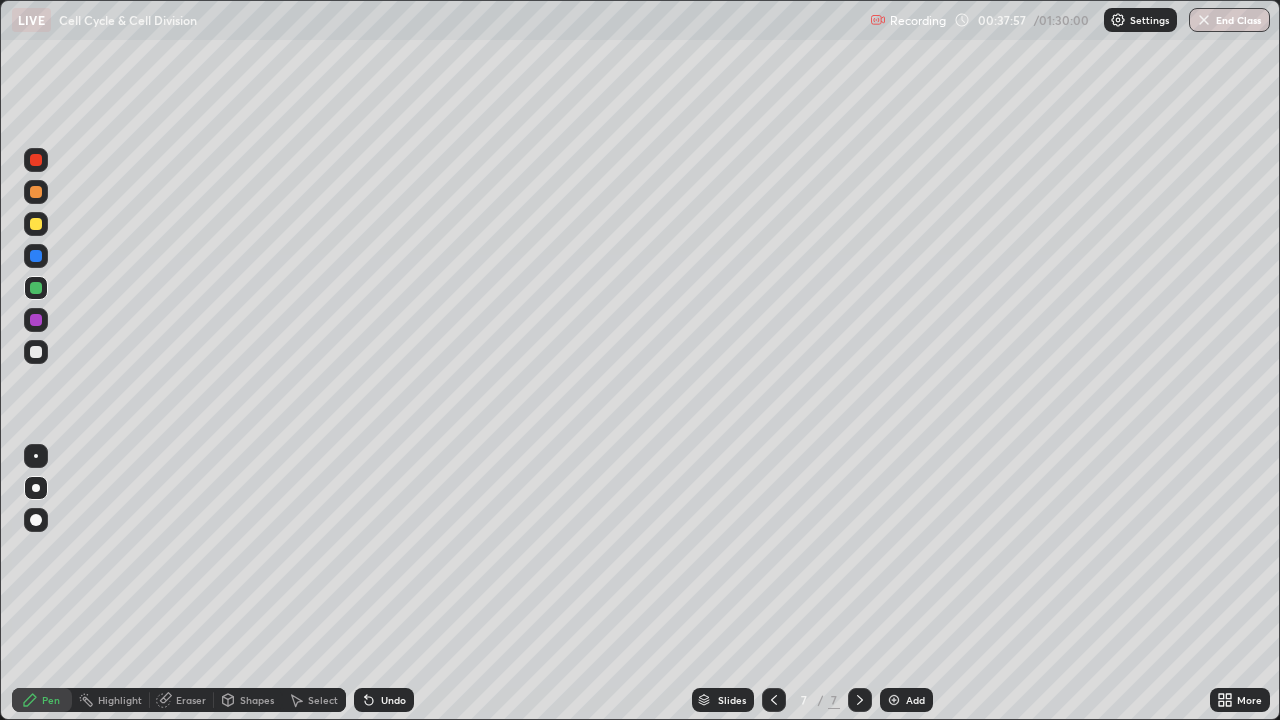 click at bounding box center (36, 352) 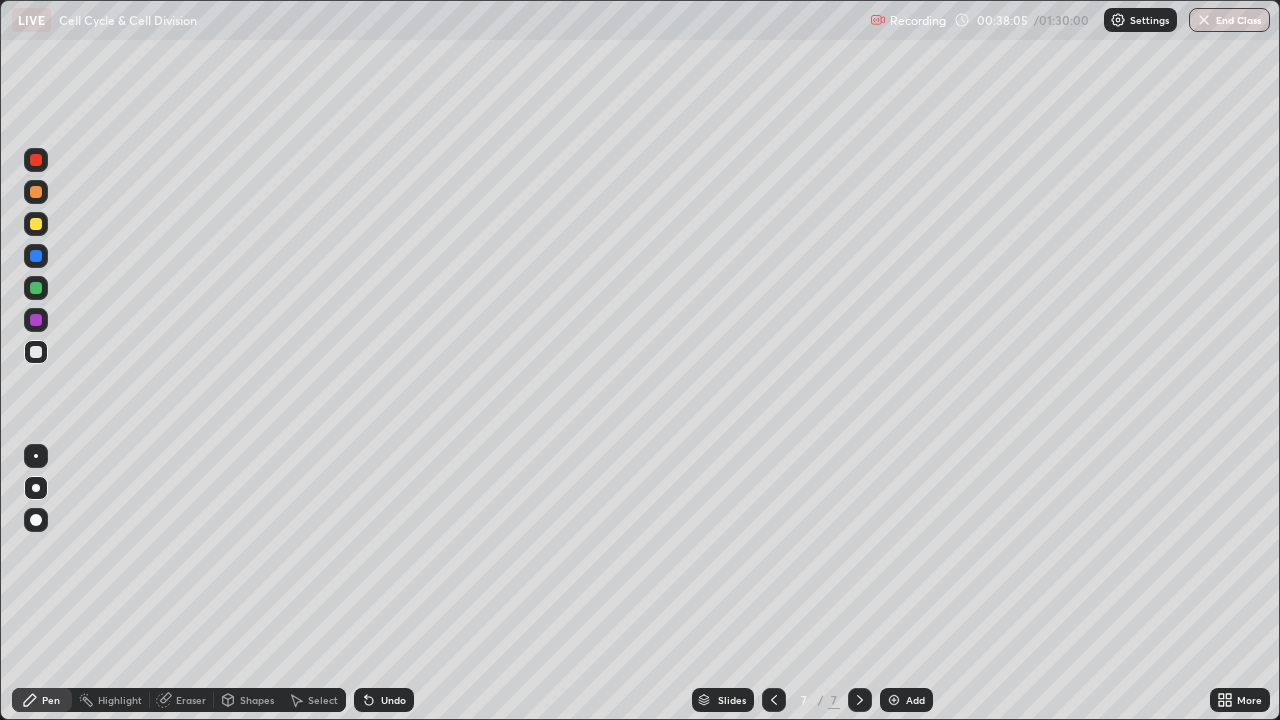 click on "Undo" at bounding box center [384, 700] 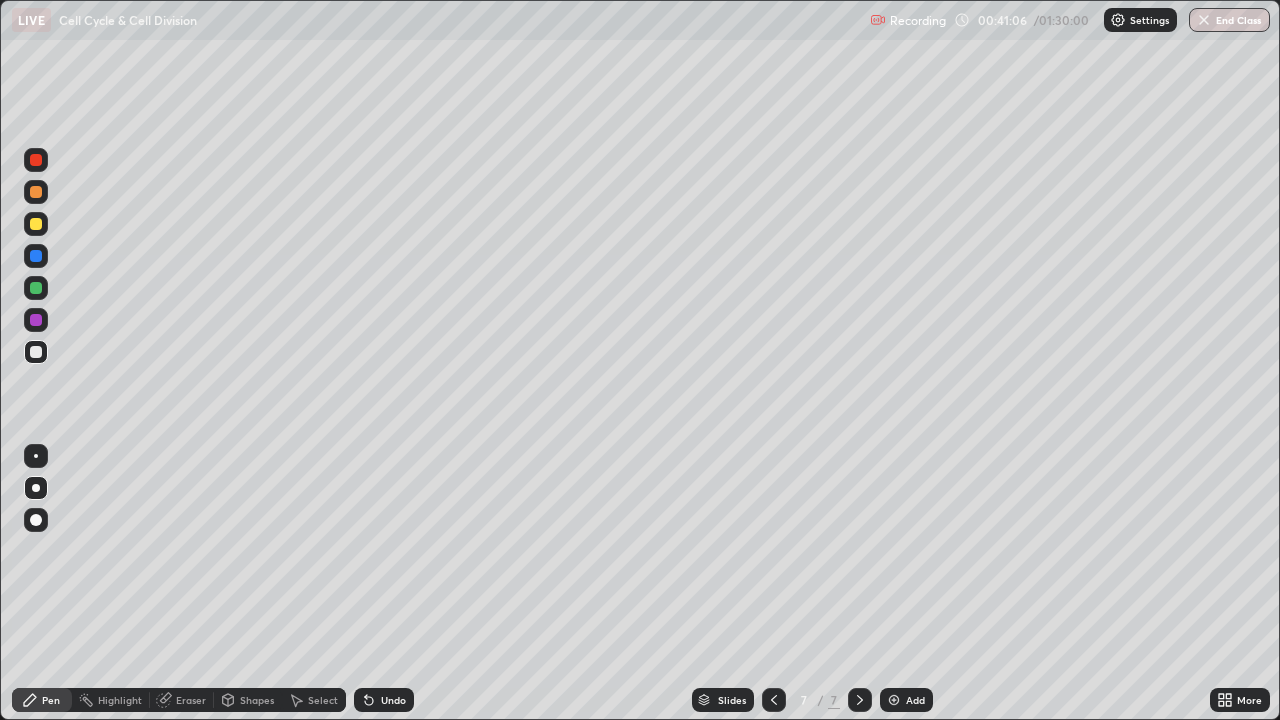 click on "Undo" at bounding box center (393, 700) 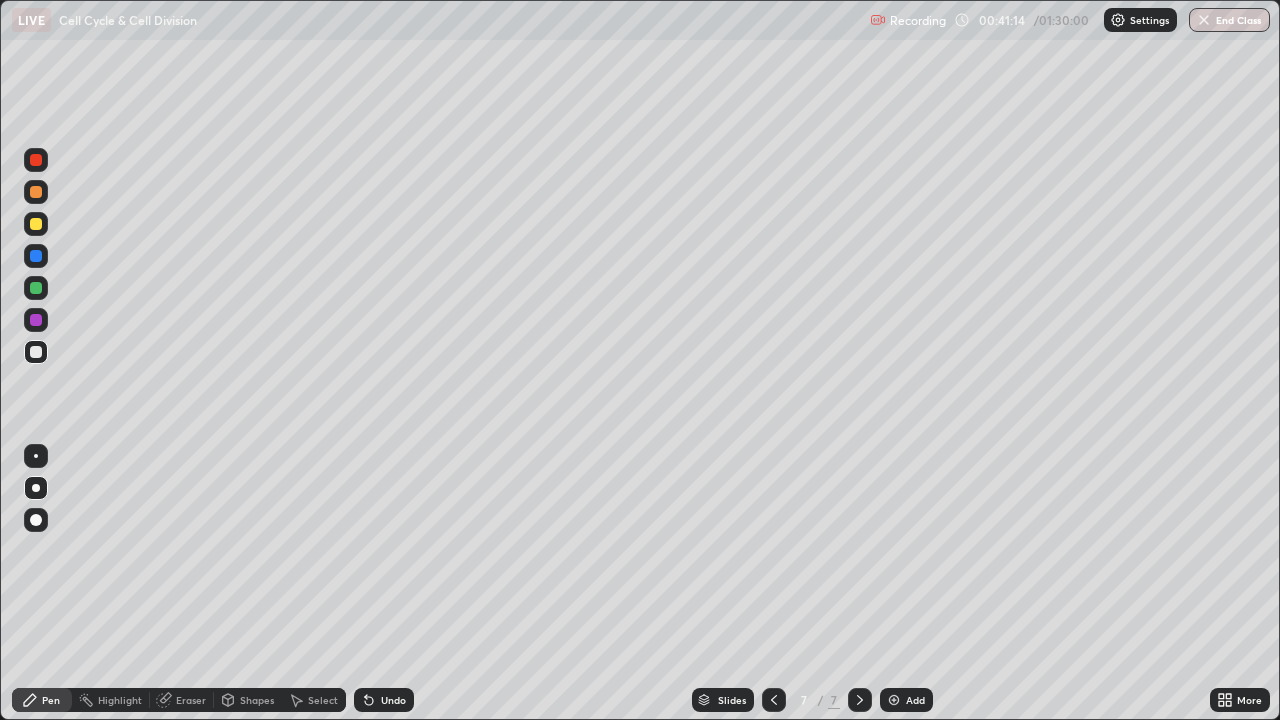 click at bounding box center (36, 320) 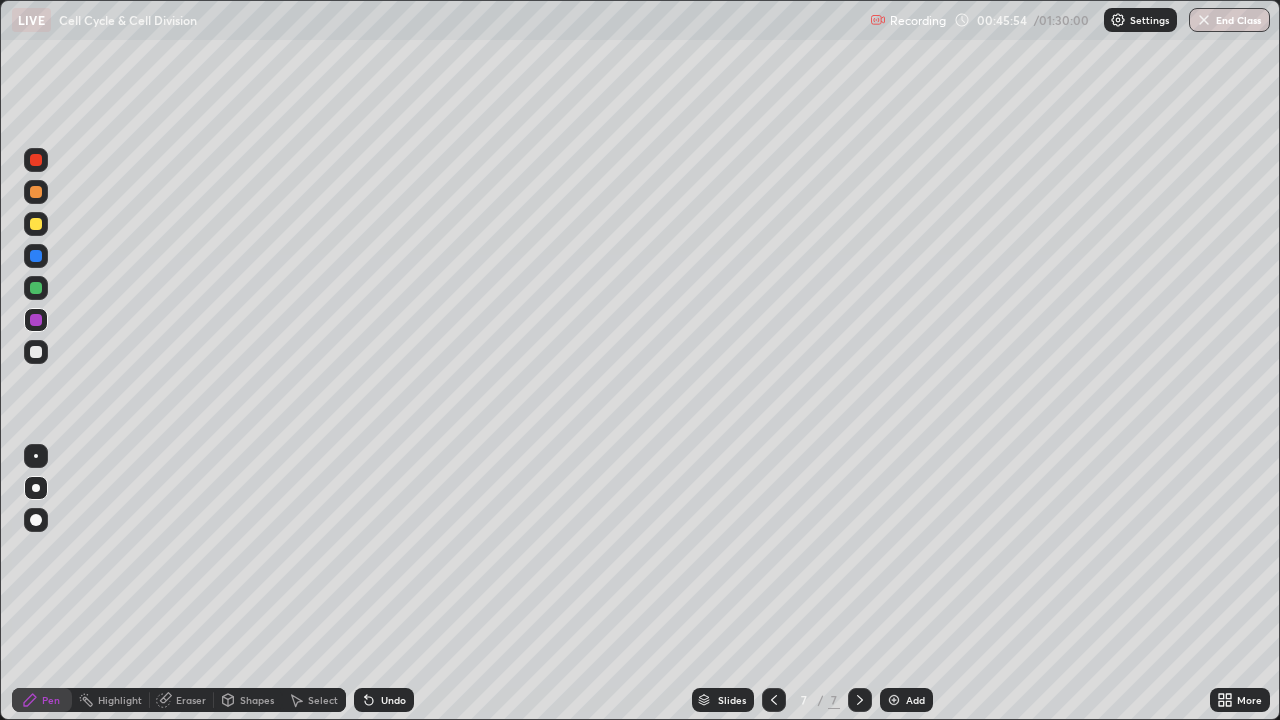 click at bounding box center (894, 700) 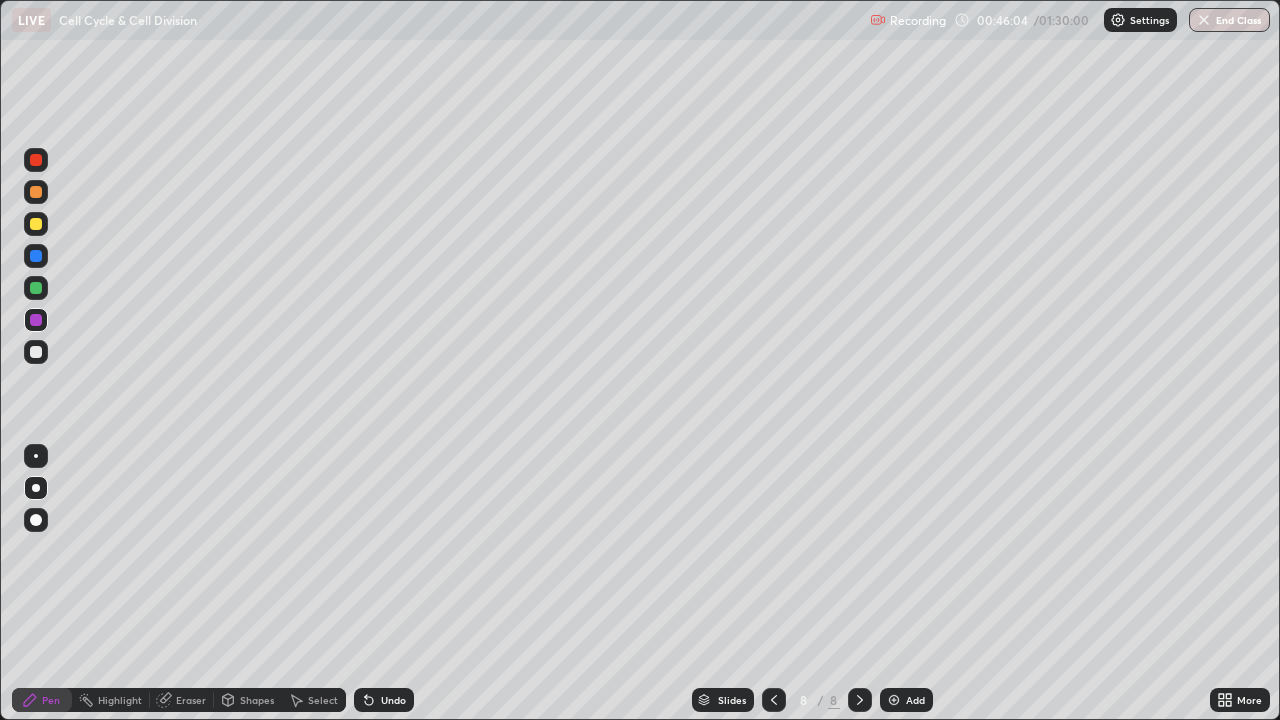click at bounding box center (36, 352) 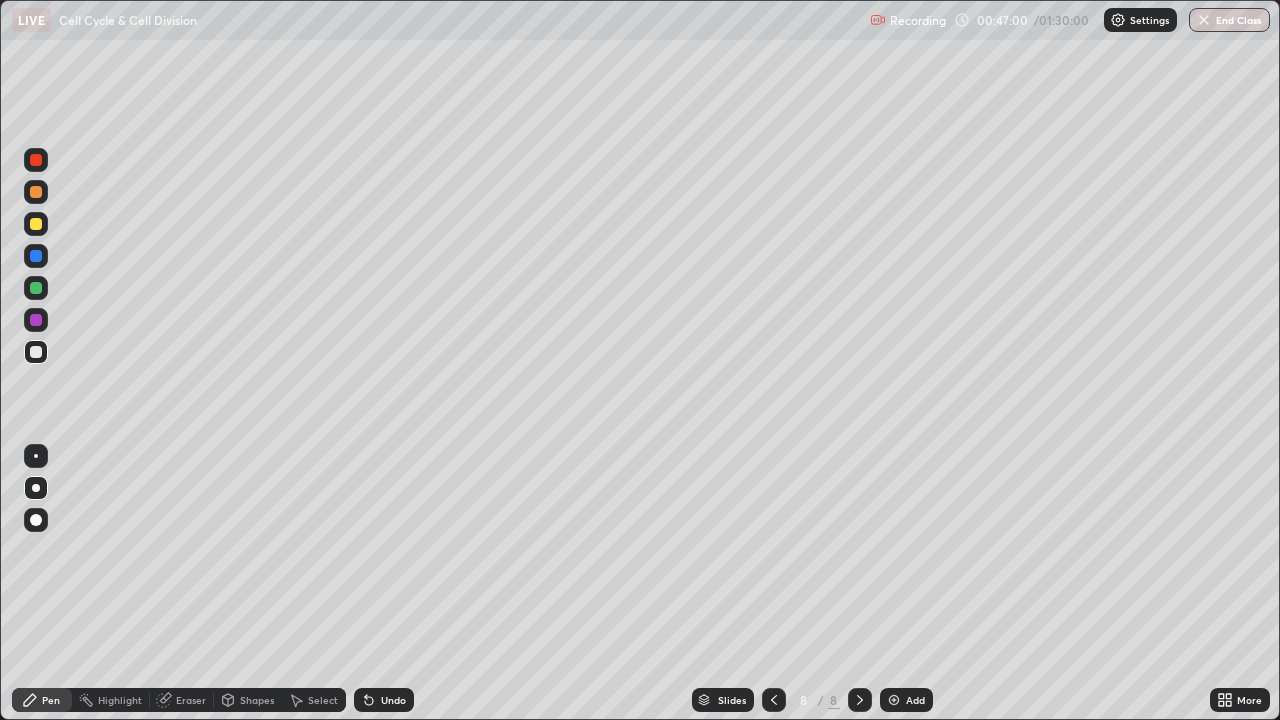click at bounding box center (36, 288) 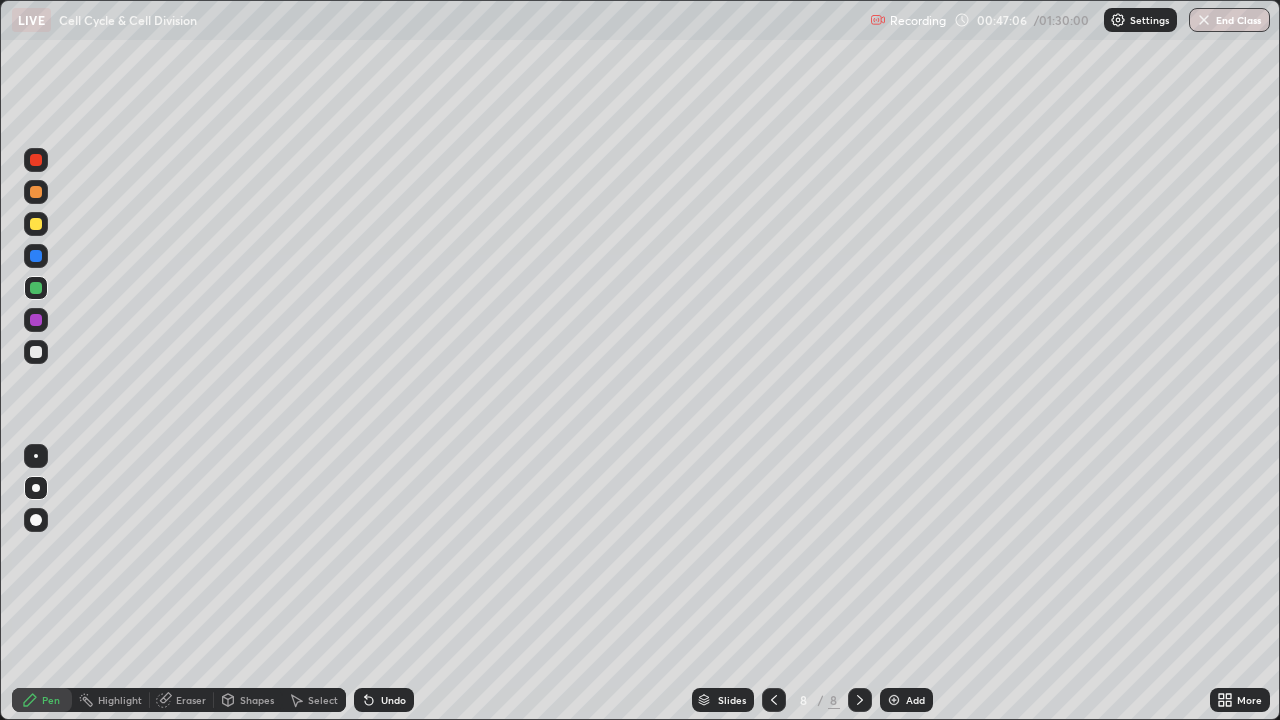 click 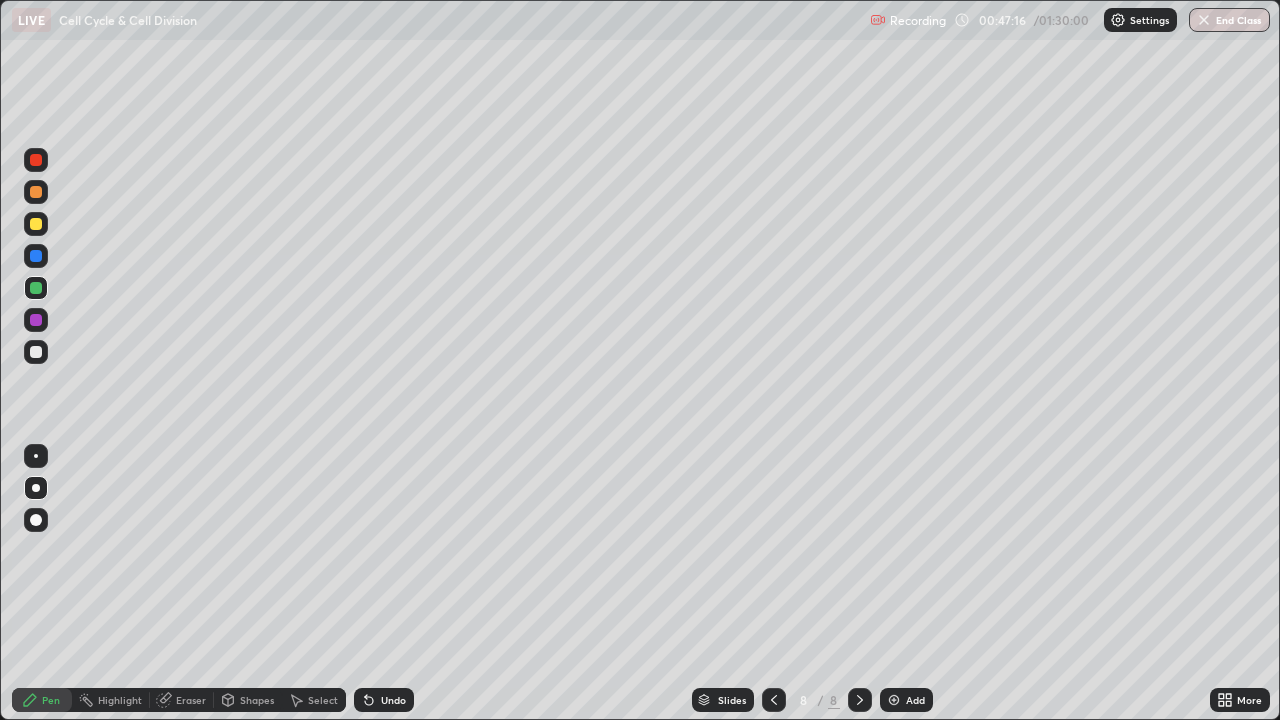 click at bounding box center [36, 224] 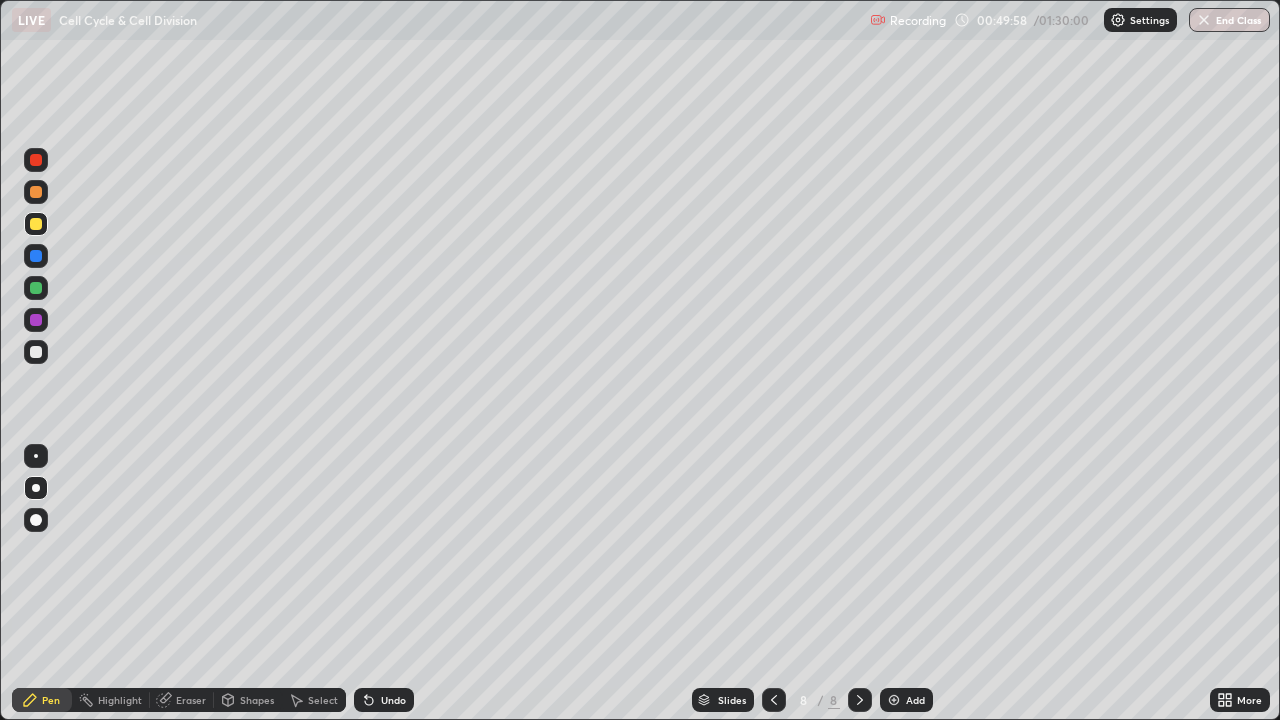 click at bounding box center (36, 352) 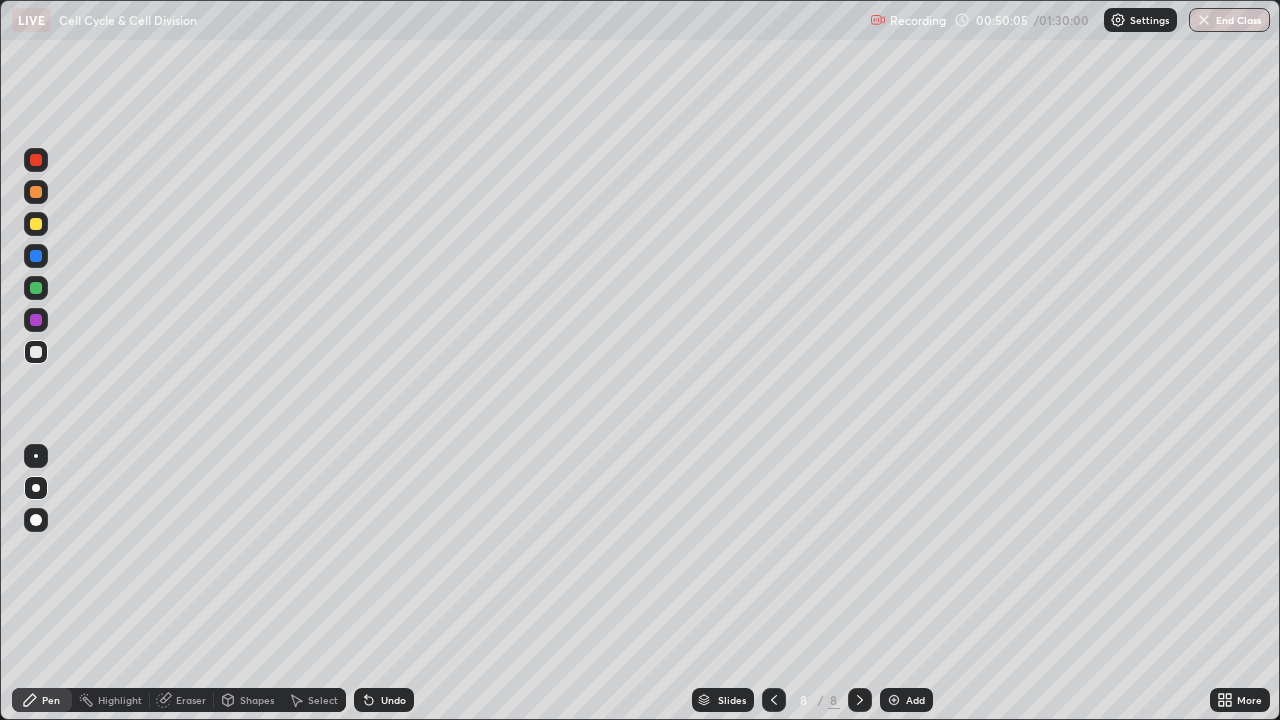 click 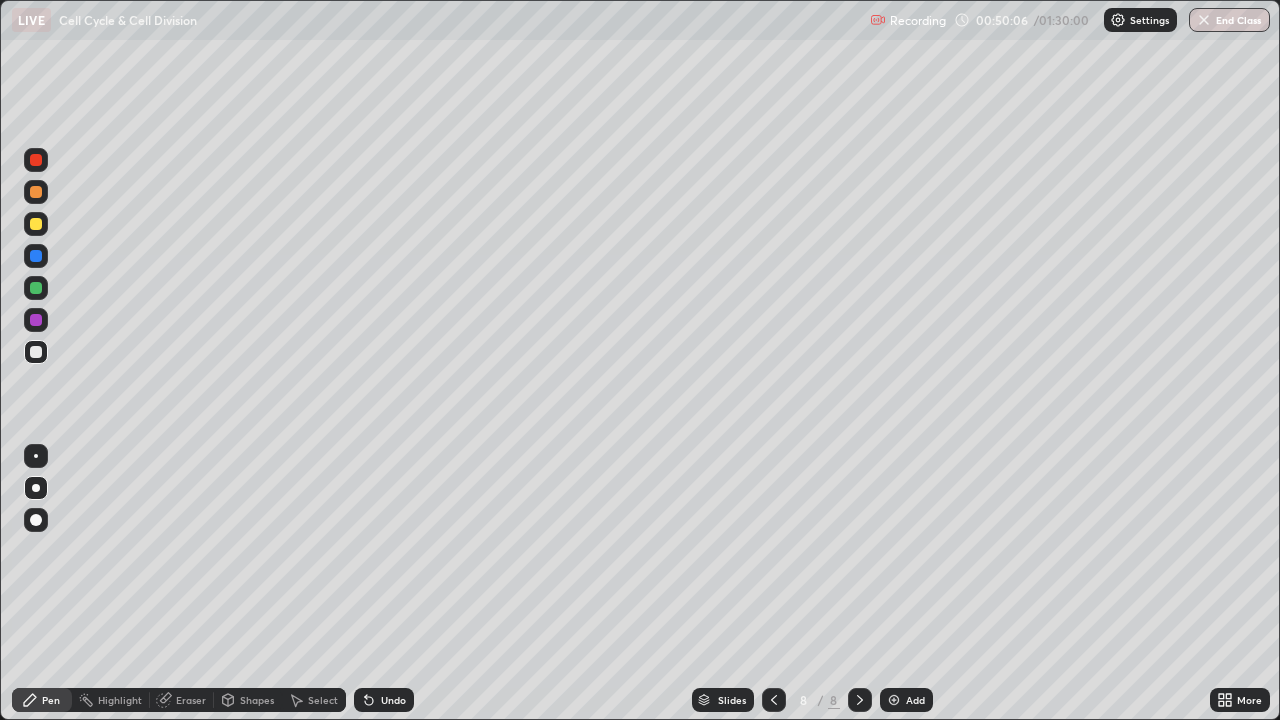 click 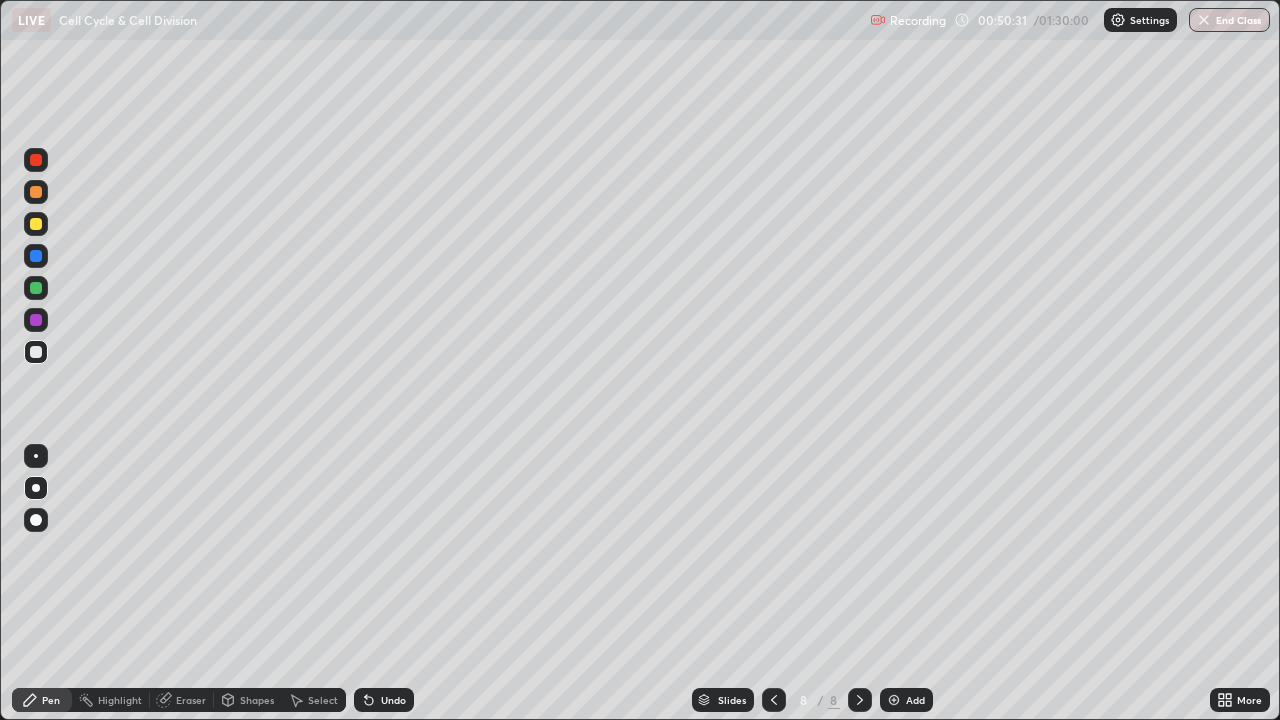 click at bounding box center [36, 256] 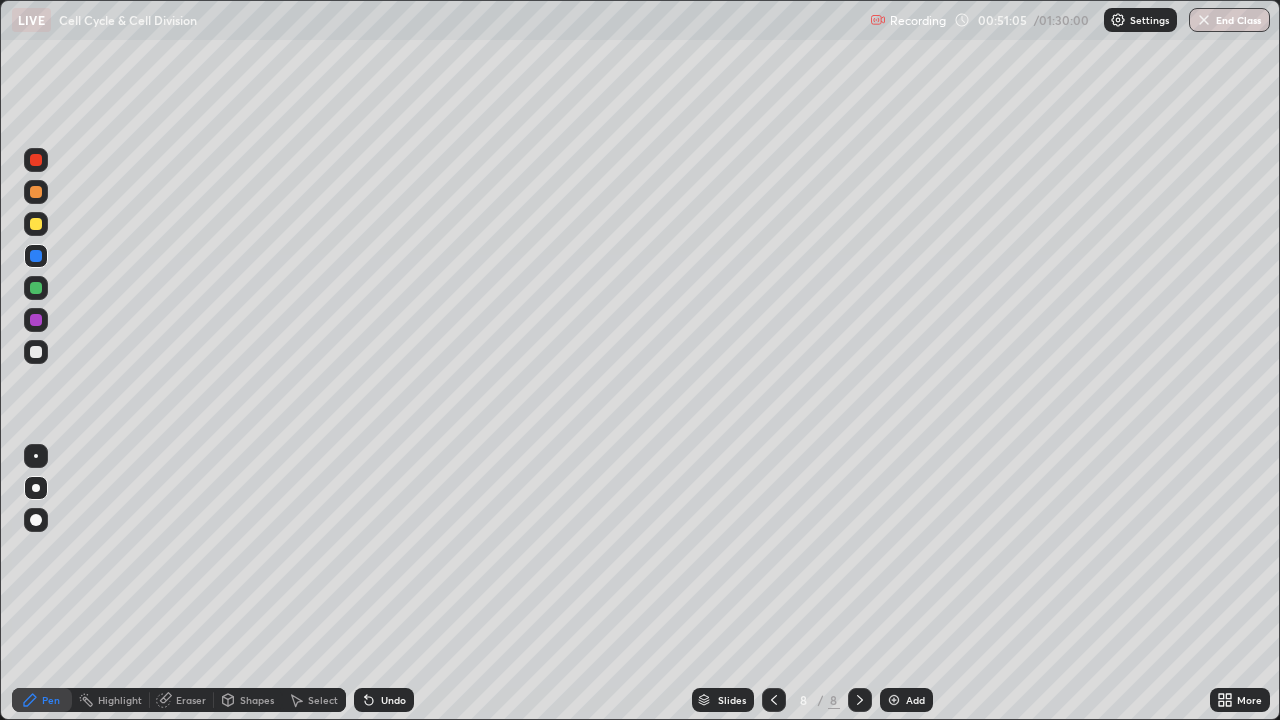 click on "Undo" at bounding box center (393, 700) 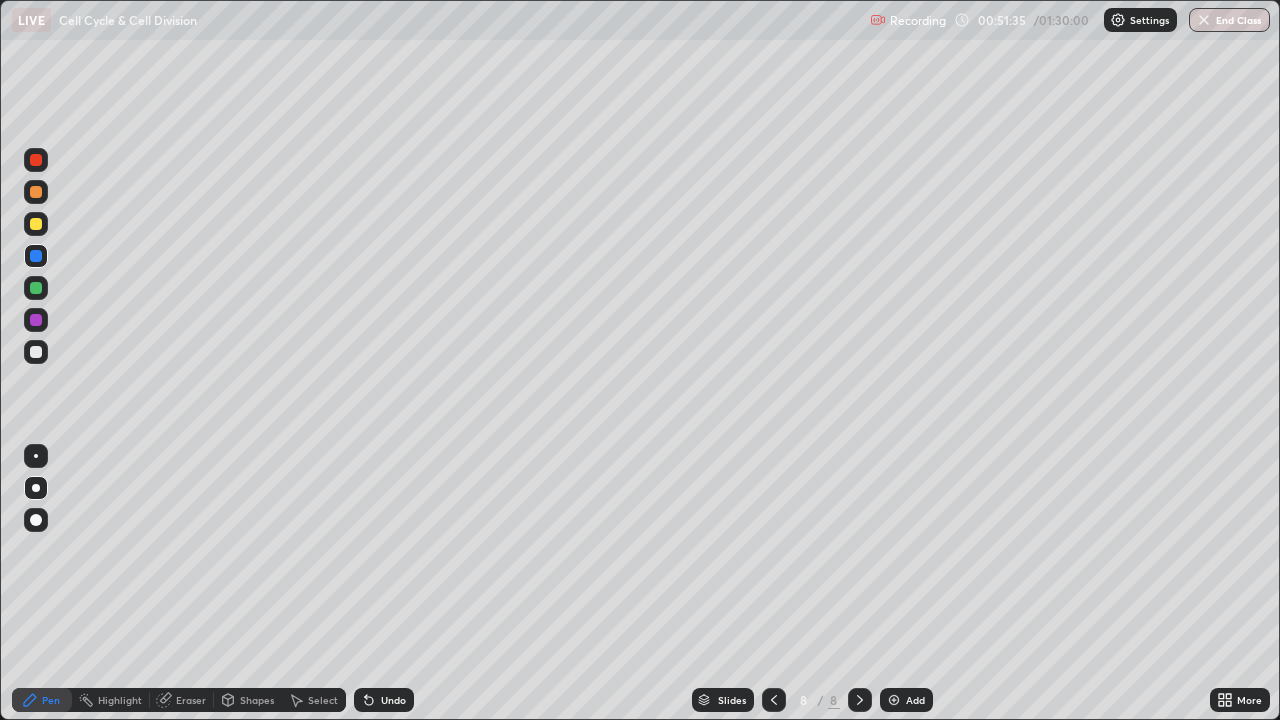 click at bounding box center [36, 160] 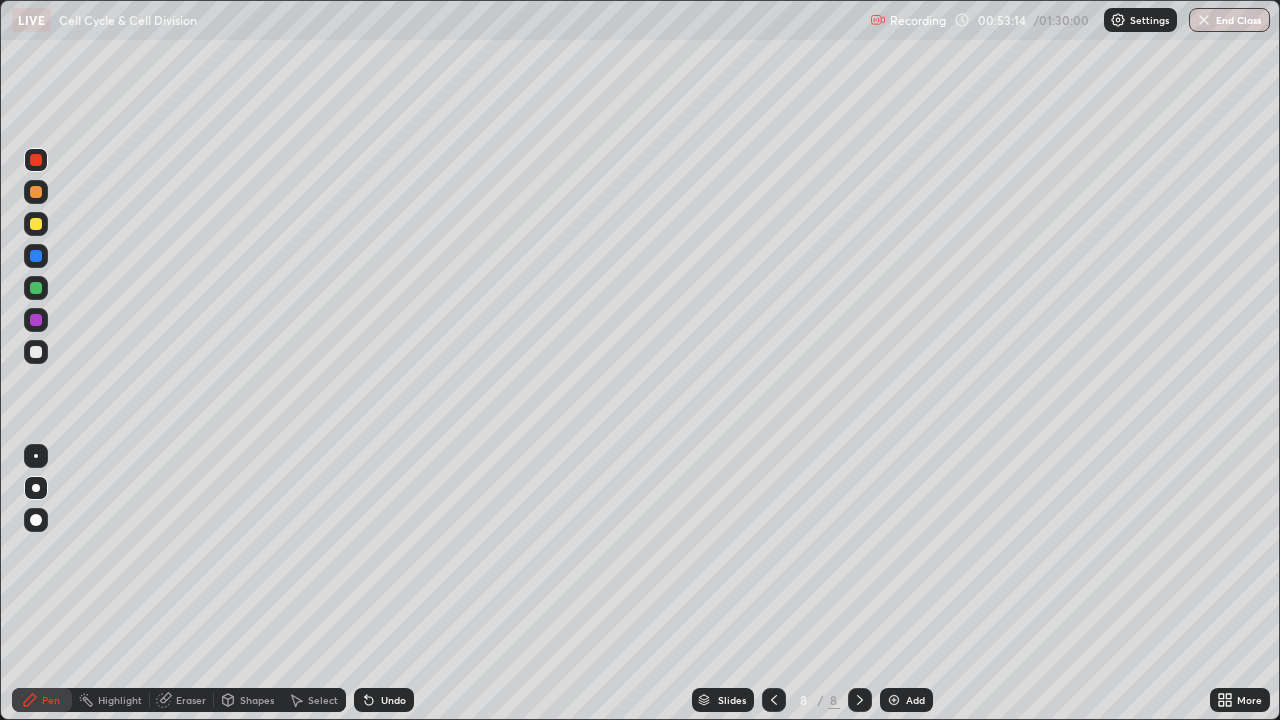 click at bounding box center (894, 700) 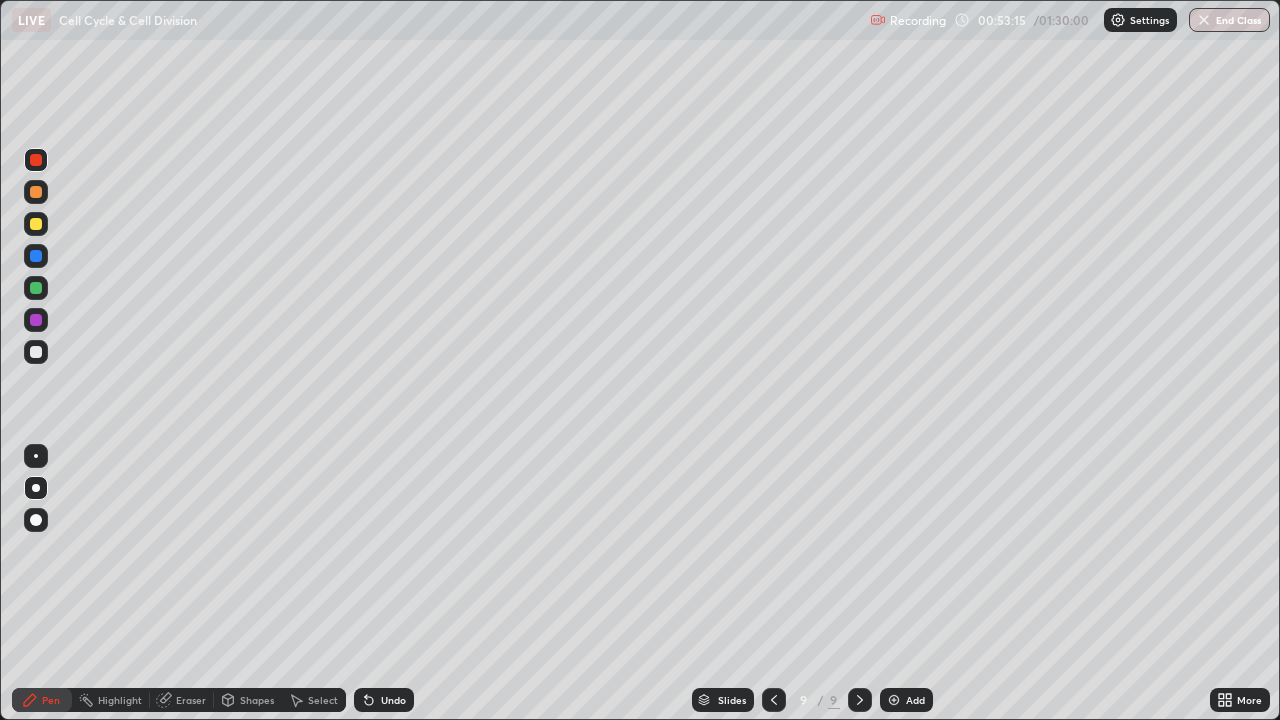 click at bounding box center [36, 320] 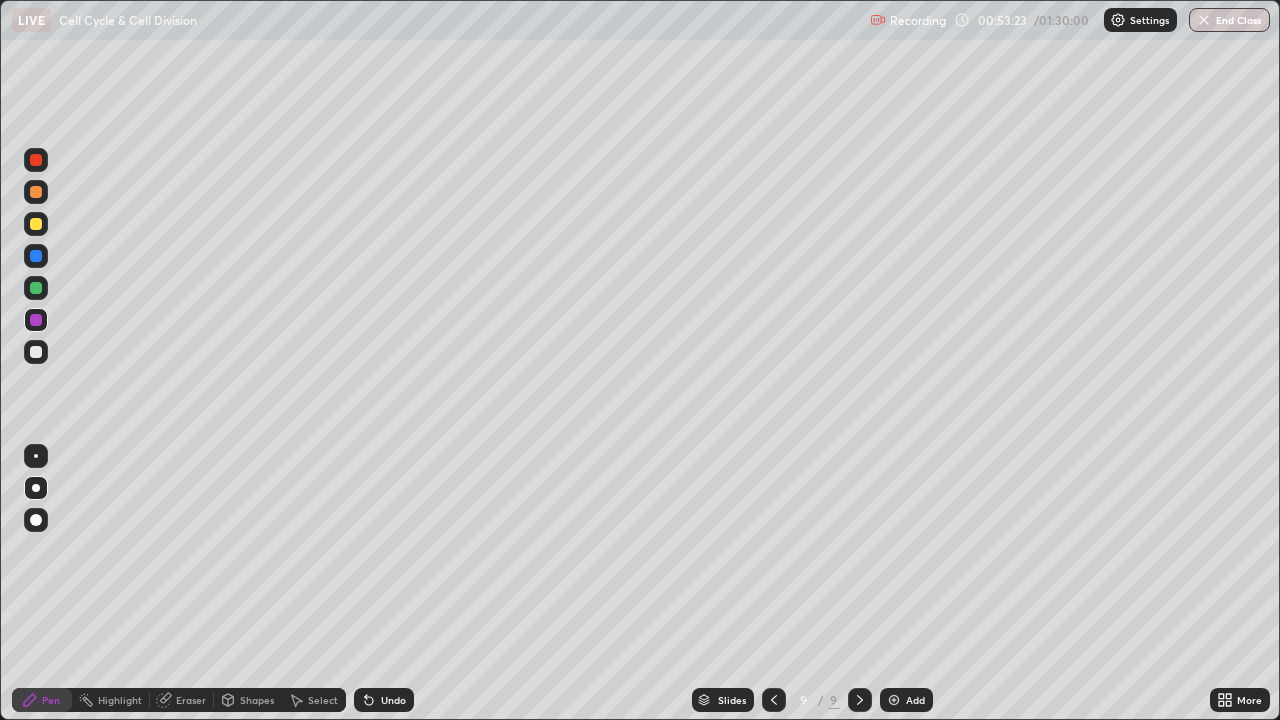 click at bounding box center [36, 352] 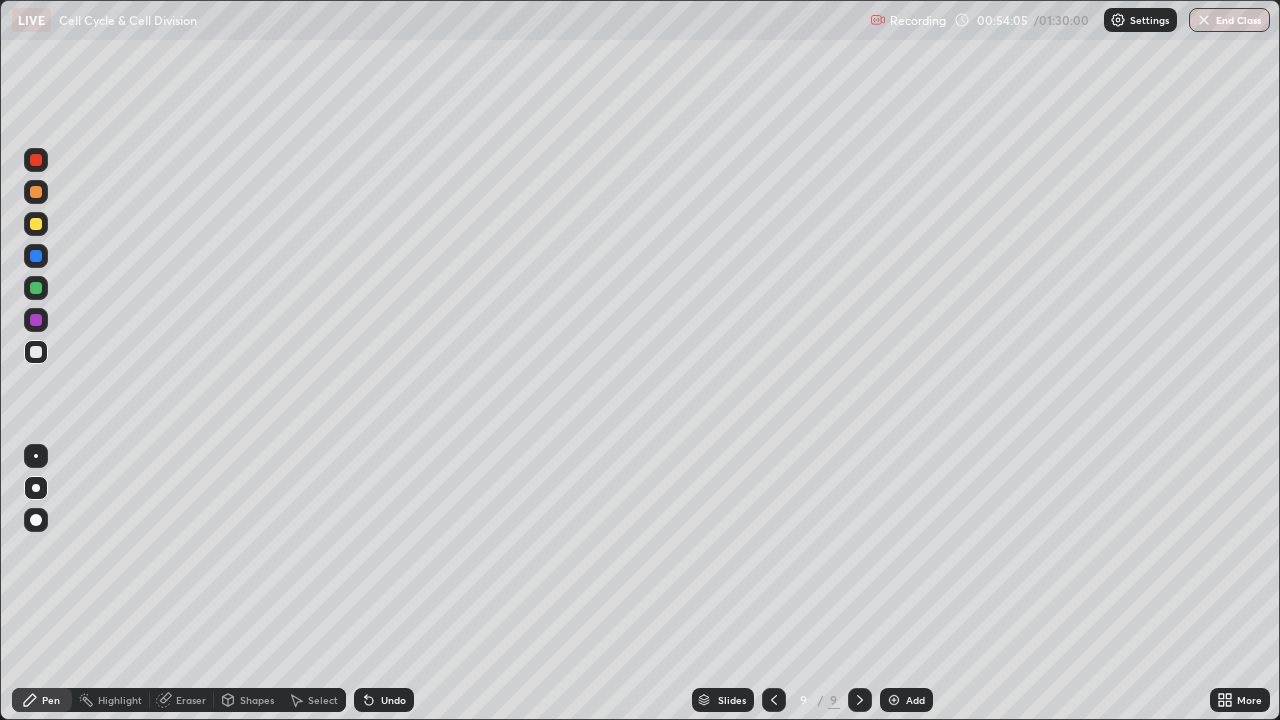 click at bounding box center (36, 288) 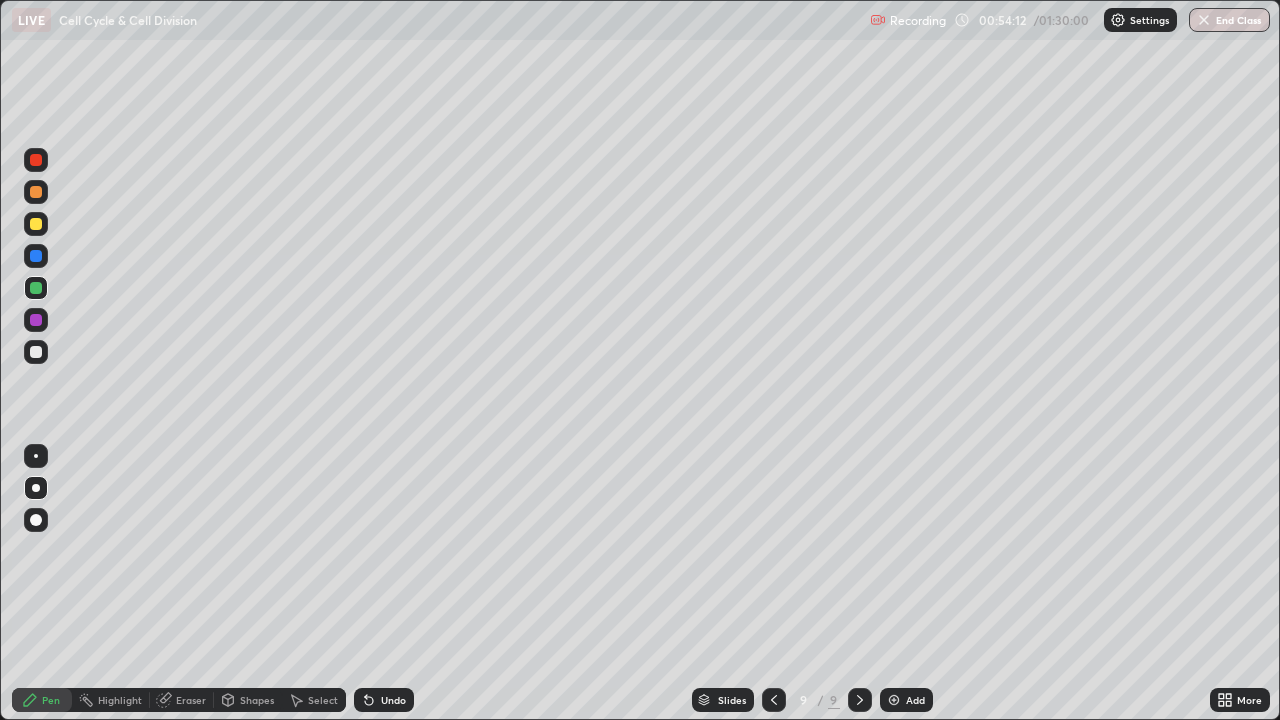 click at bounding box center (36, 224) 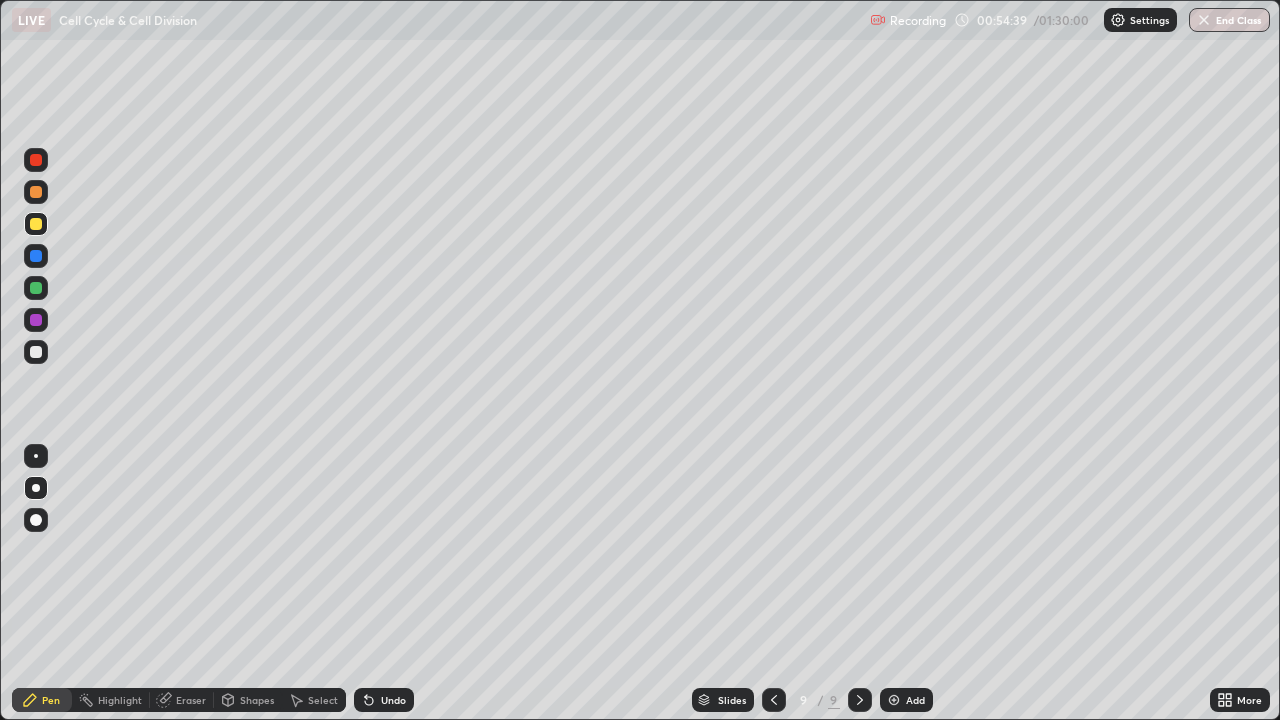 click at bounding box center (36, 320) 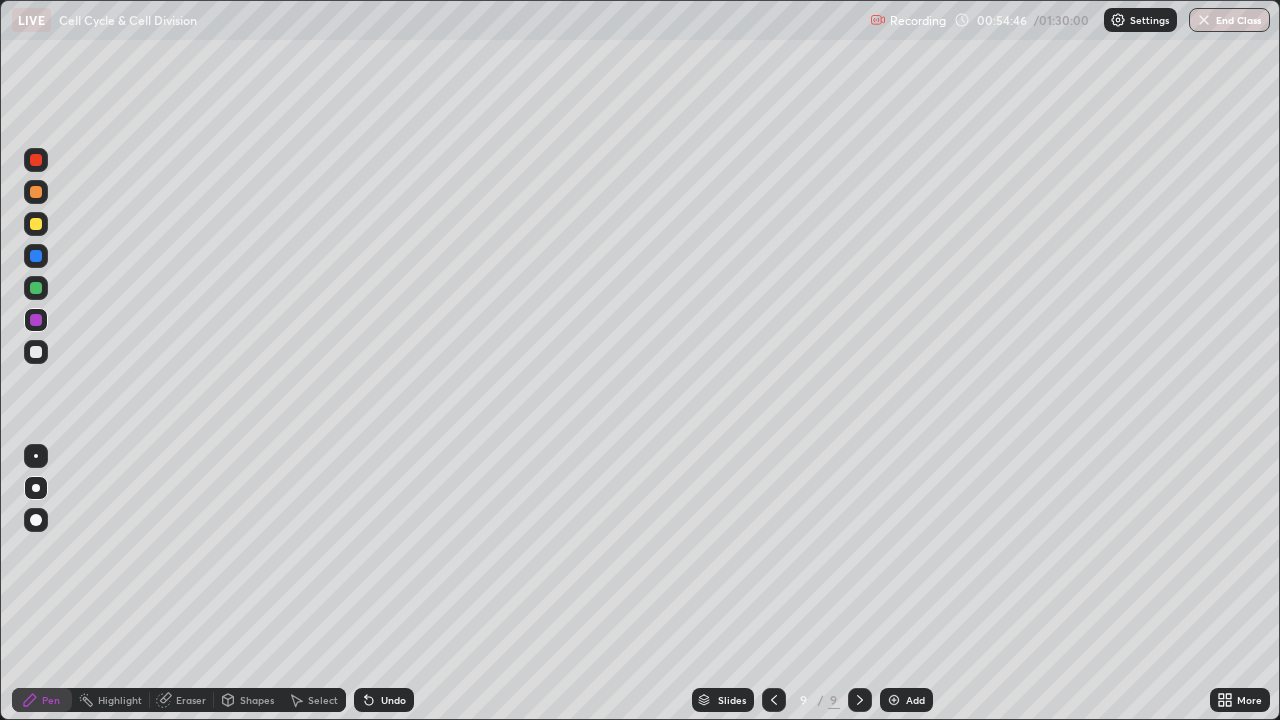 click at bounding box center [36, 256] 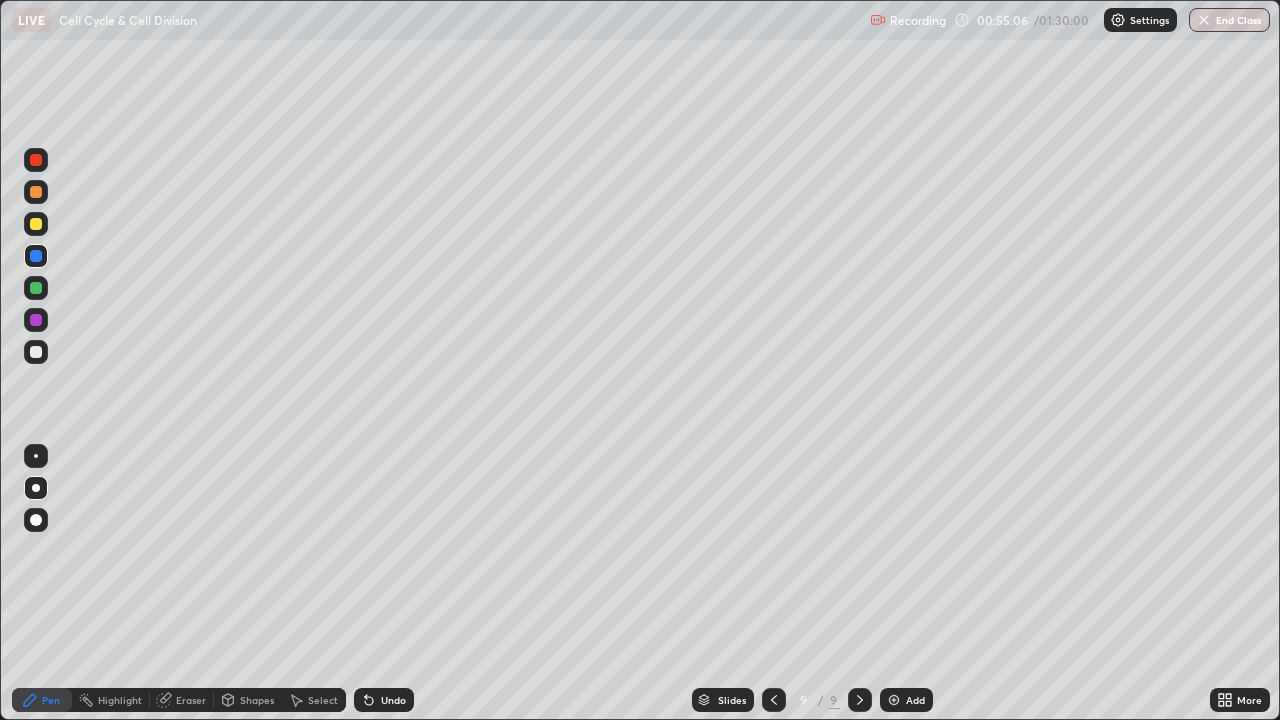 click 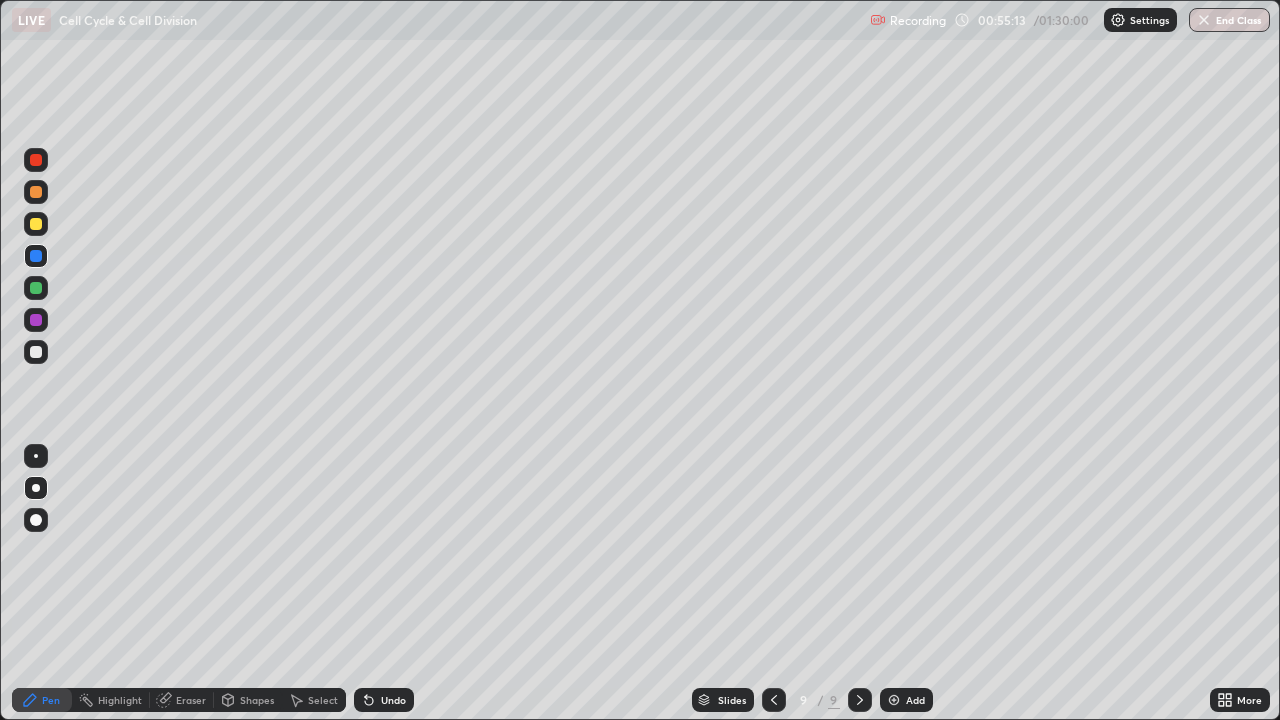 click 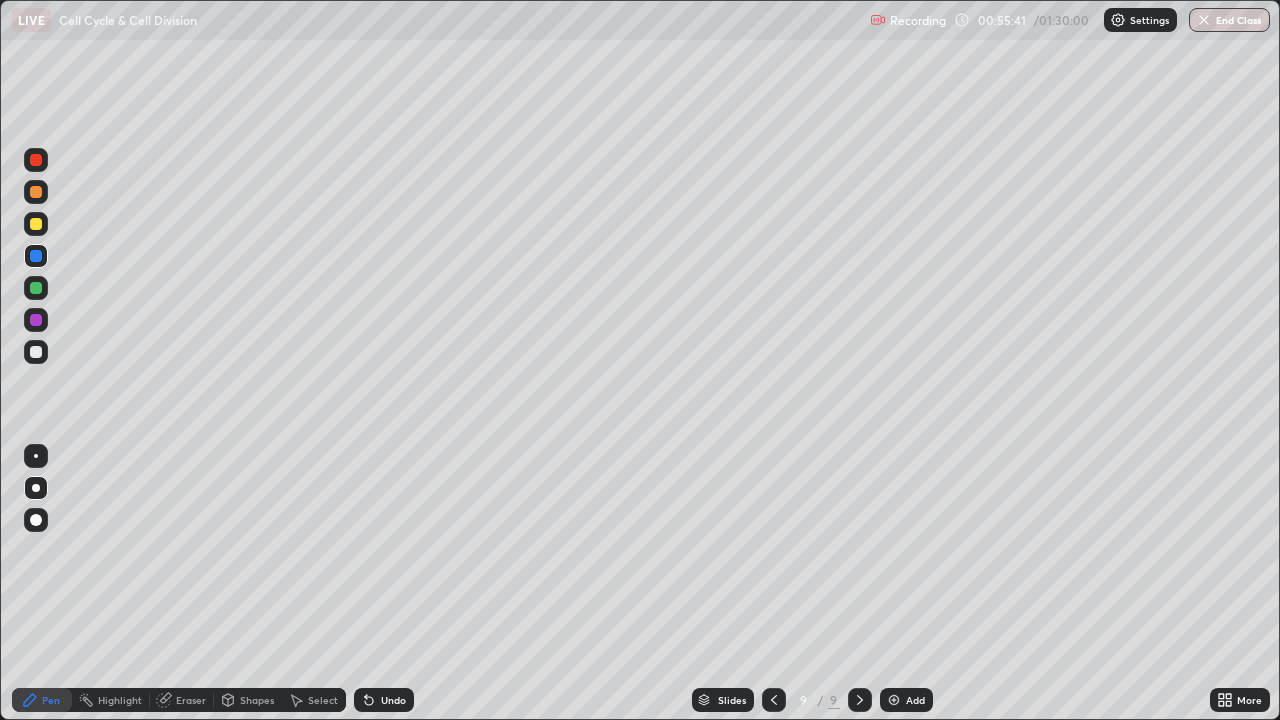click at bounding box center [36, 192] 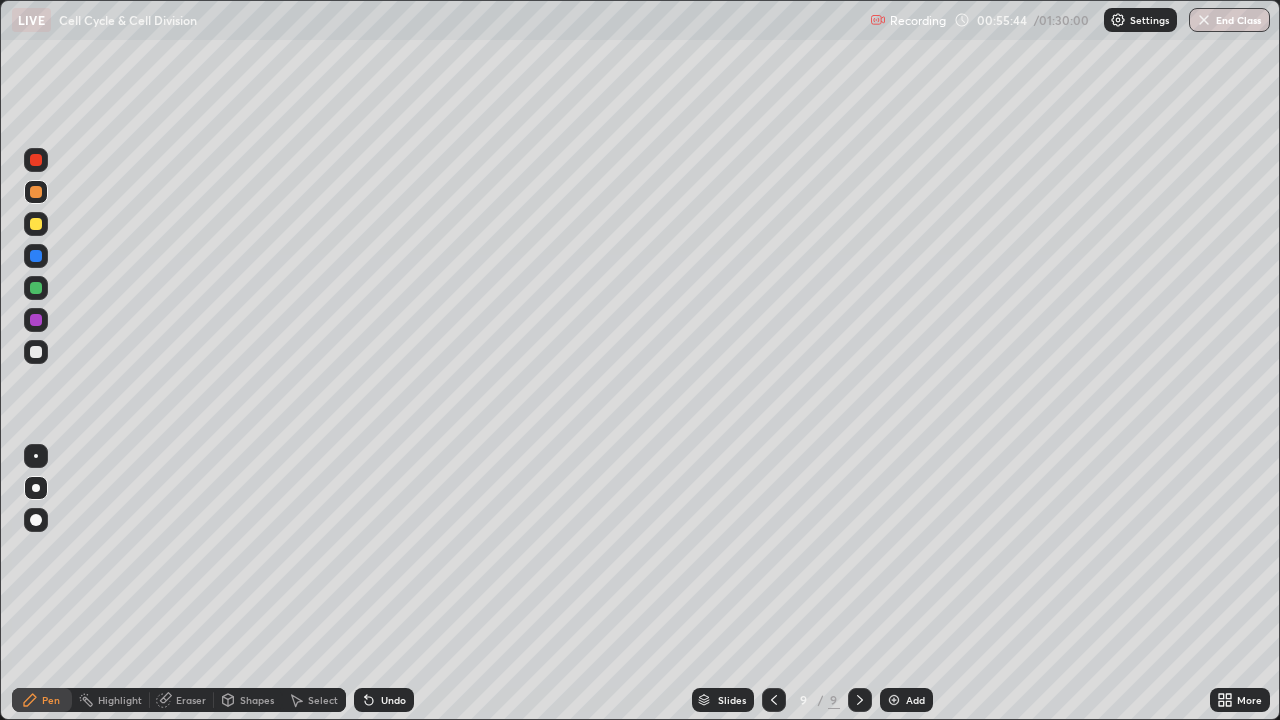 click at bounding box center (36, 160) 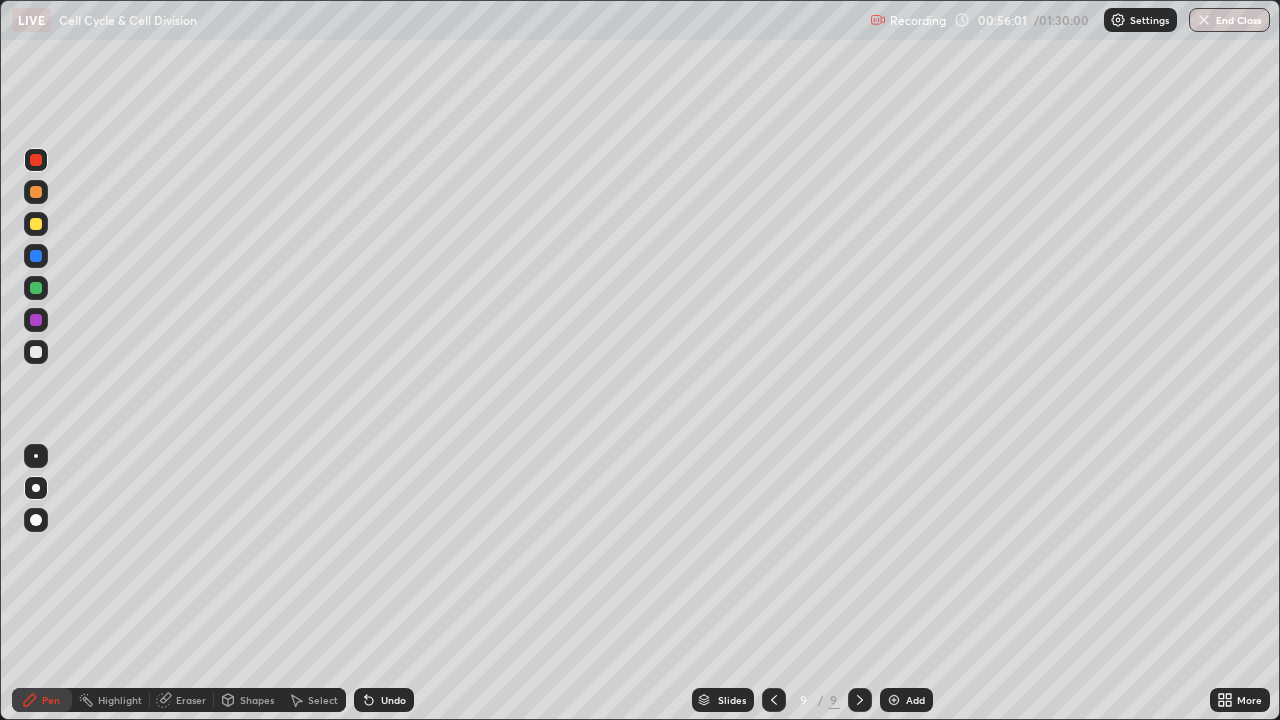 click at bounding box center [36, 256] 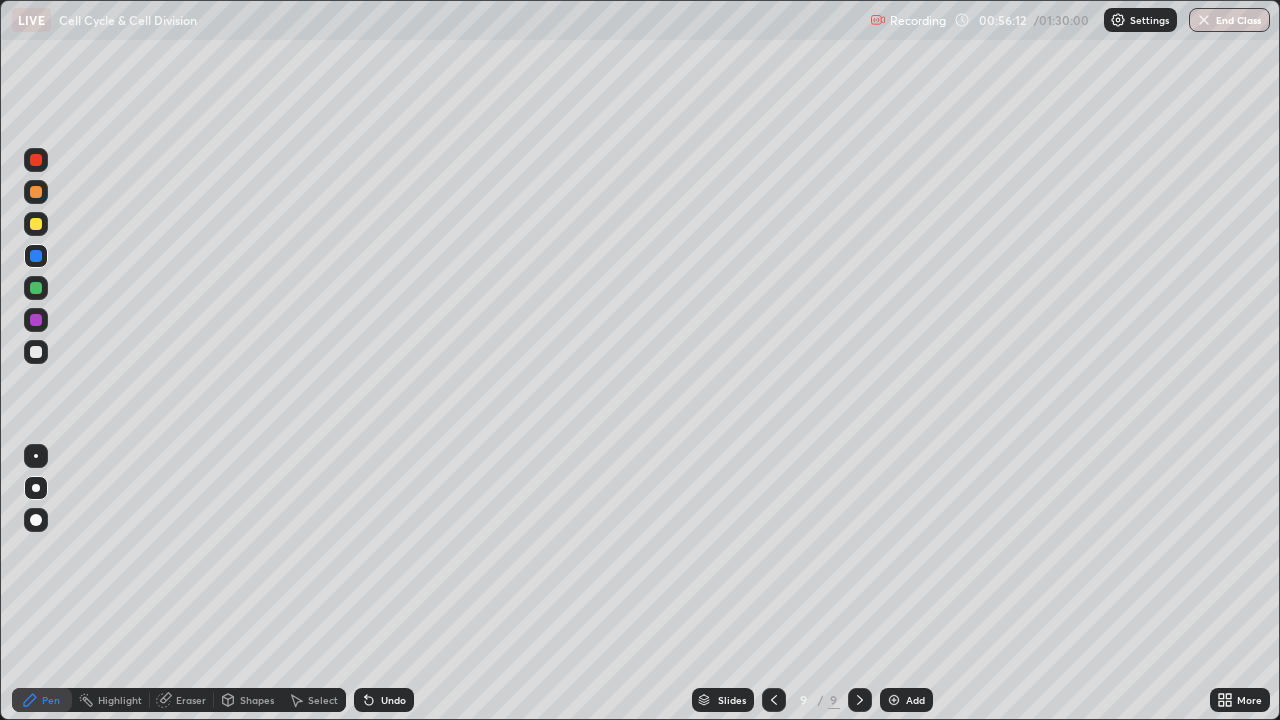 click at bounding box center (36, 352) 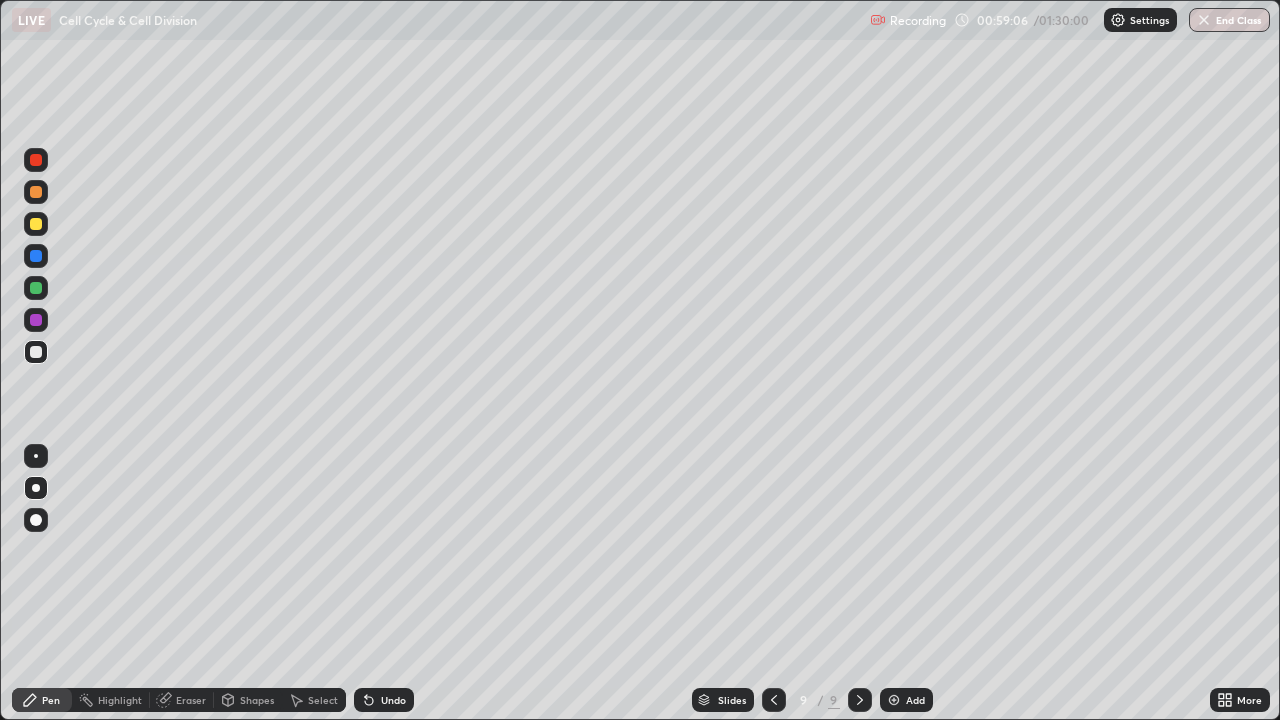 click on "Undo" at bounding box center [393, 700] 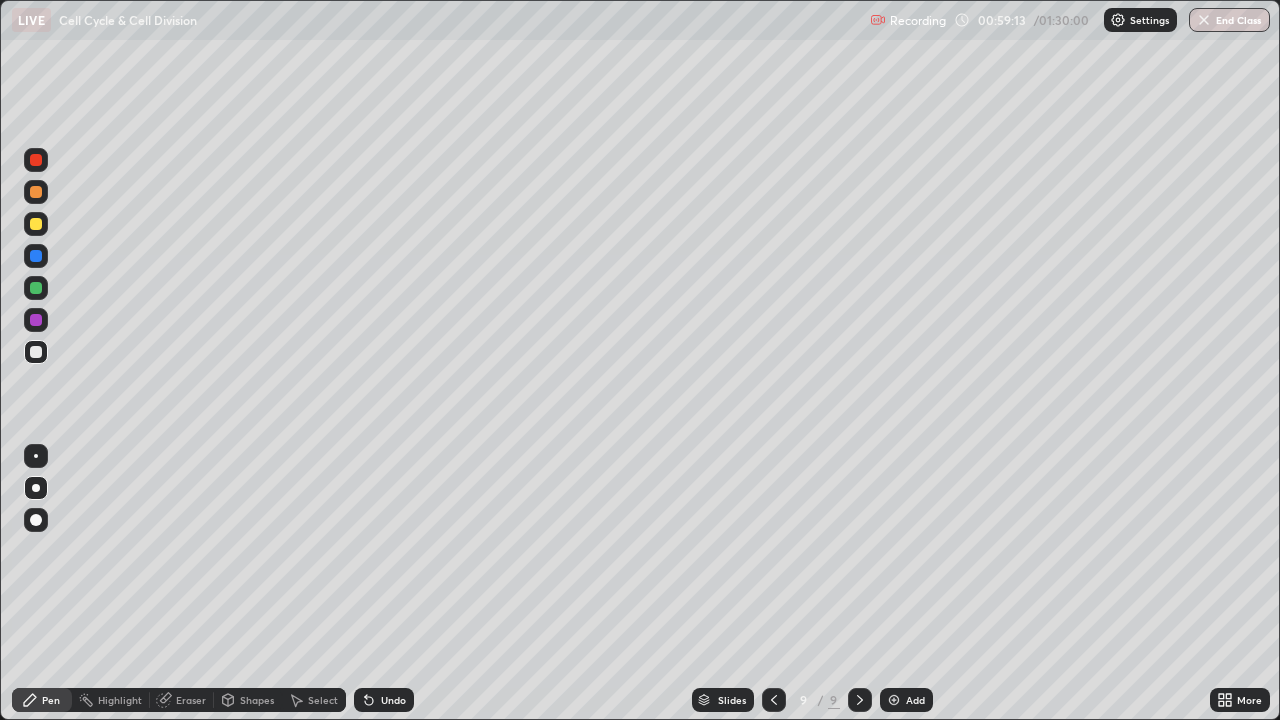 click at bounding box center (36, 320) 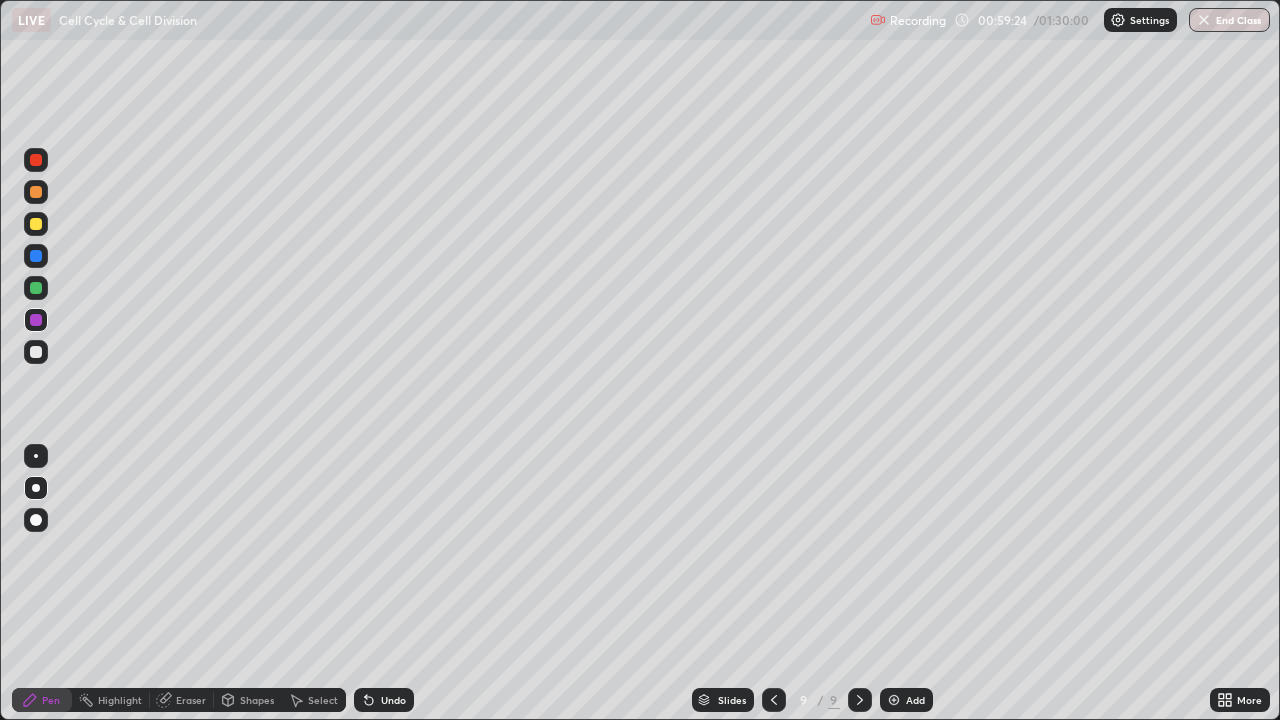 click 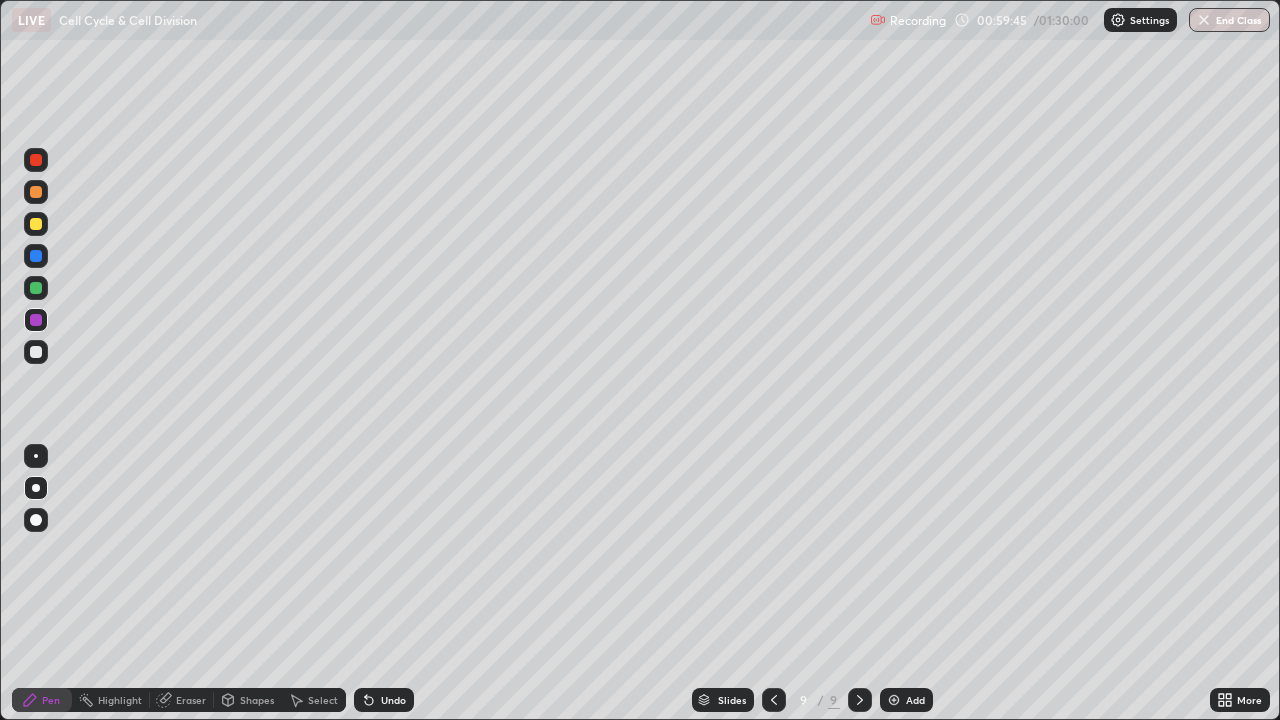 click at bounding box center (36, 352) 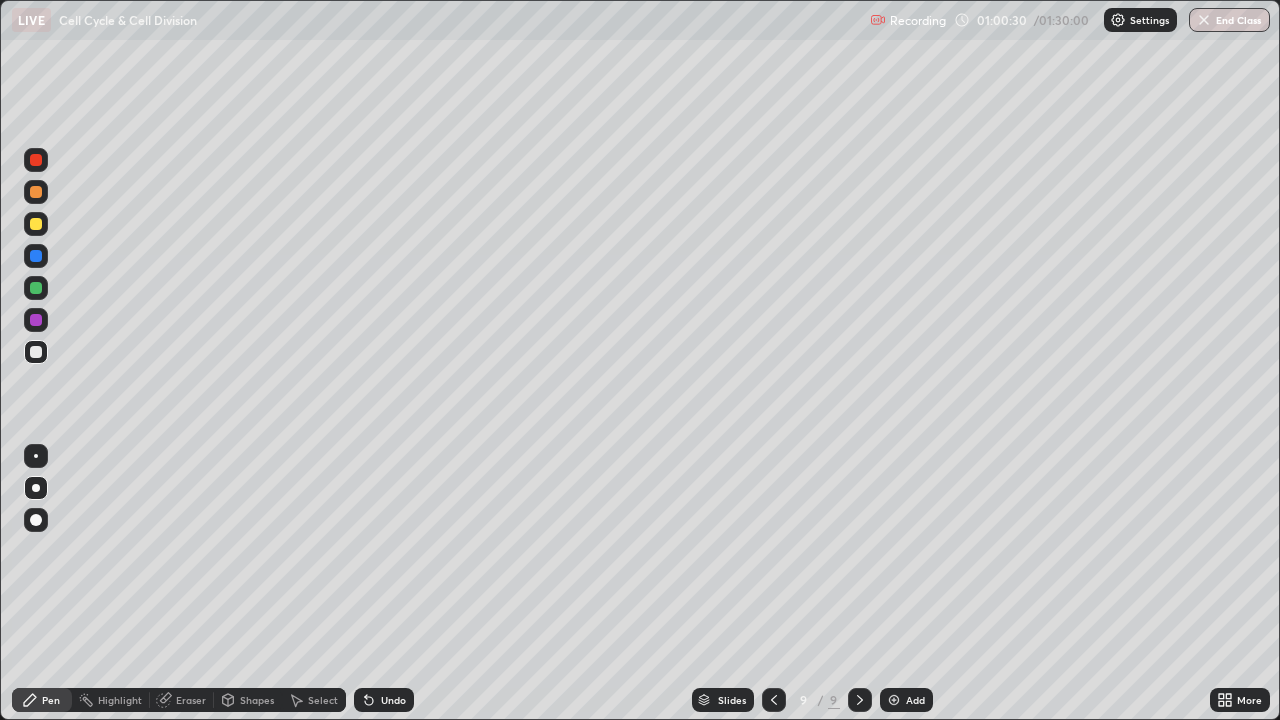click at bounding box center (36, 352) 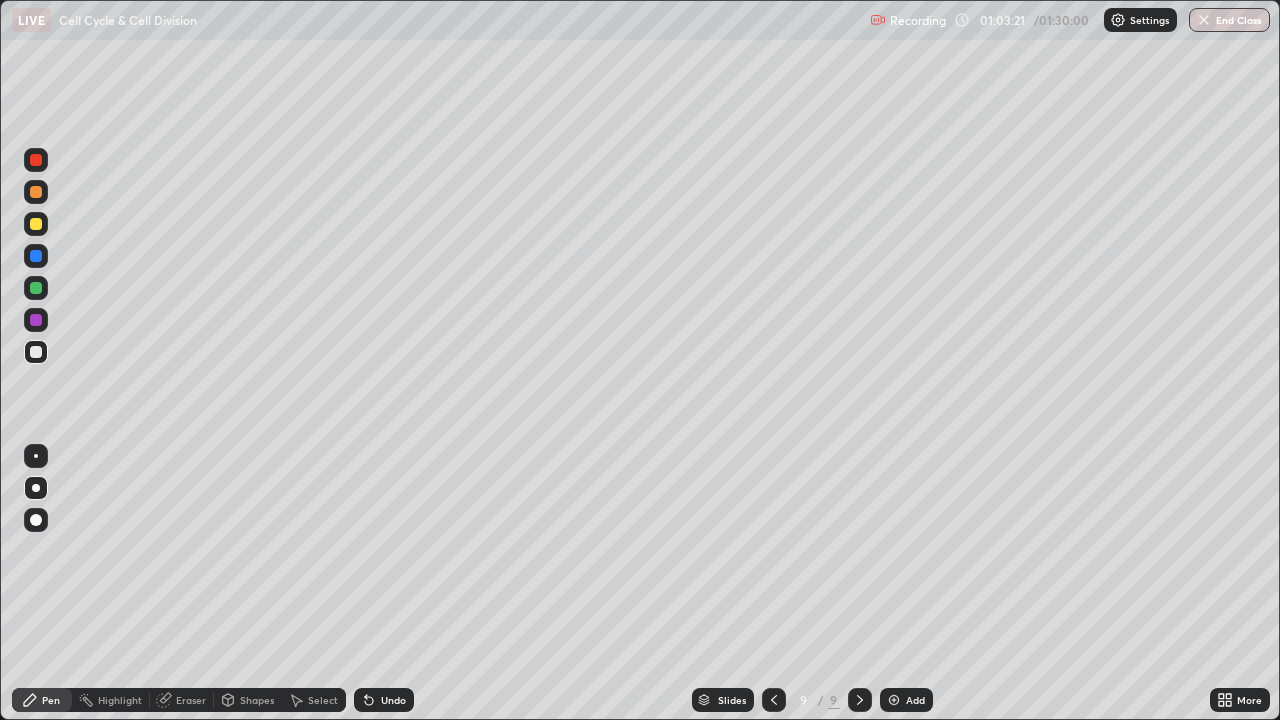 click on "Add" at bounding box center [915, 700] 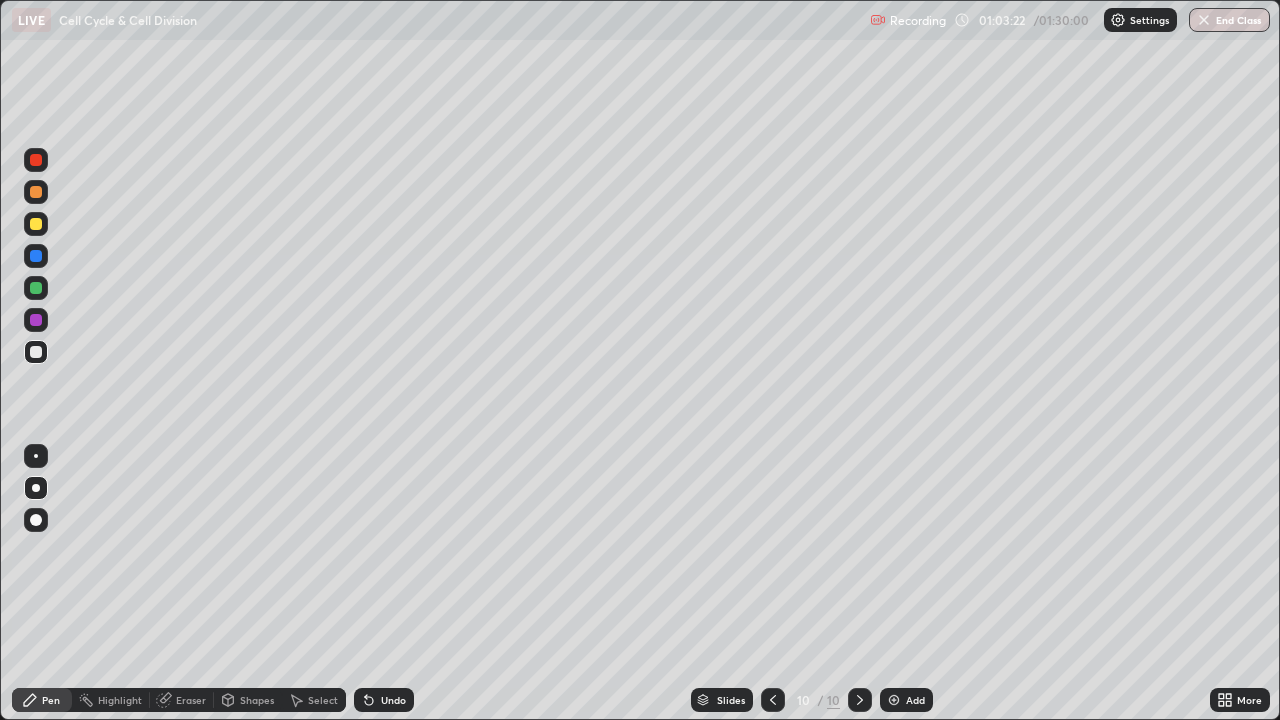 click at bounding box center (36, 320) 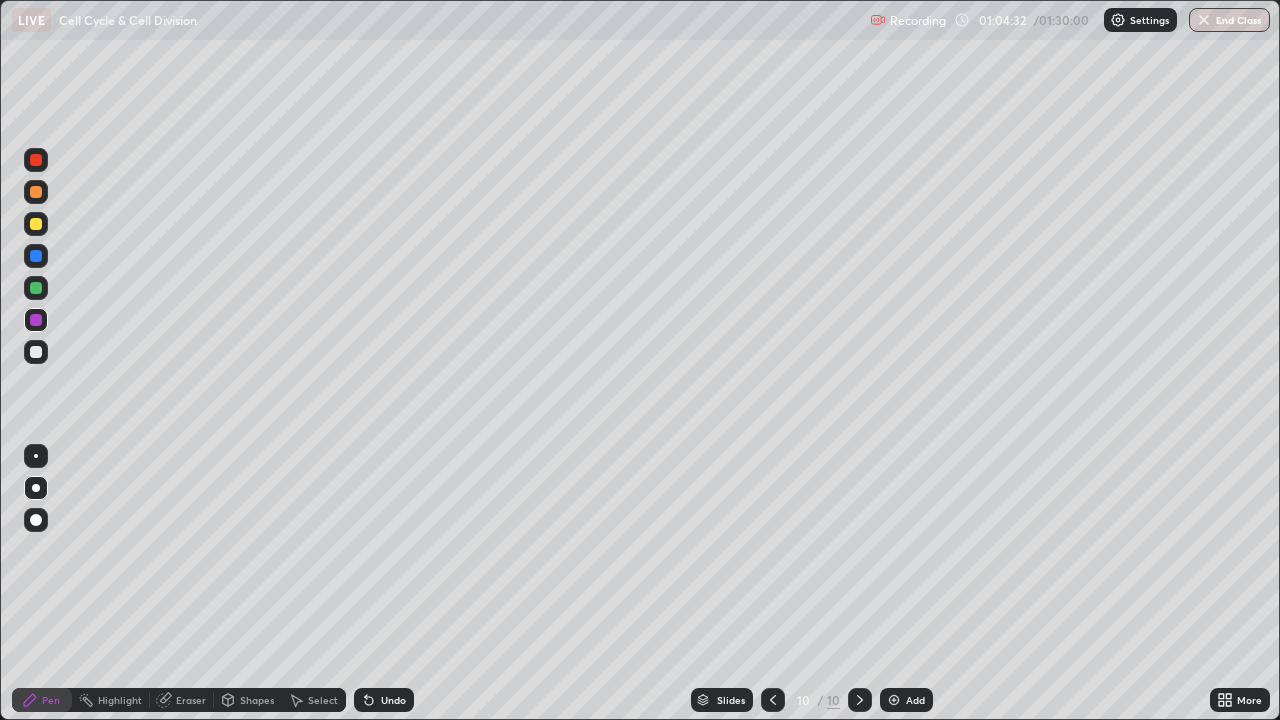 click at bounding box center (36, 352) 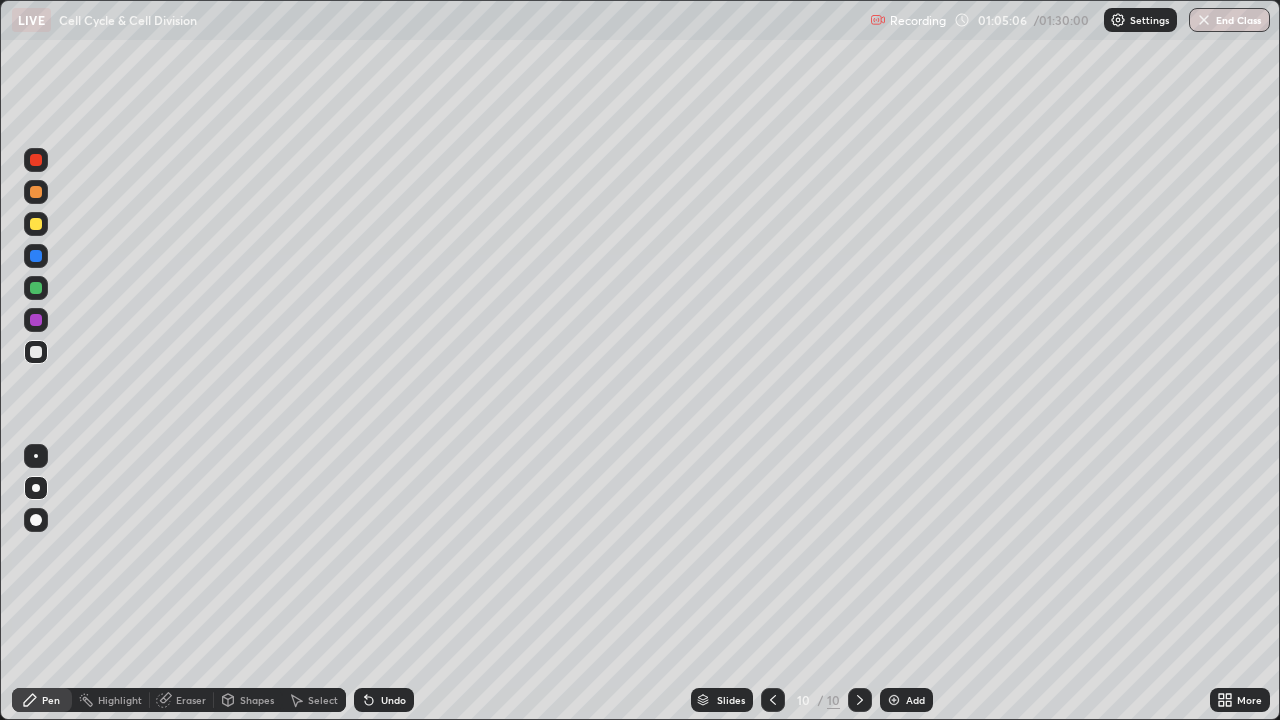 click 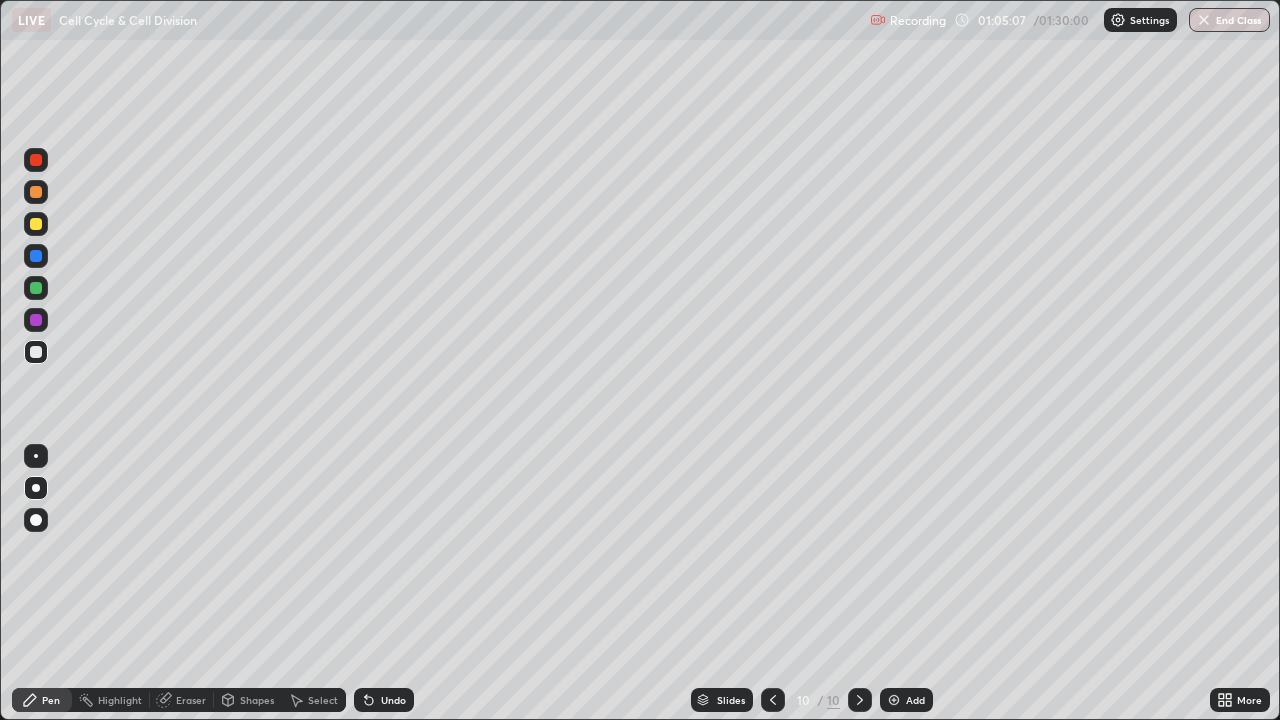 click on "Undo" at bounding box center [380, 700] 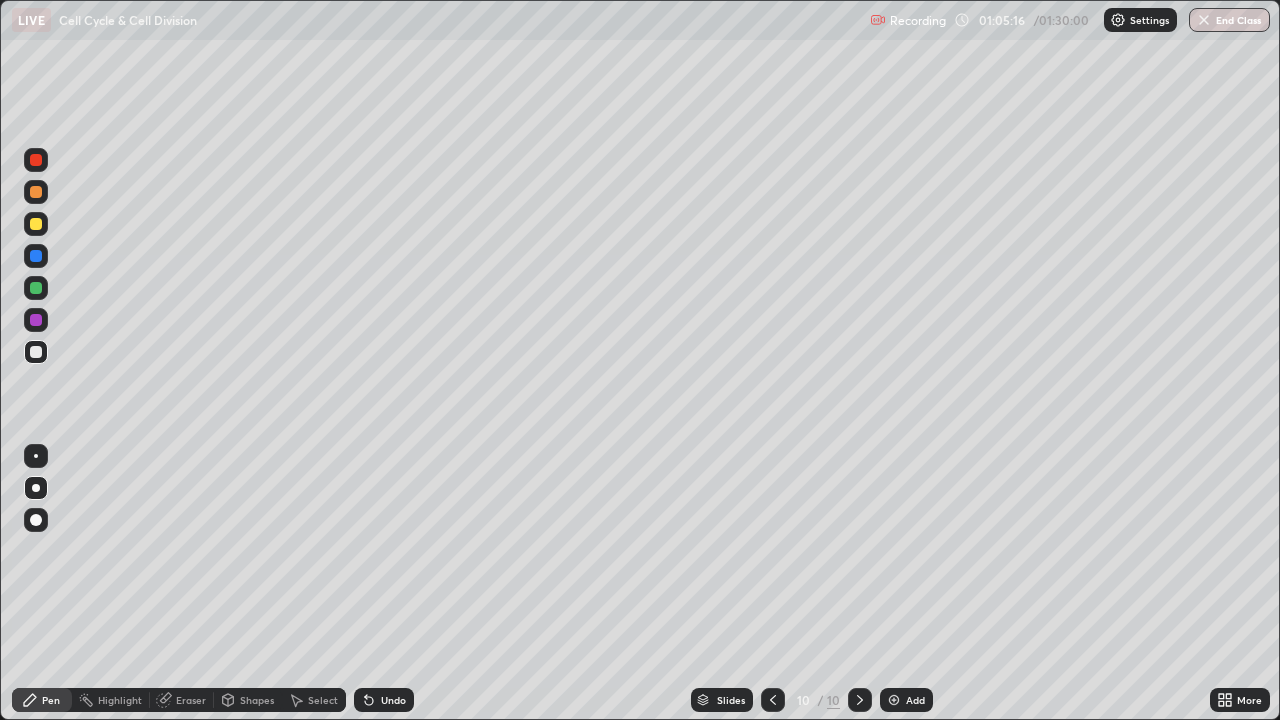 click at bounding box center [36, 288] 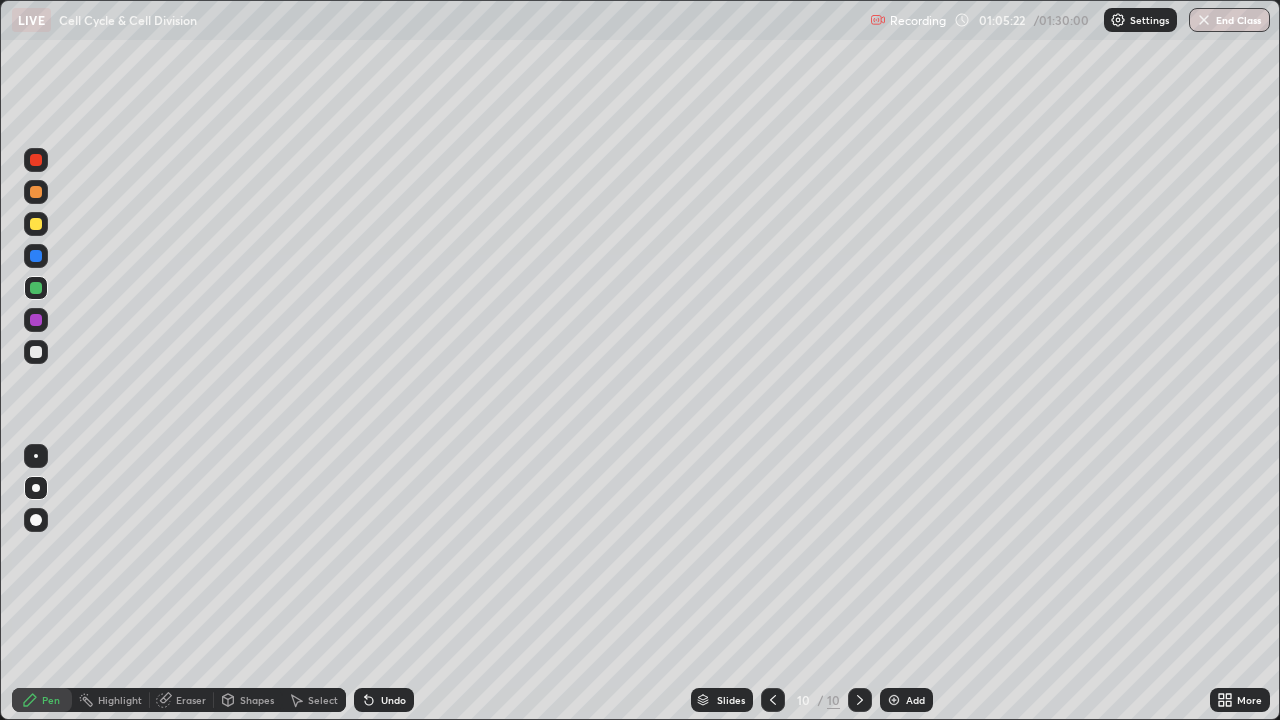 click at bounding box center (36, 256) 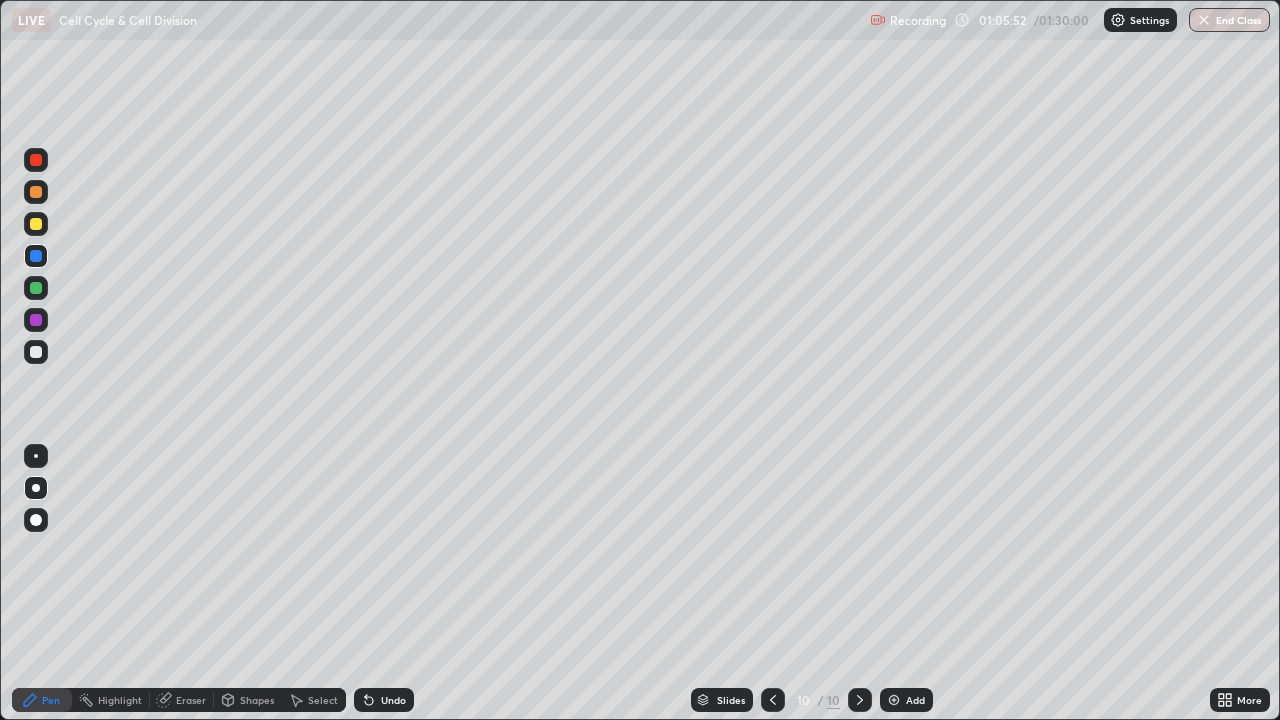 click at bounding box center [36, 320] 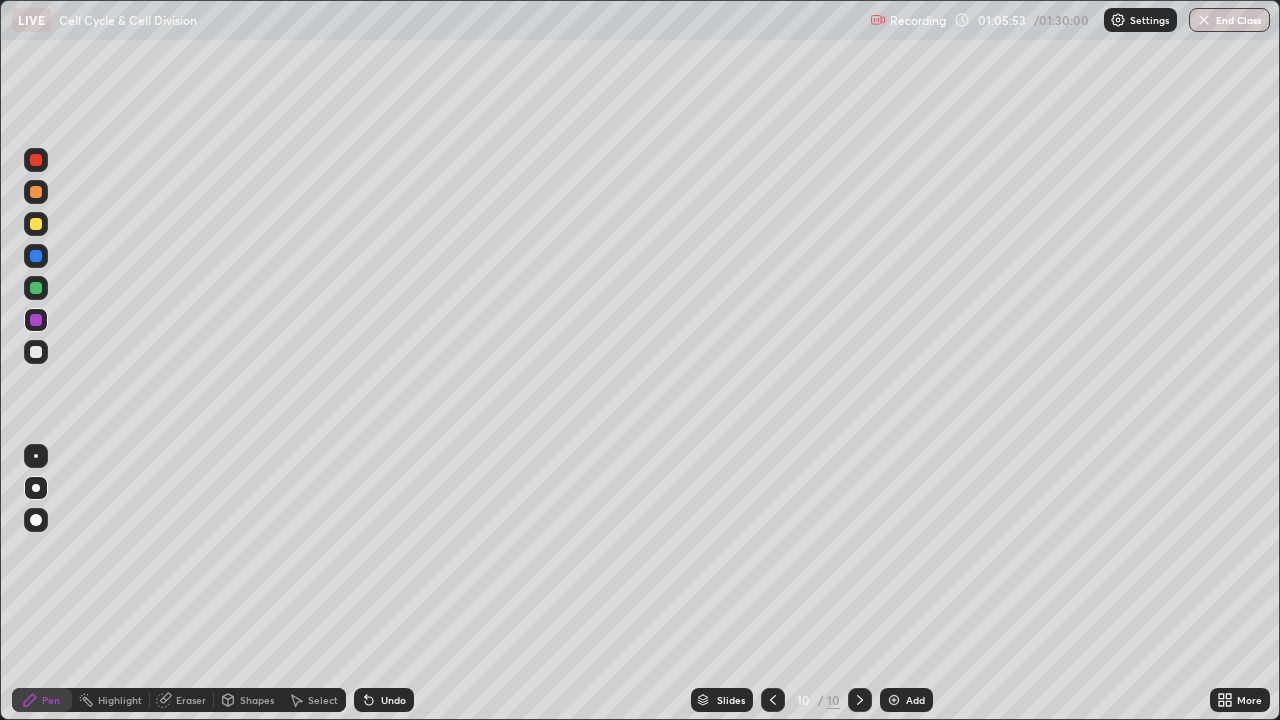click at bounding box center [36, 224] 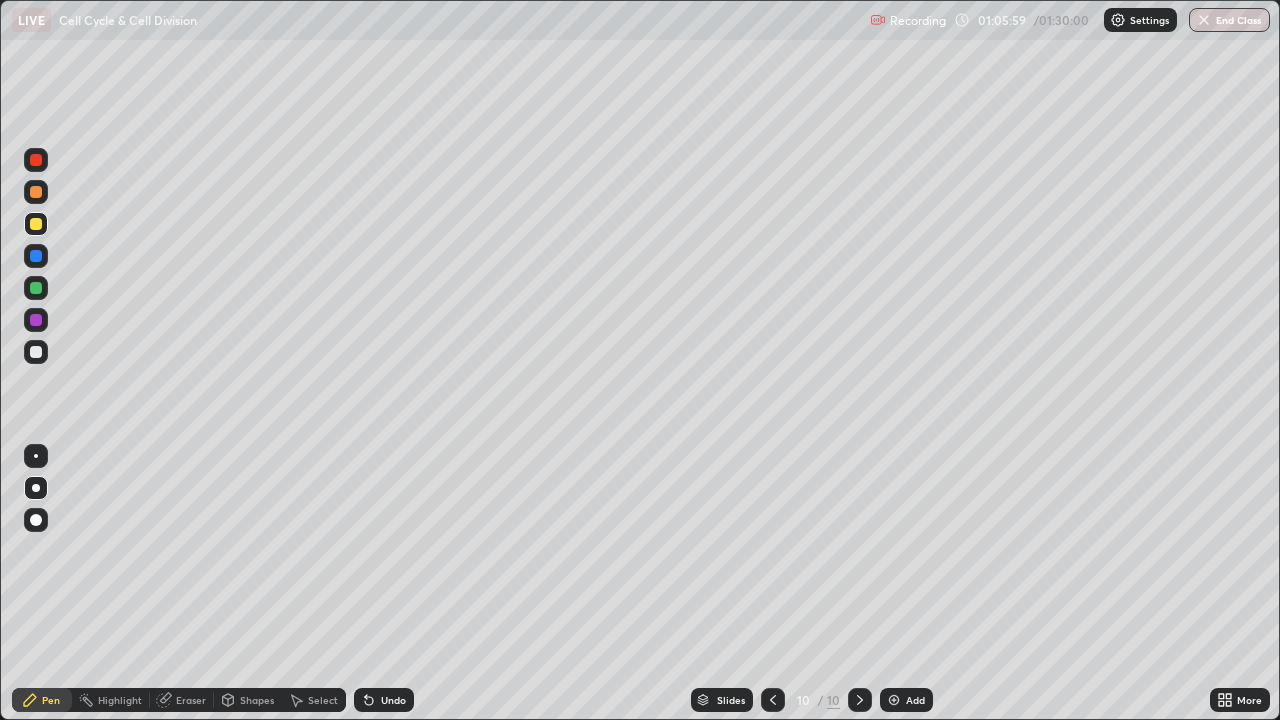 click on "Undo" at bounding box center (393, 700) 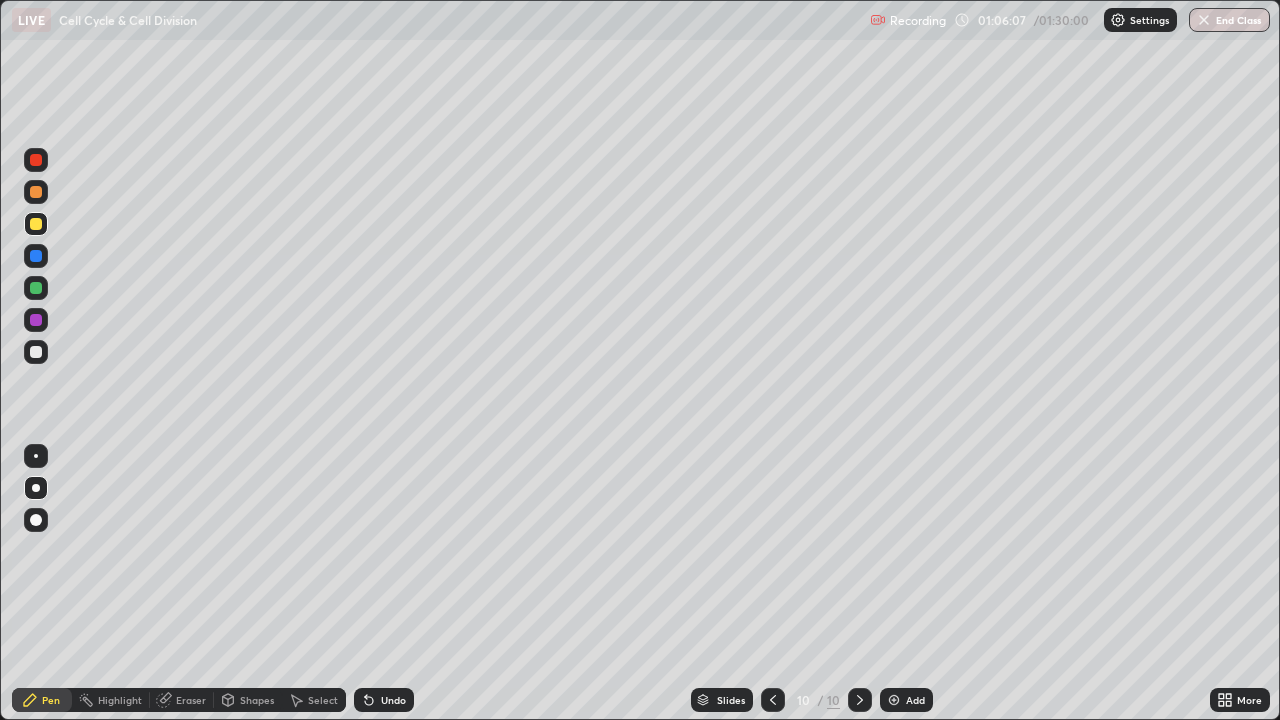 click at bounding box center (36, 288) 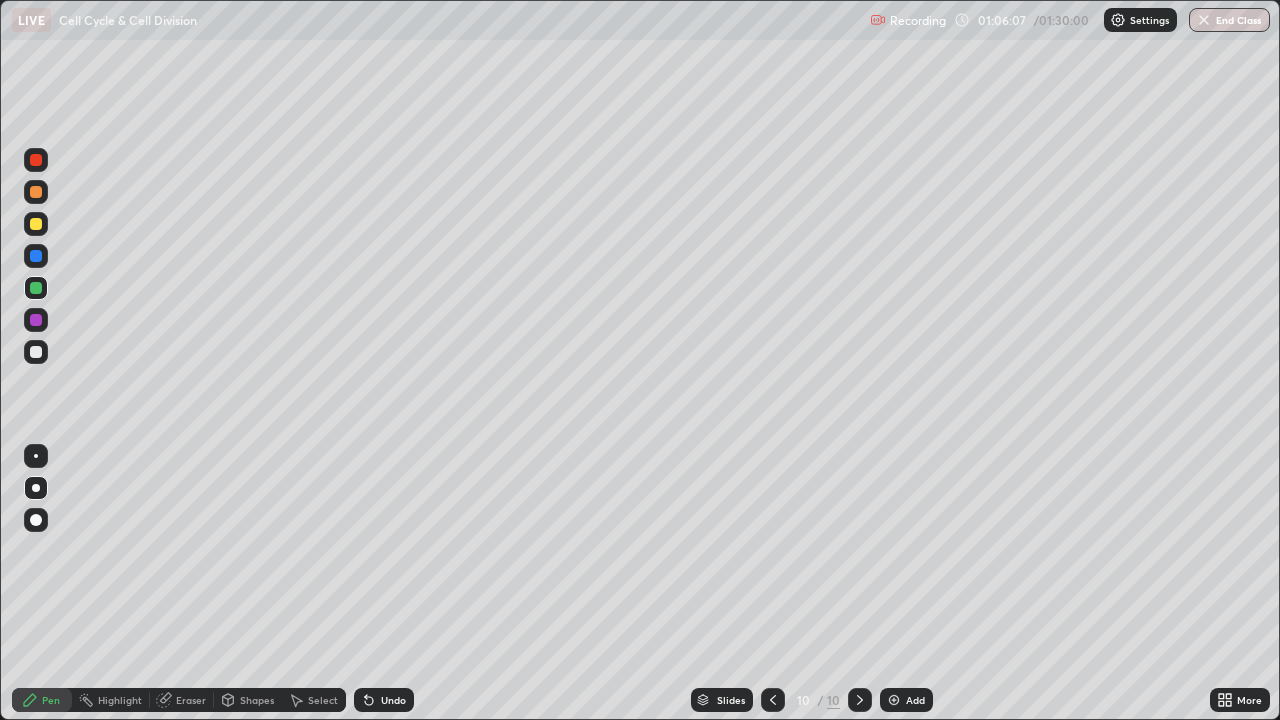click at bounding box center [36, 352] 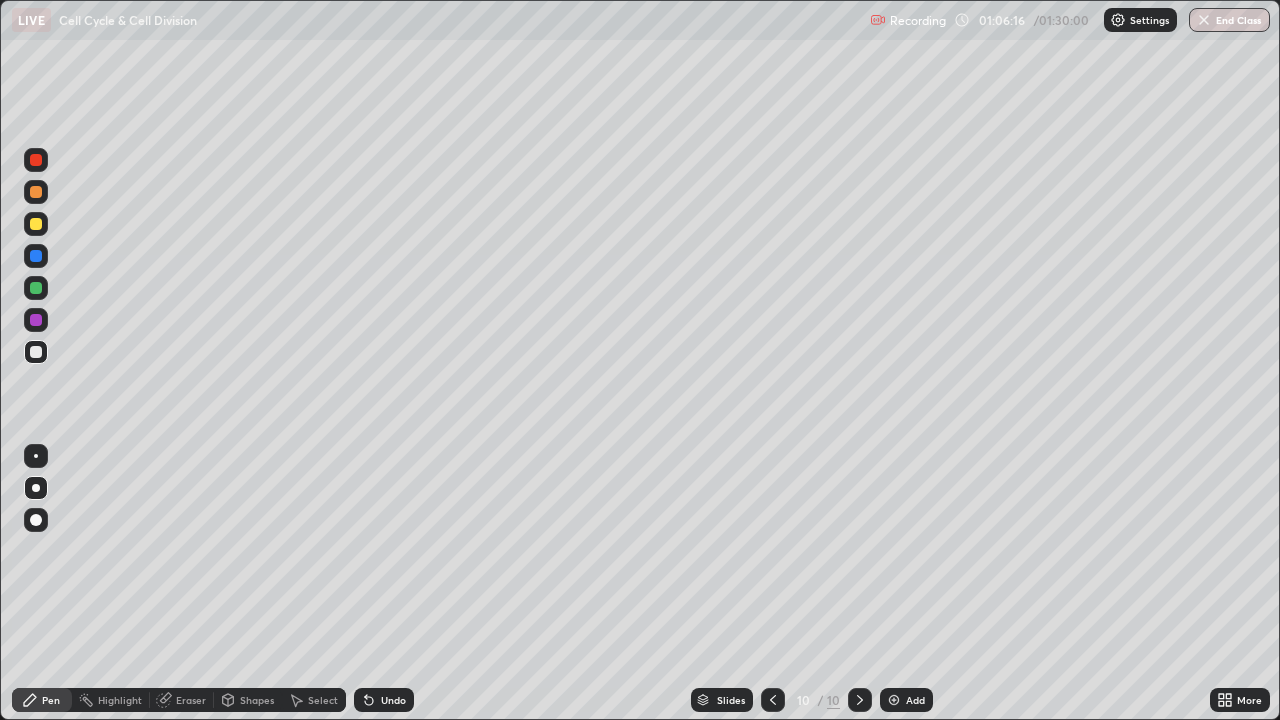 click at bounding box center (36, 352) 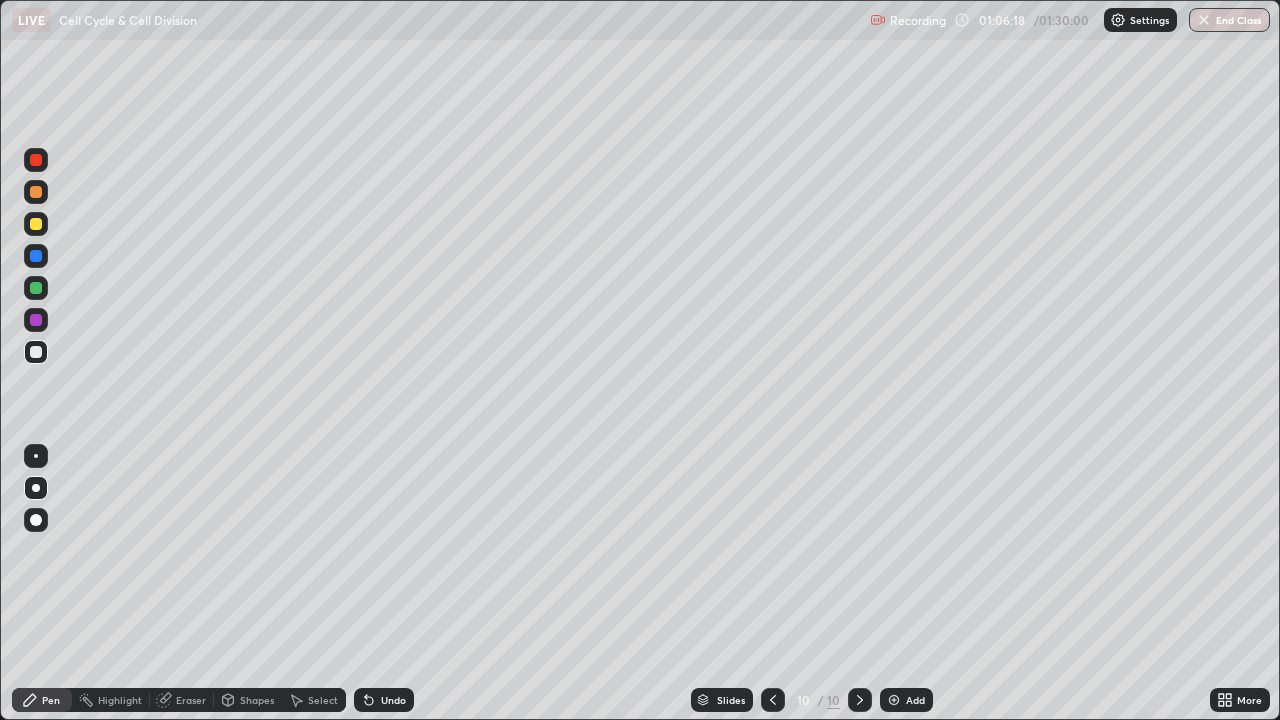 click at bounding box center (36, 288) 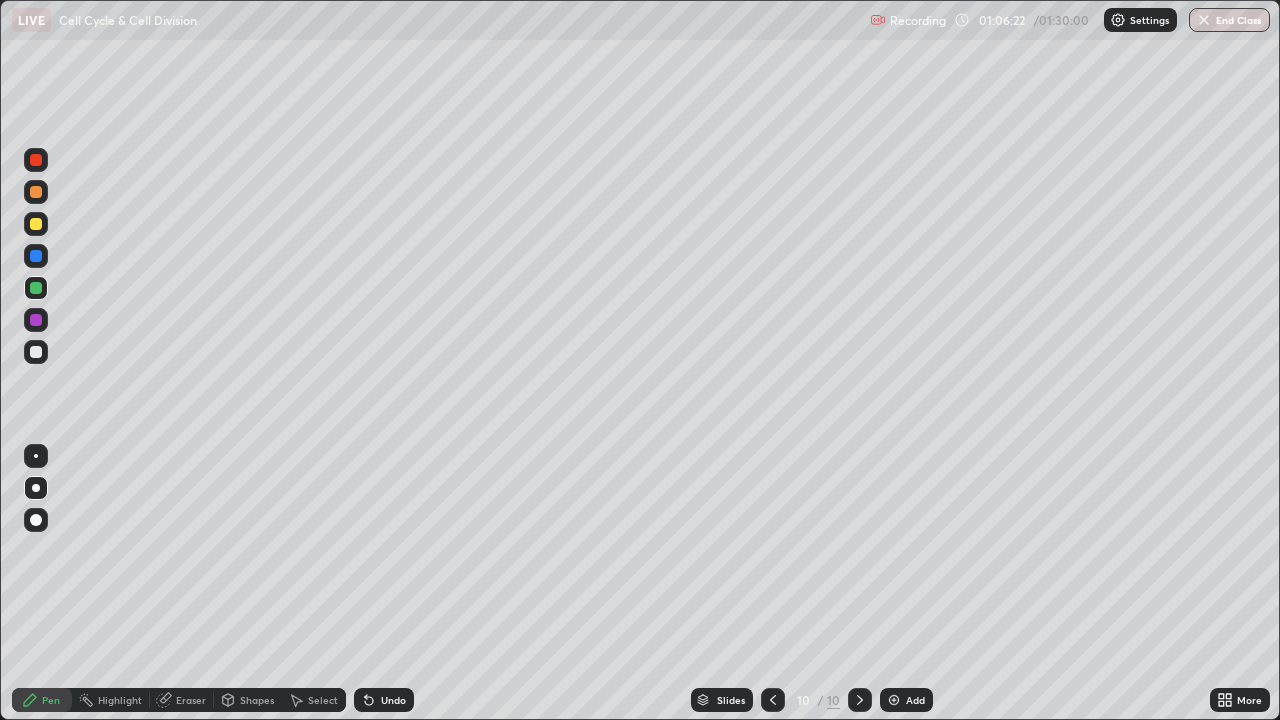 click on "Undo" at bounding box center (393, 700) 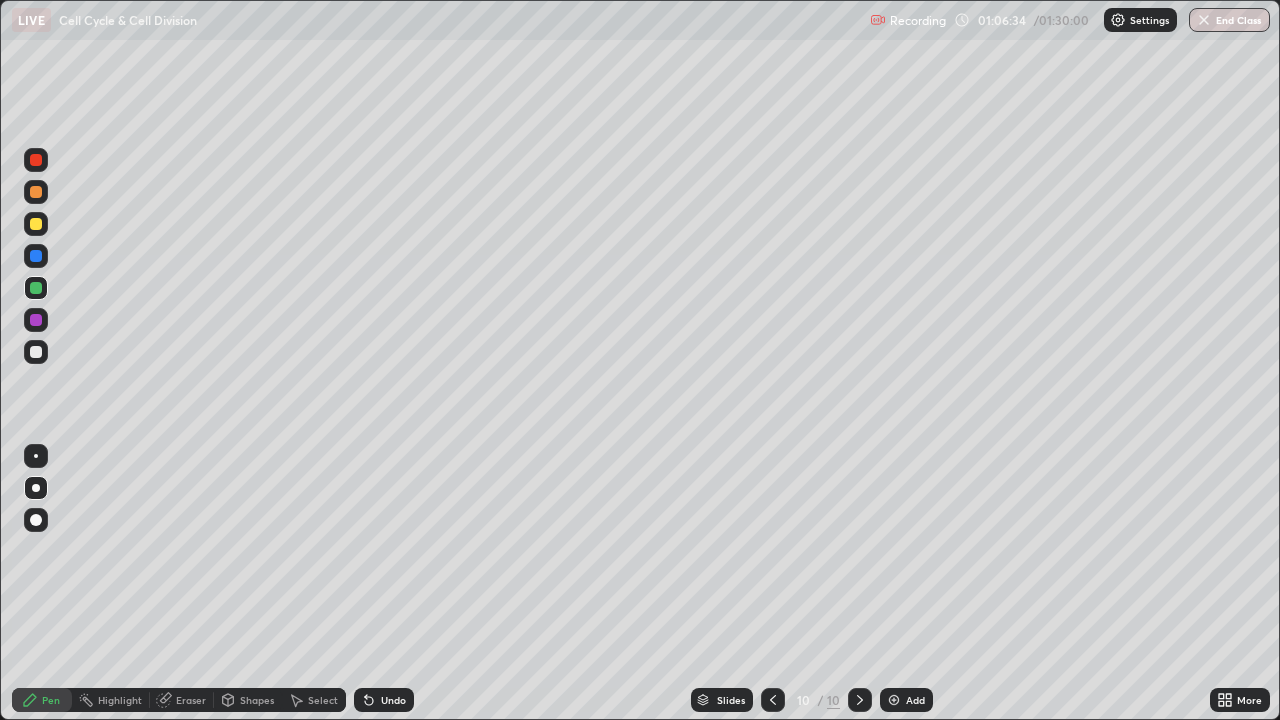 click at bounding box center [36, 320] 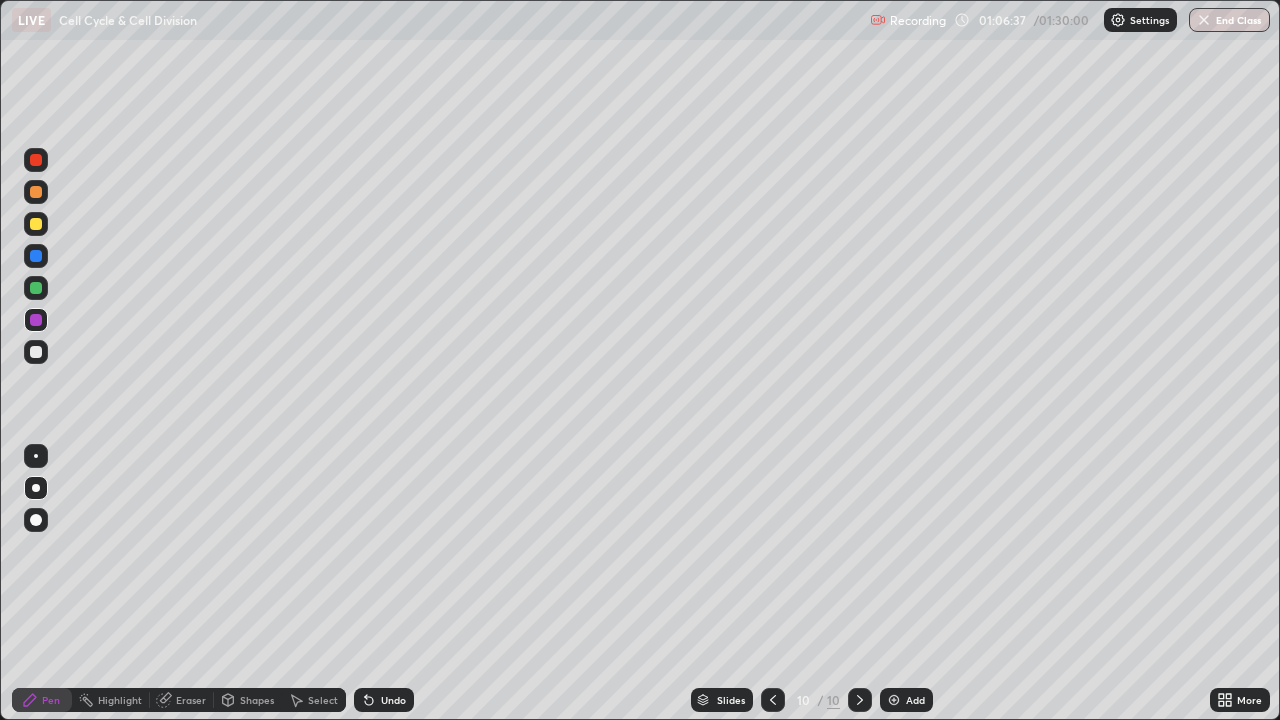 click at bounding box center (36, 352) 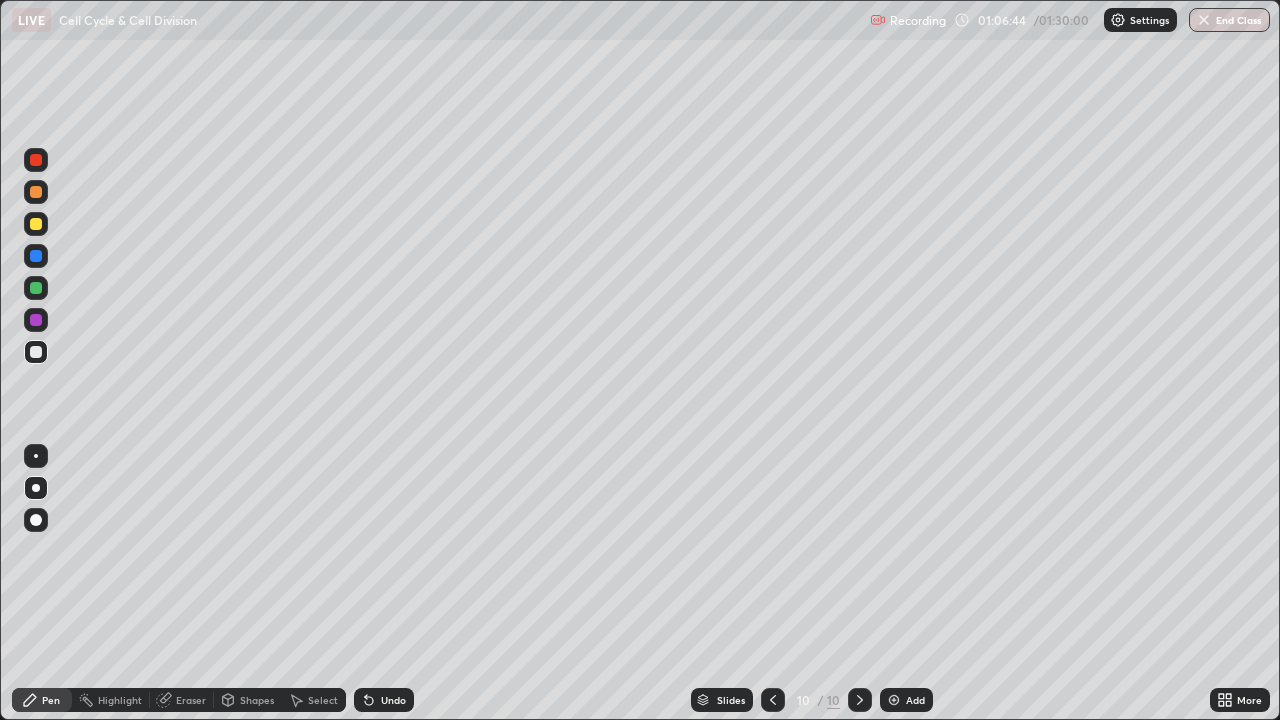 click 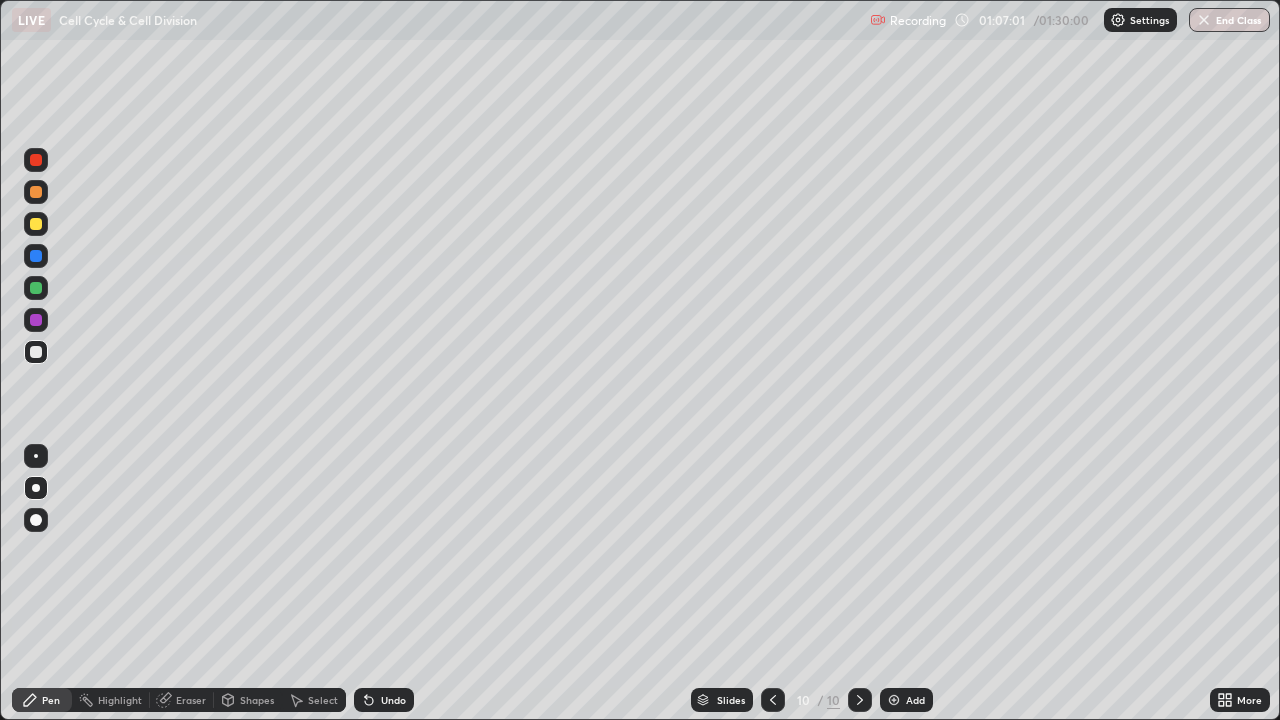 click on "Eraser" at bounding box center [191, 700] 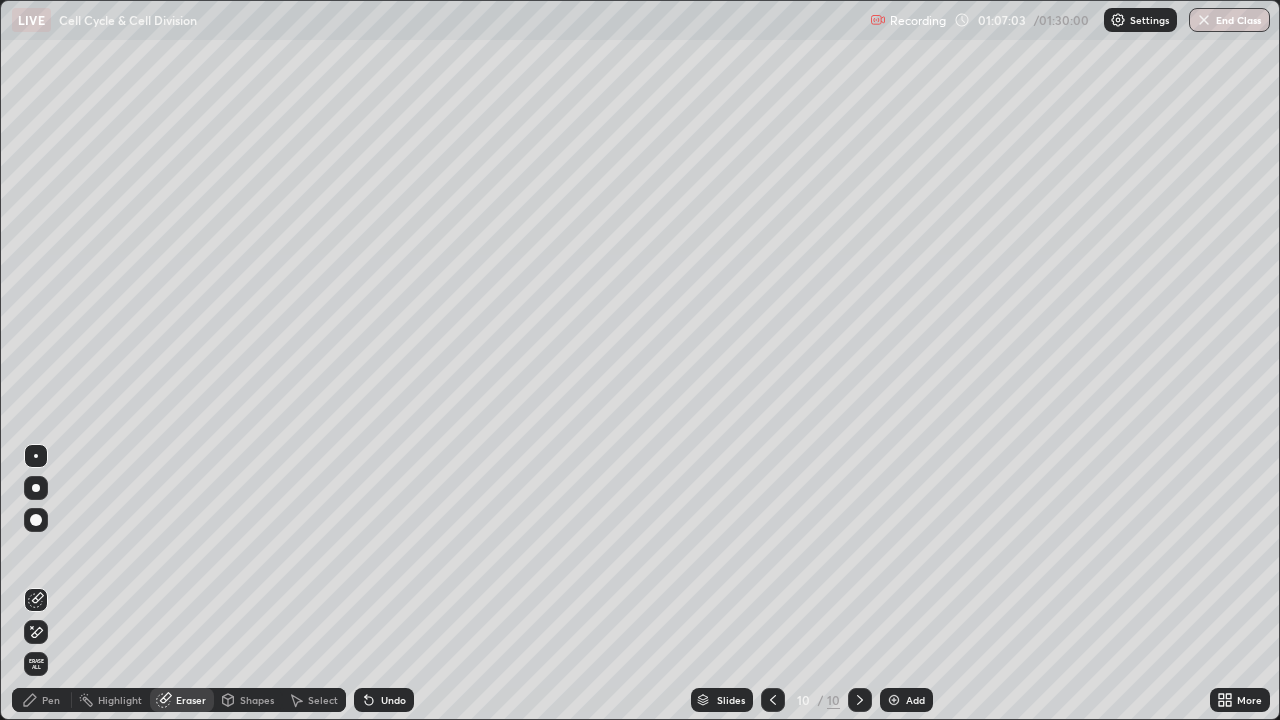 click on "Pen" at bounding box center [42, 700] 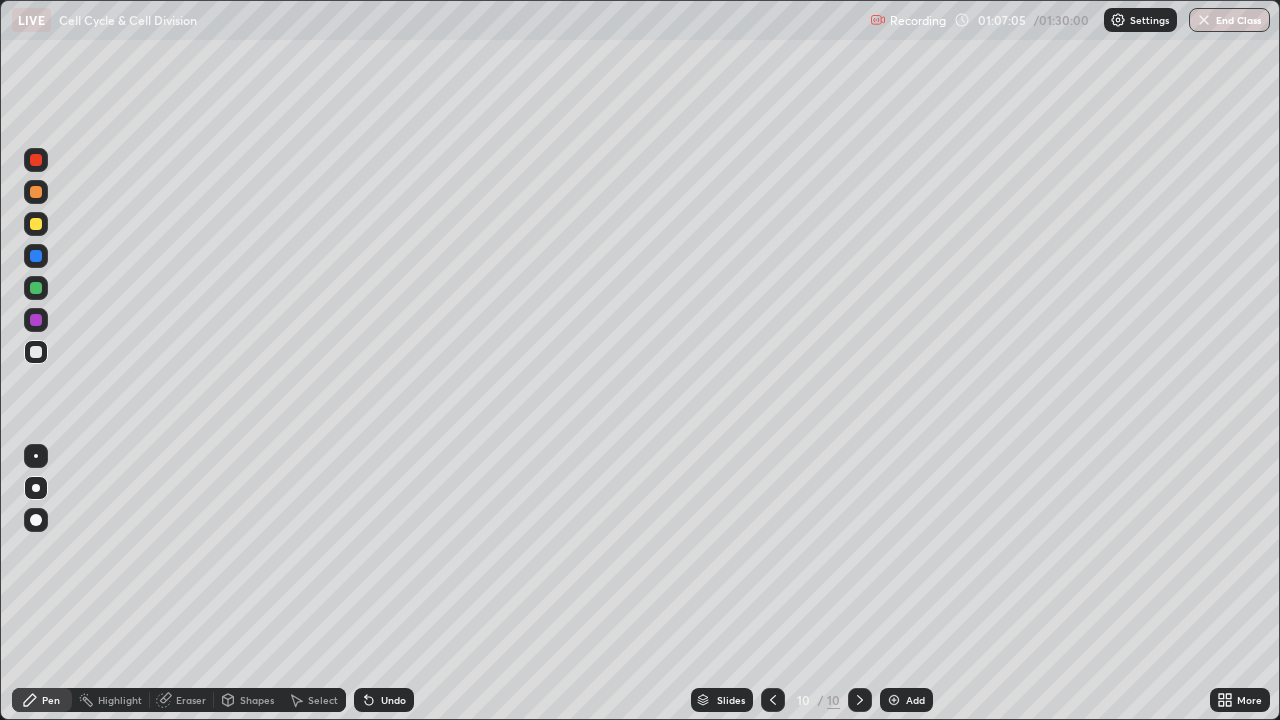 click on "Eraser" at bounding box center [191, 700] 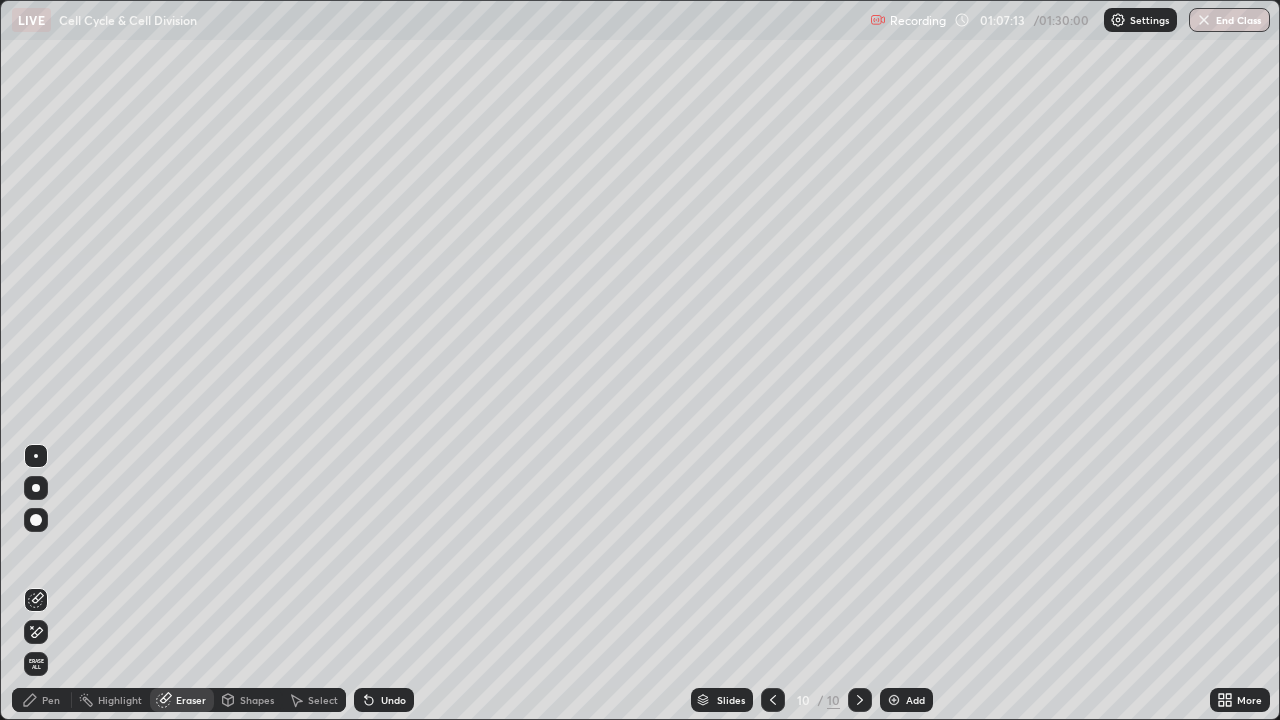 click on "Pen" at bounding box center (51, 700) 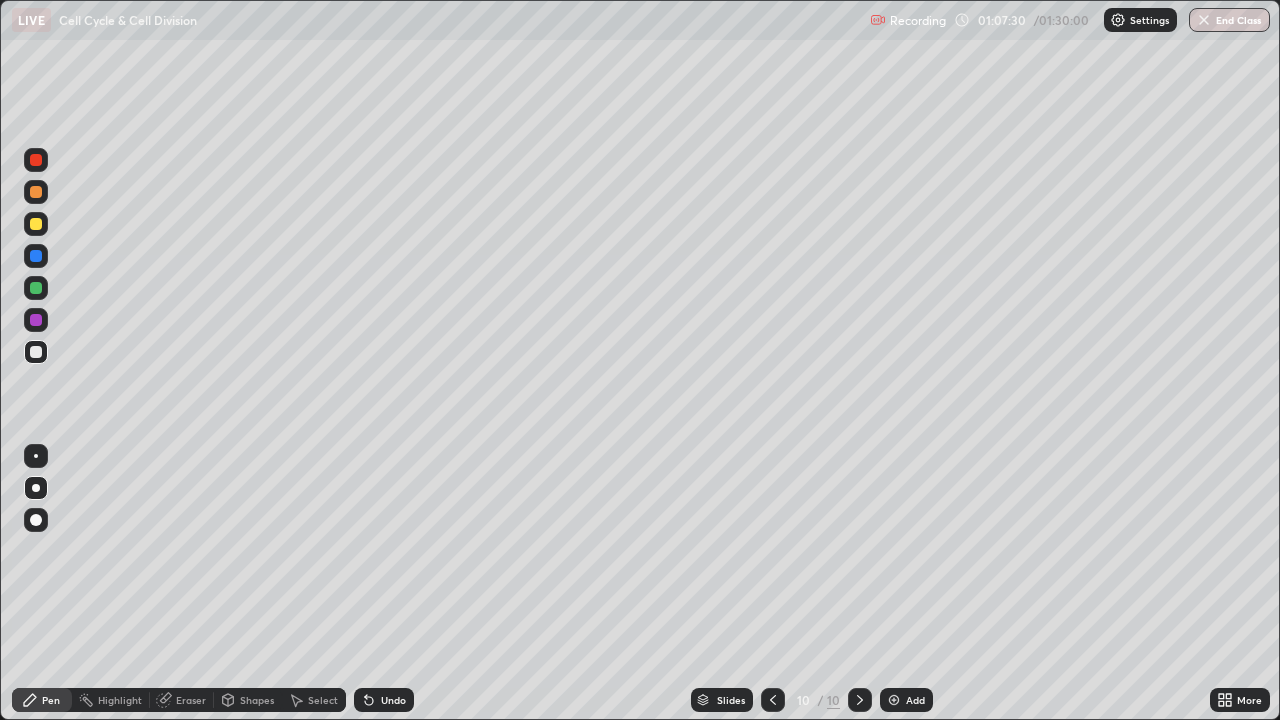 click at bounding box center [36, 160] 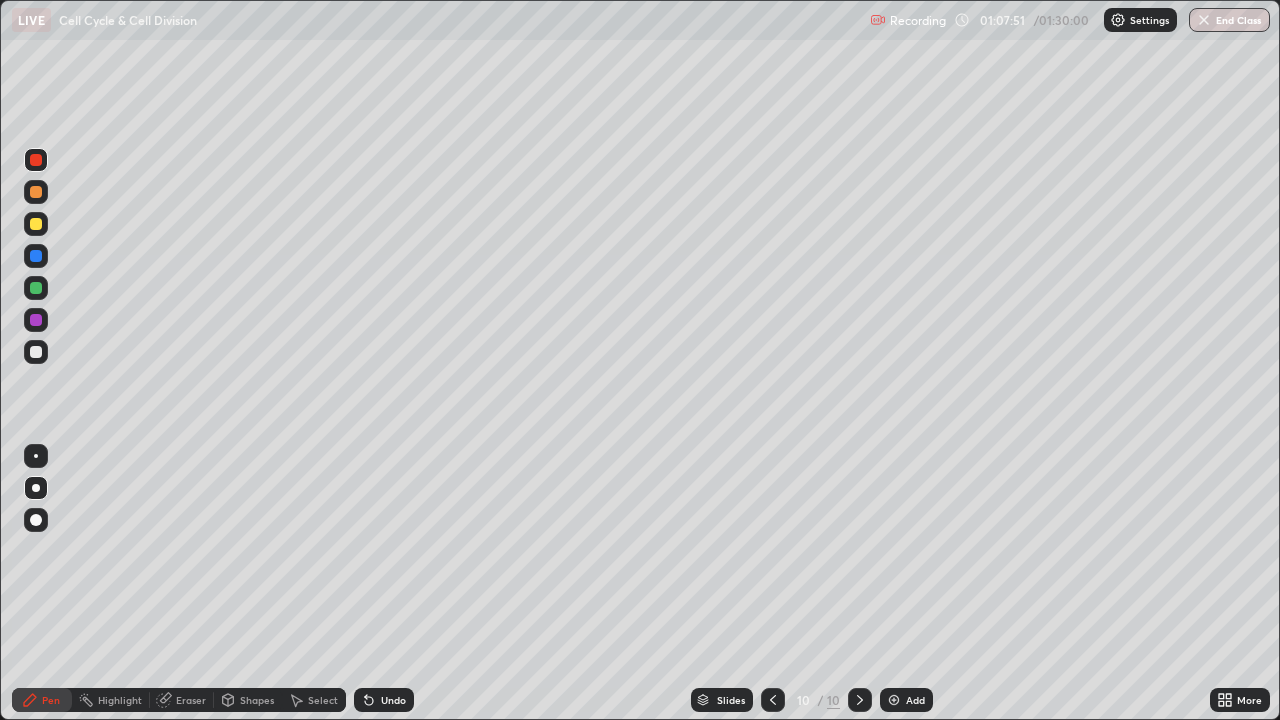 click on "Undo" at bounding box center [393, 700] 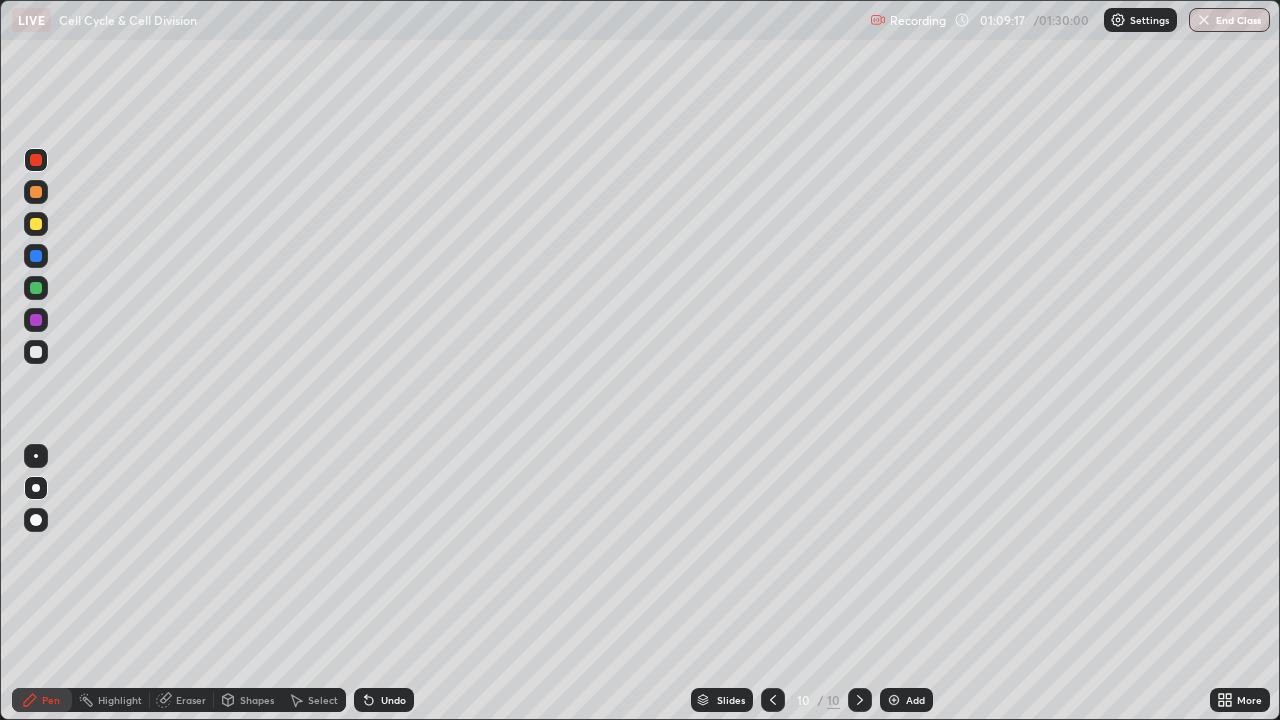 click at bounding box center (894, 700) 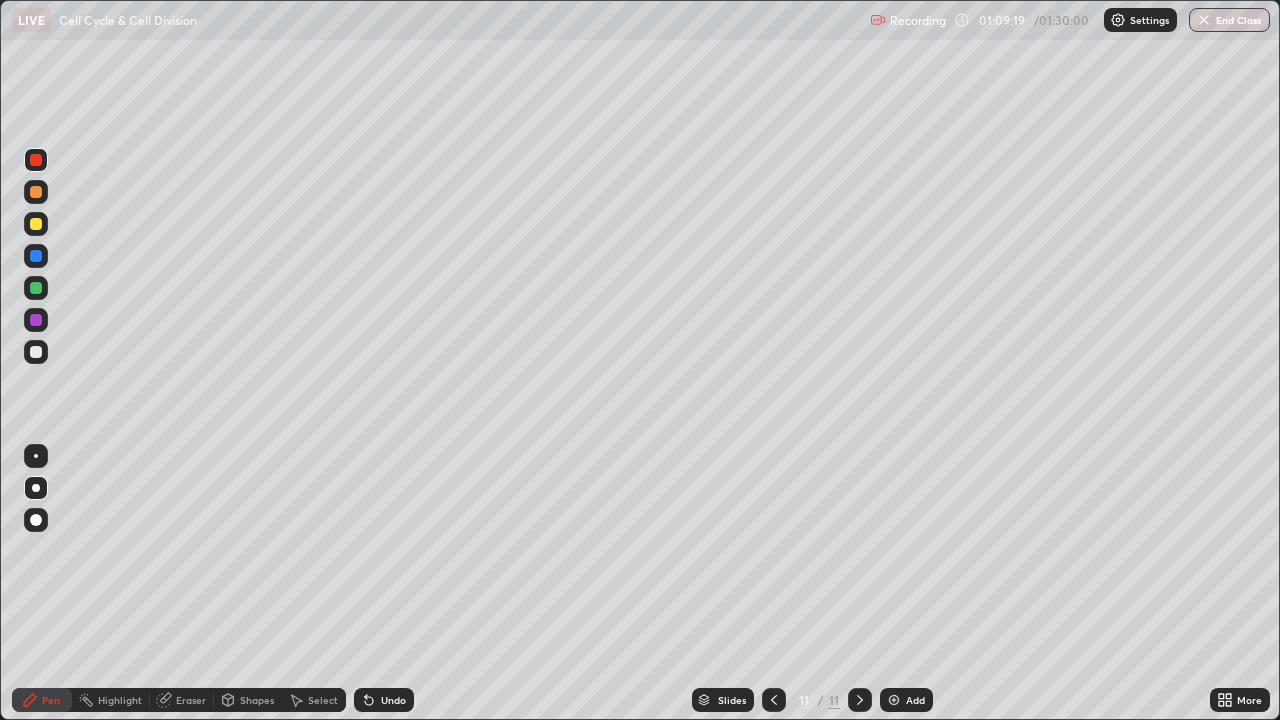 click at bounding box center [36, 320] 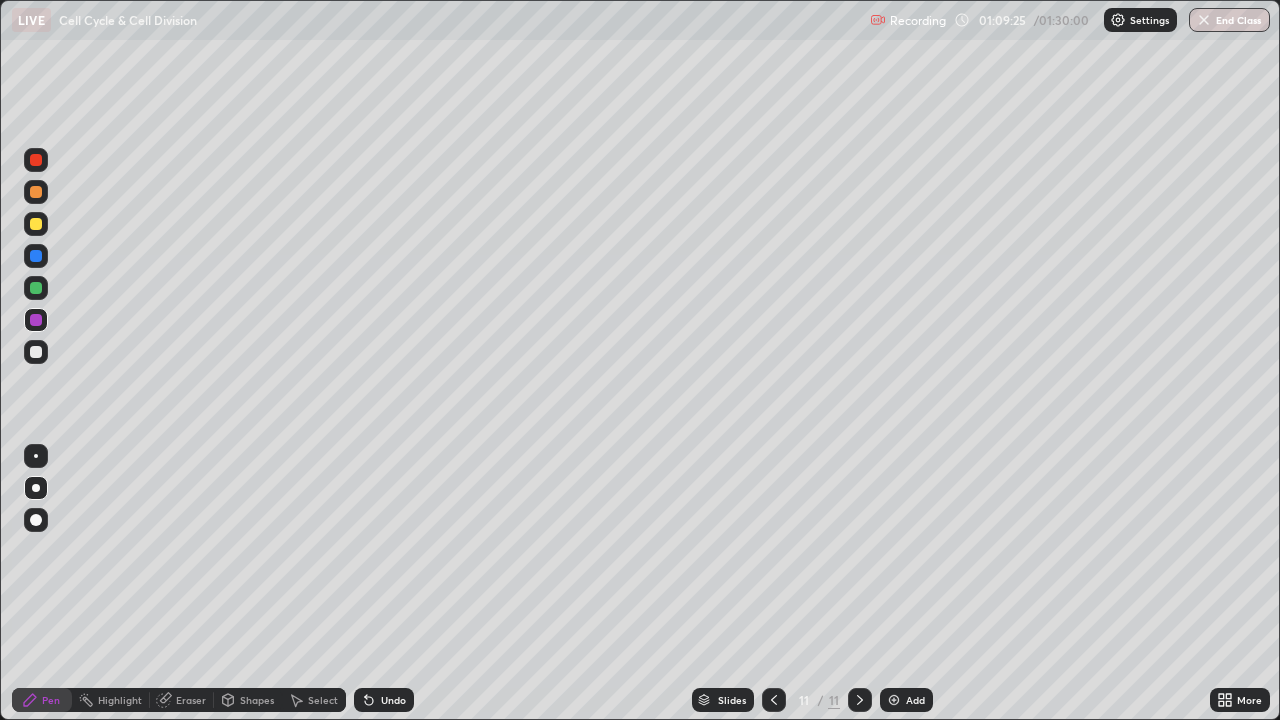 click at bounding box center (36, 352) 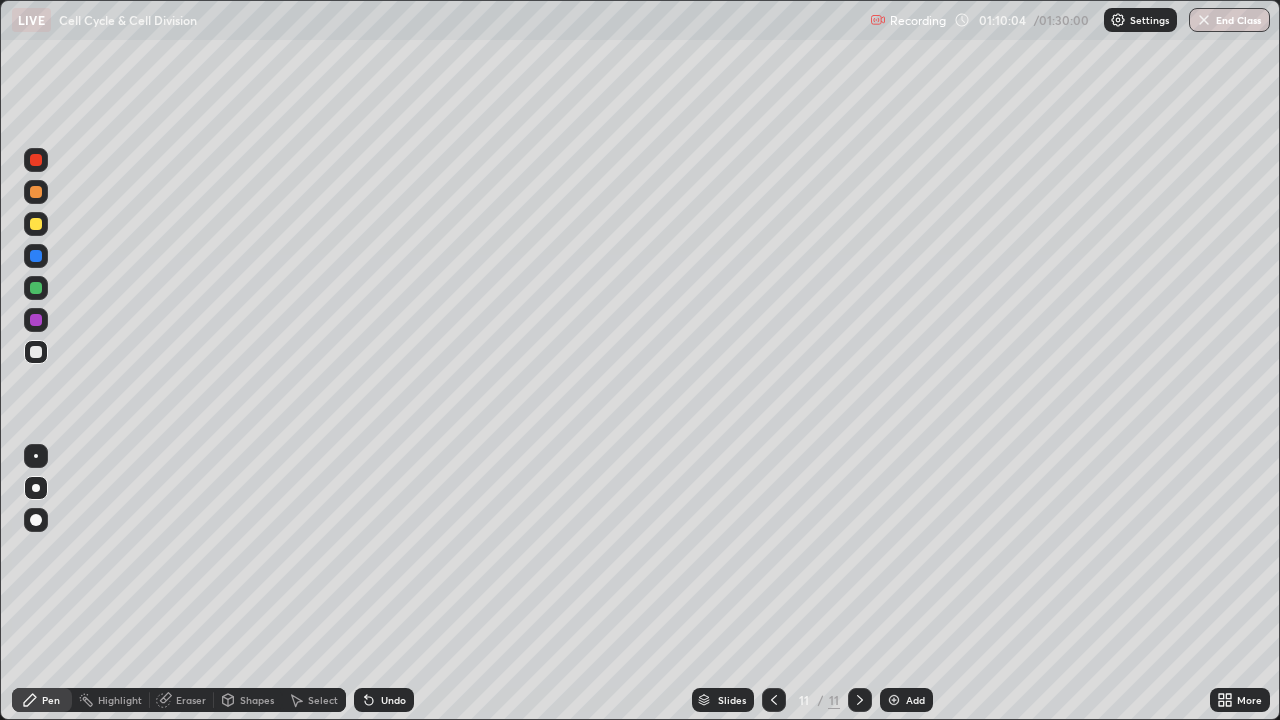 click at bounding box center (36, 288) 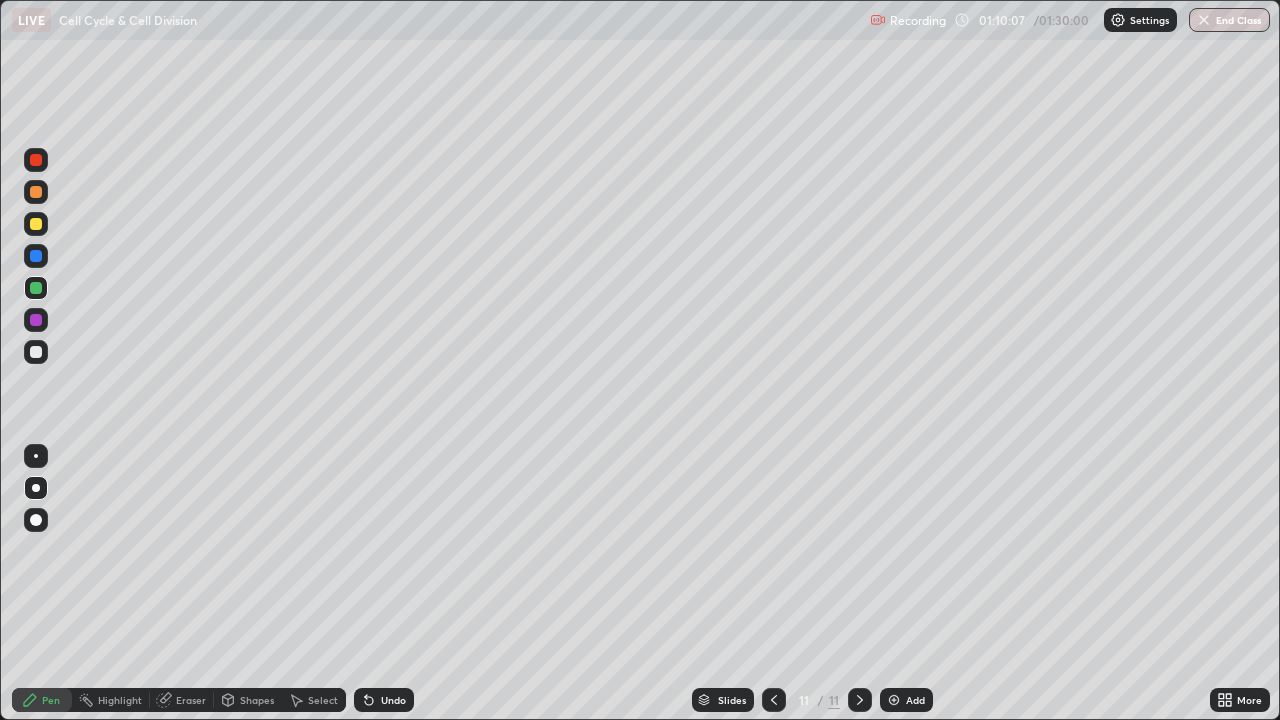 click 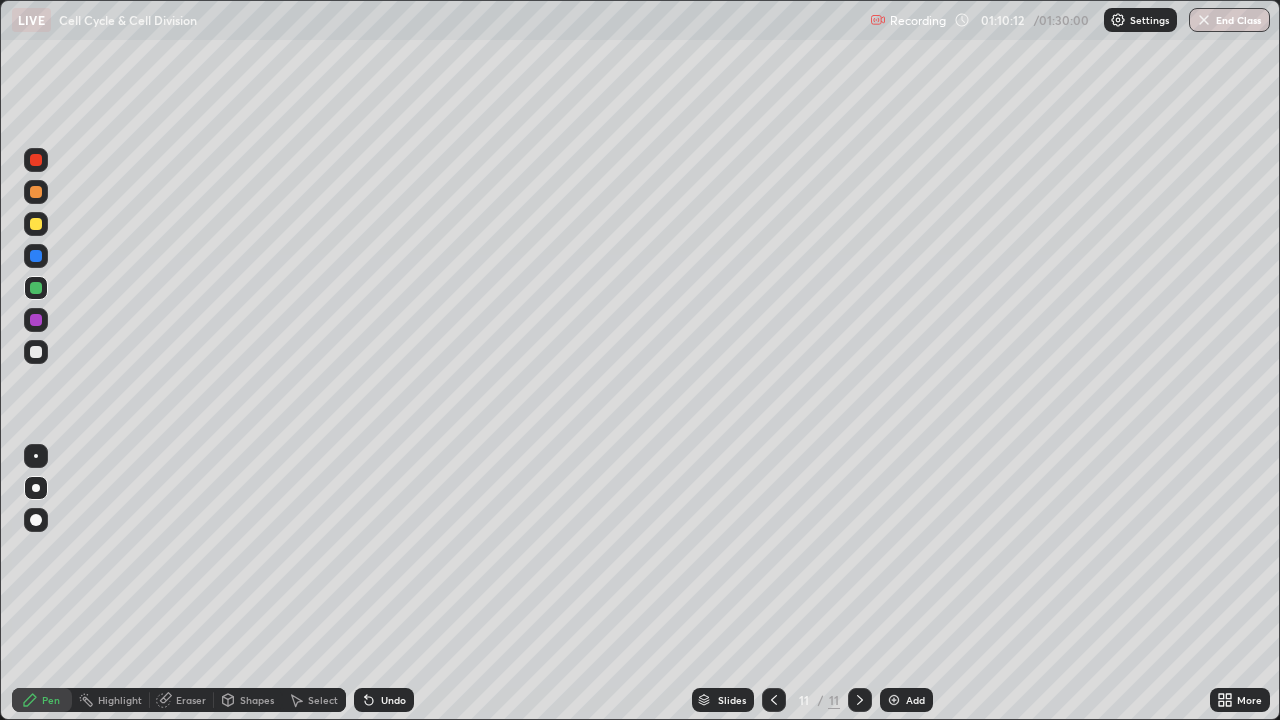 click at bounding box center (36, 256) 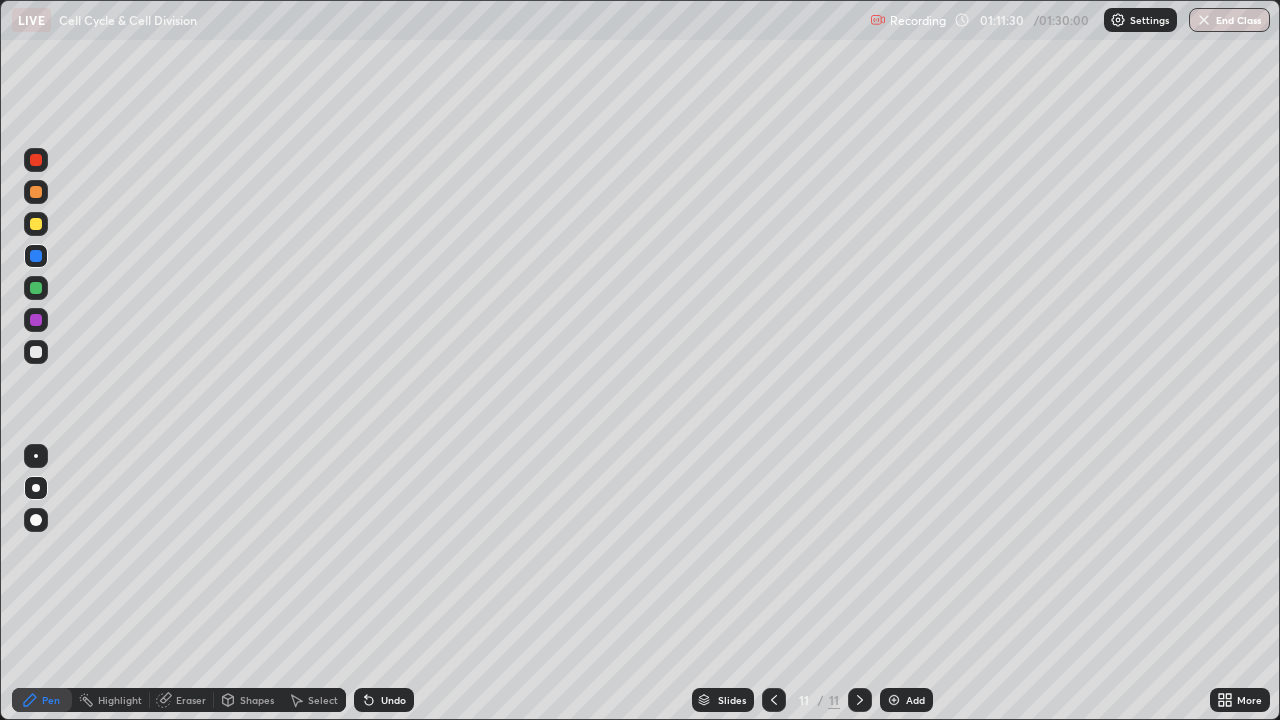 click at bounding box center [36, 224] 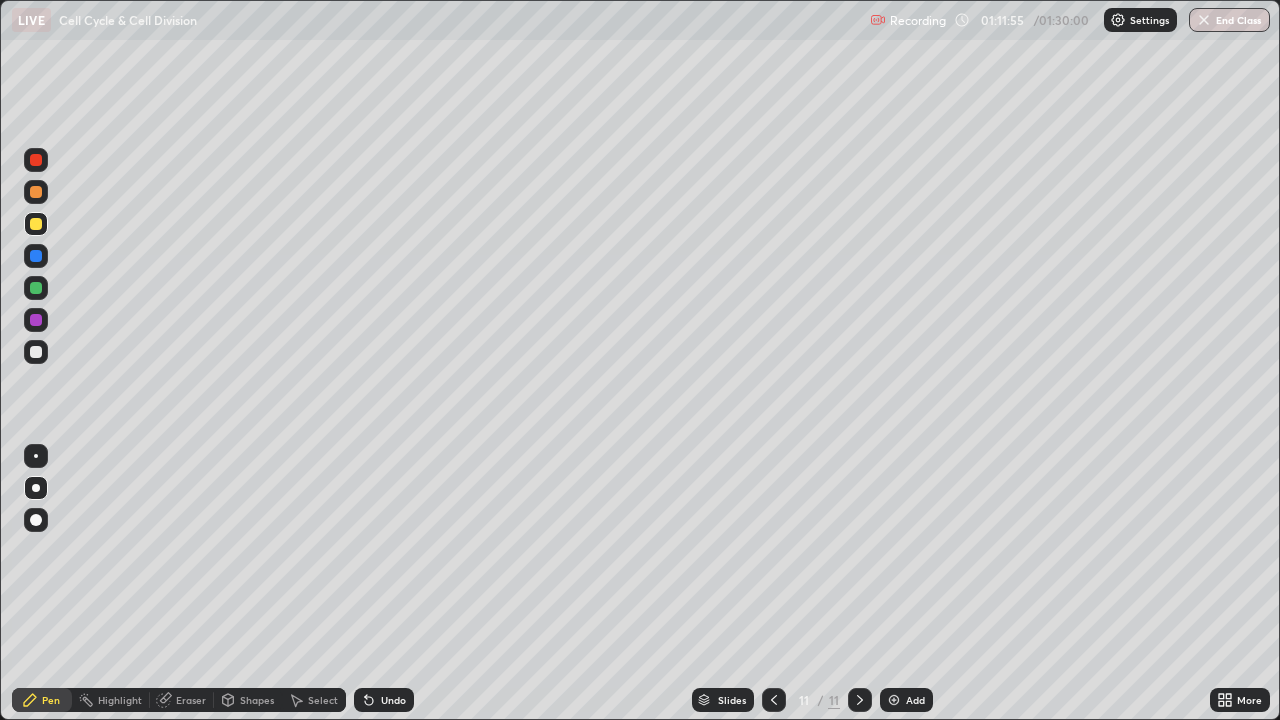 click at bounding box center [36, 320] 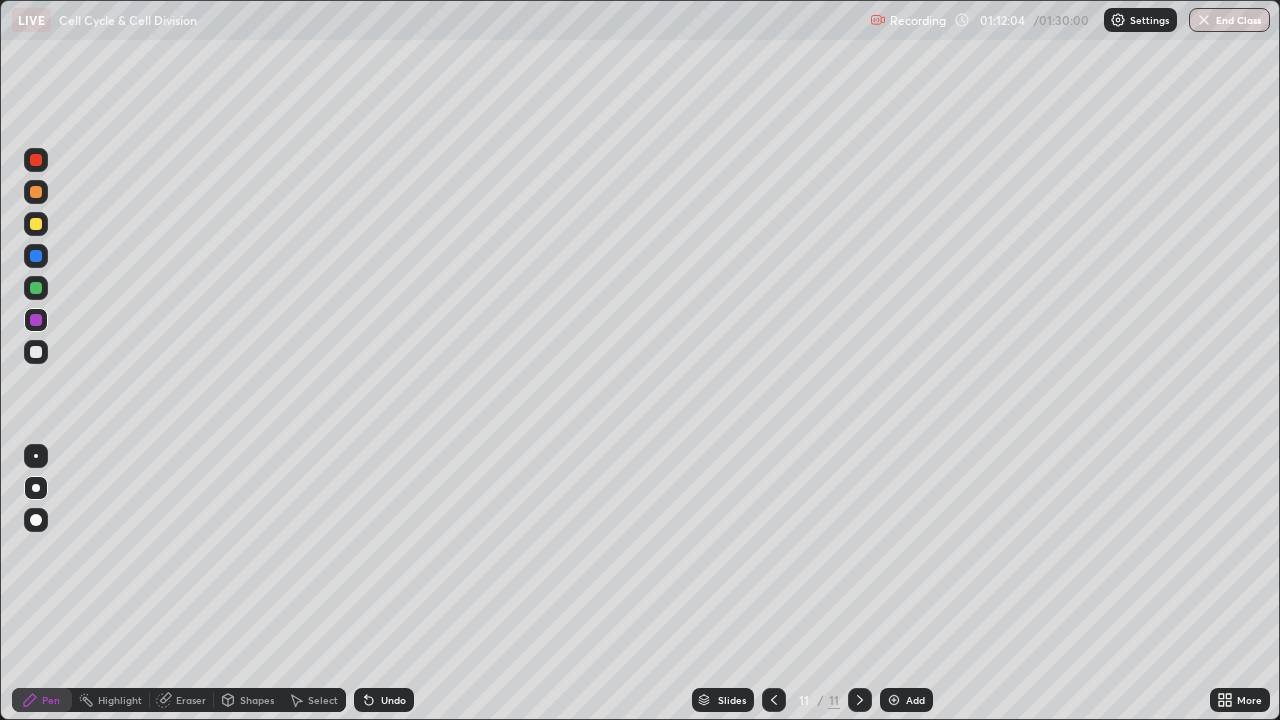 click at bounding box center [36, 192] 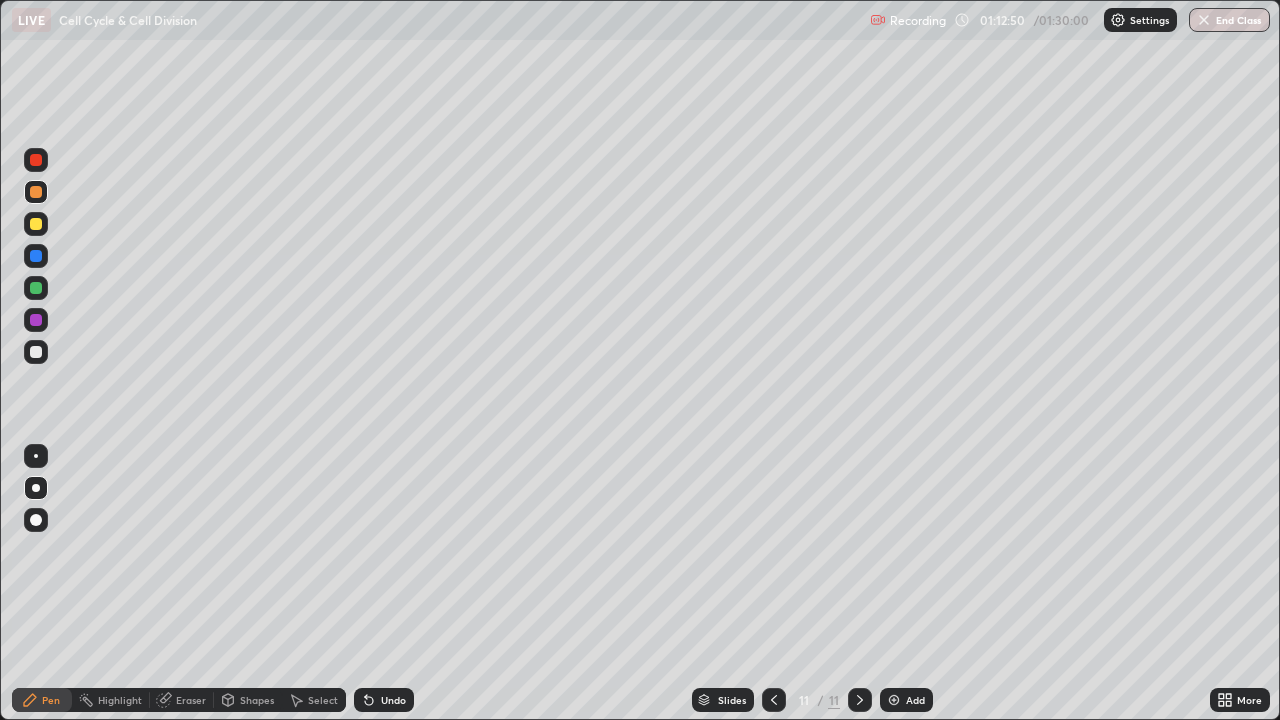 click at bounding box center [36, 352] 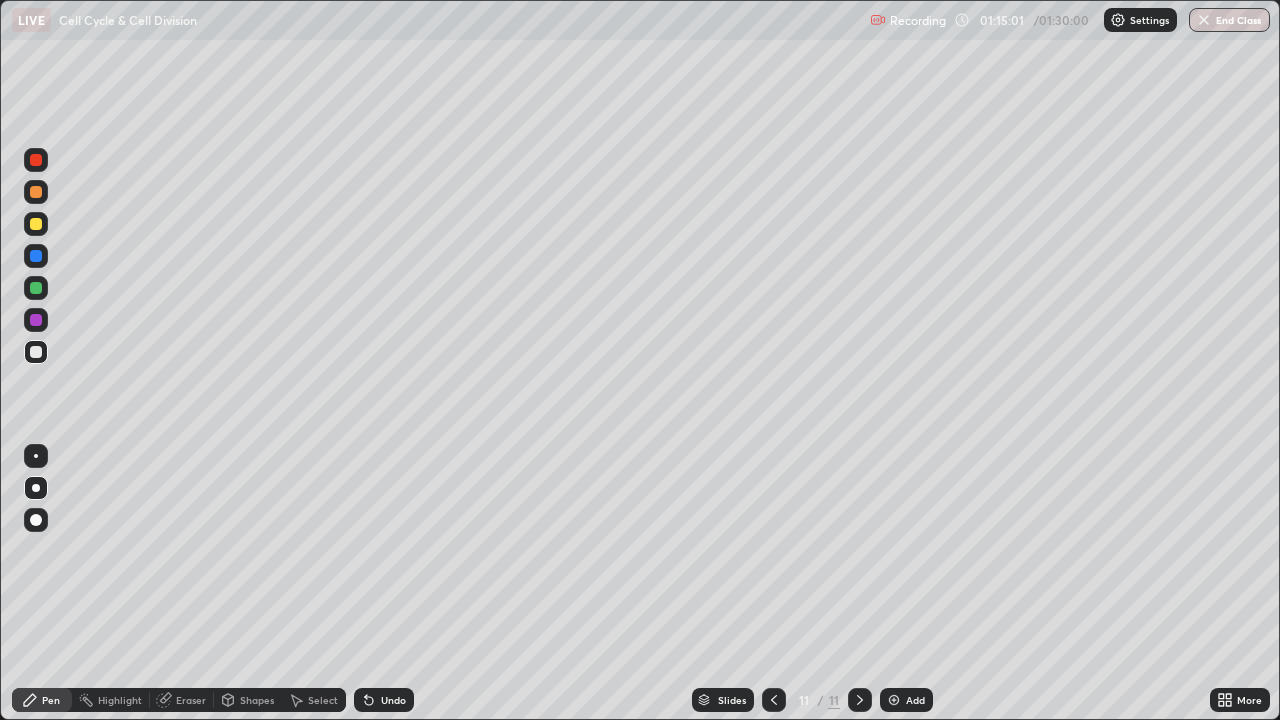 click at bounding box center [36, 160] 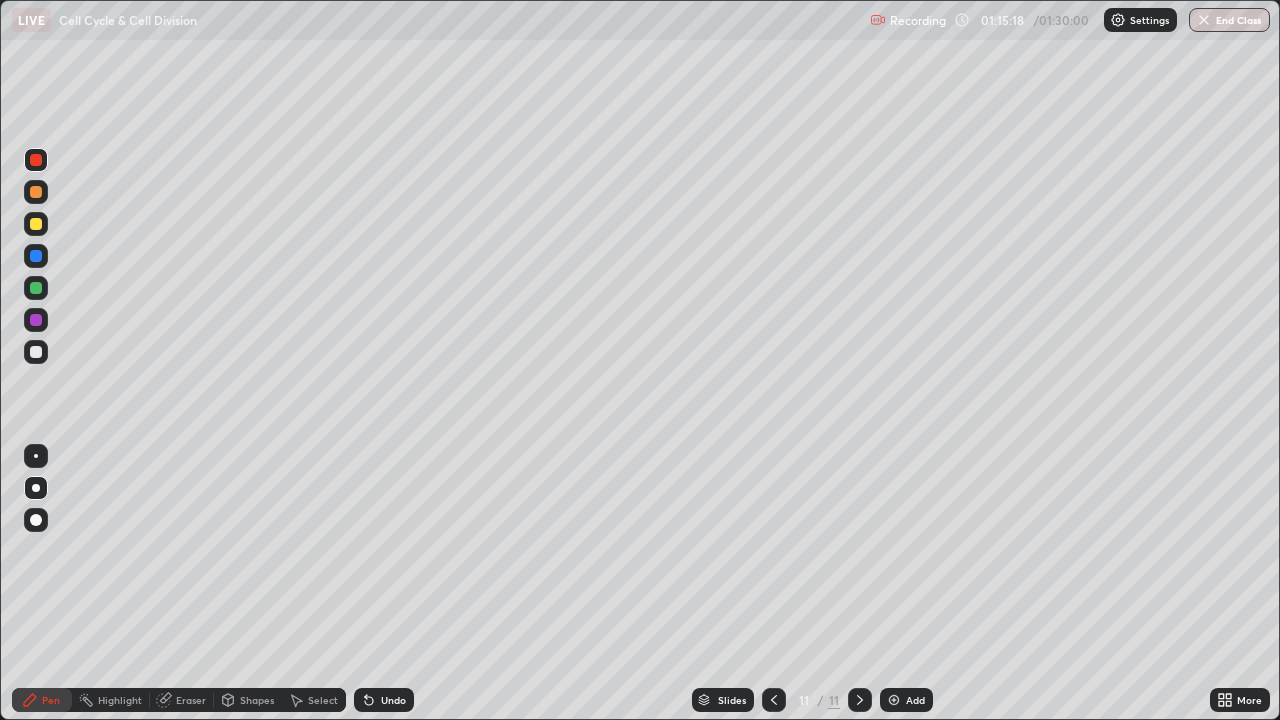 click on "Undo" at bounding box center [393, 700] 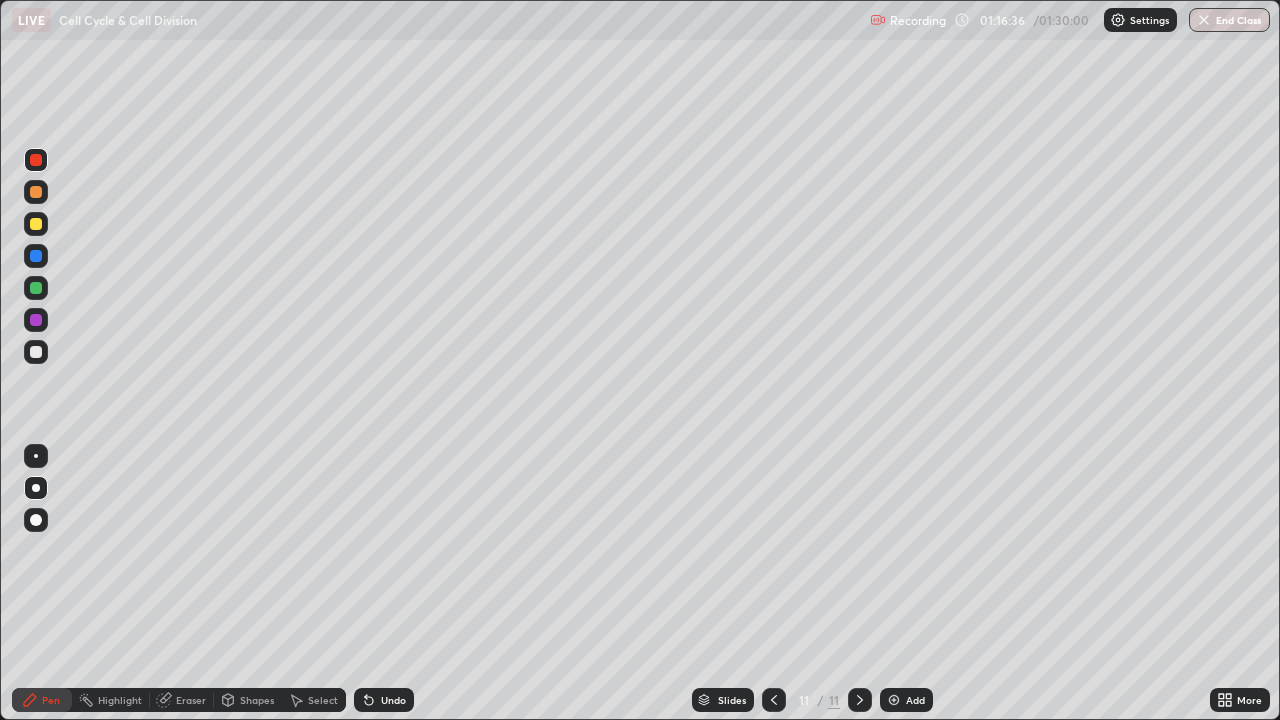 click at bounding box center [894, 700] 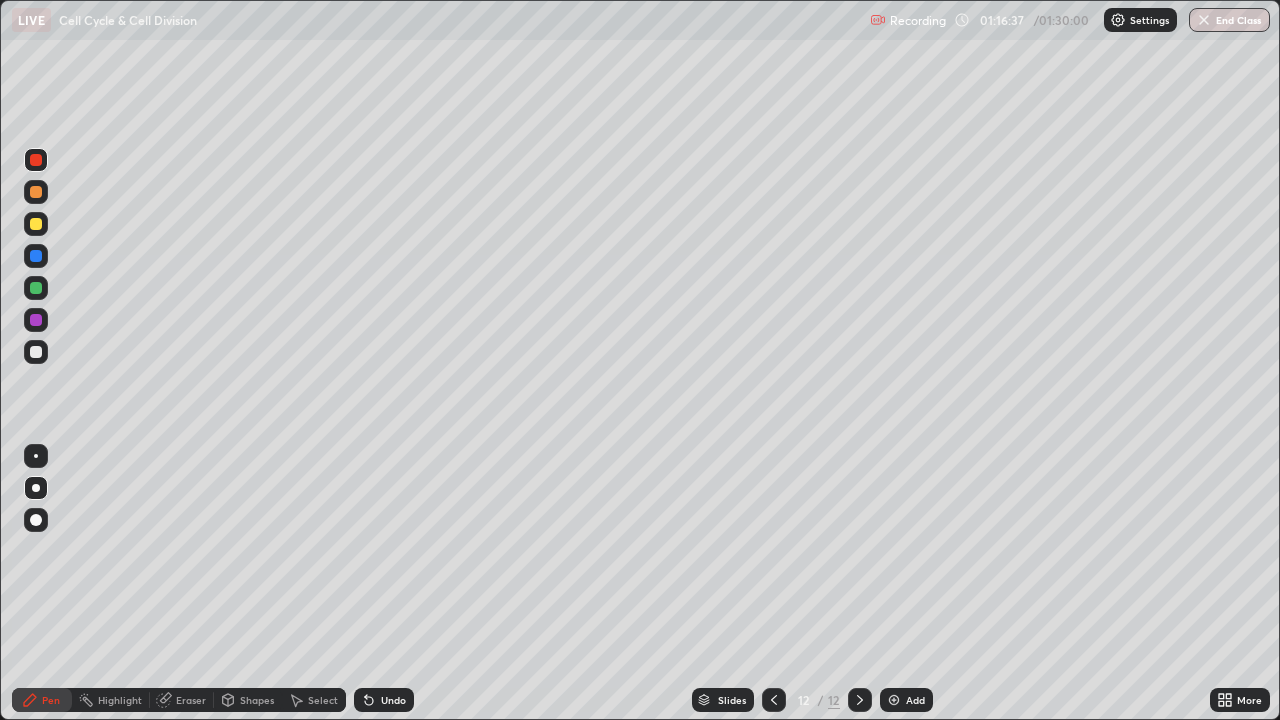 click at bounding box center (36, 320) 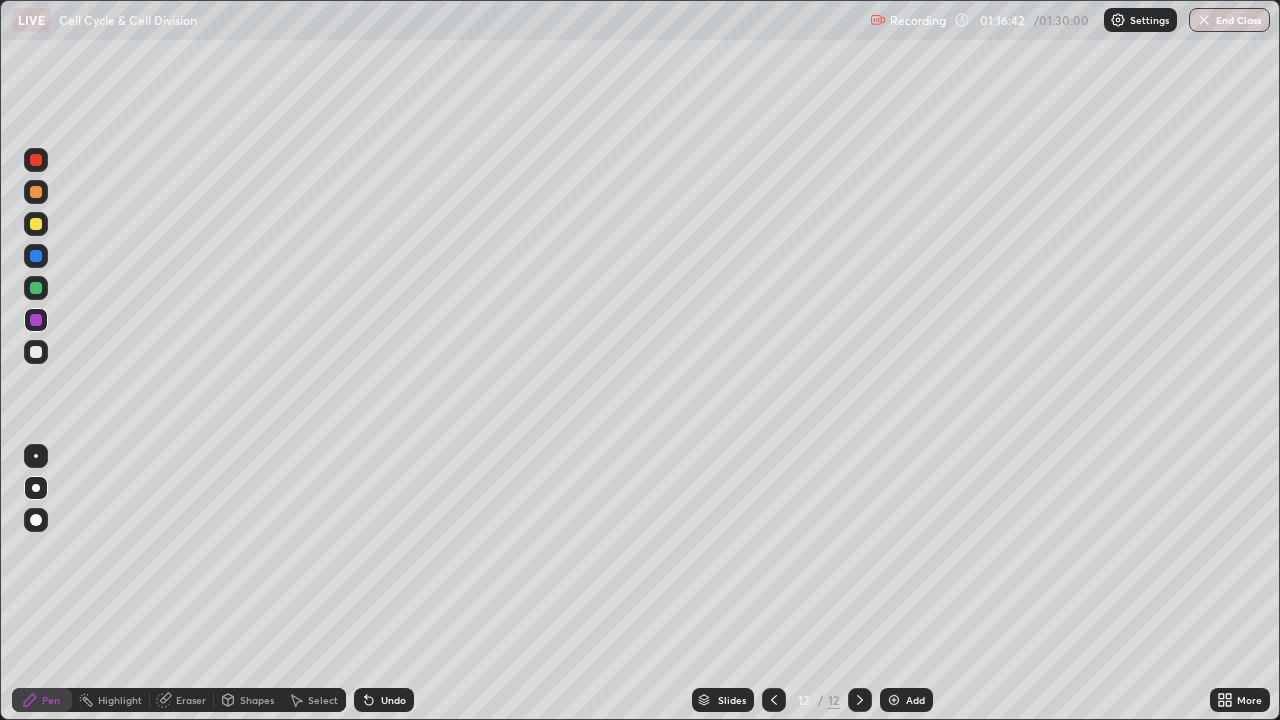 click at bounding box center (36, 320) 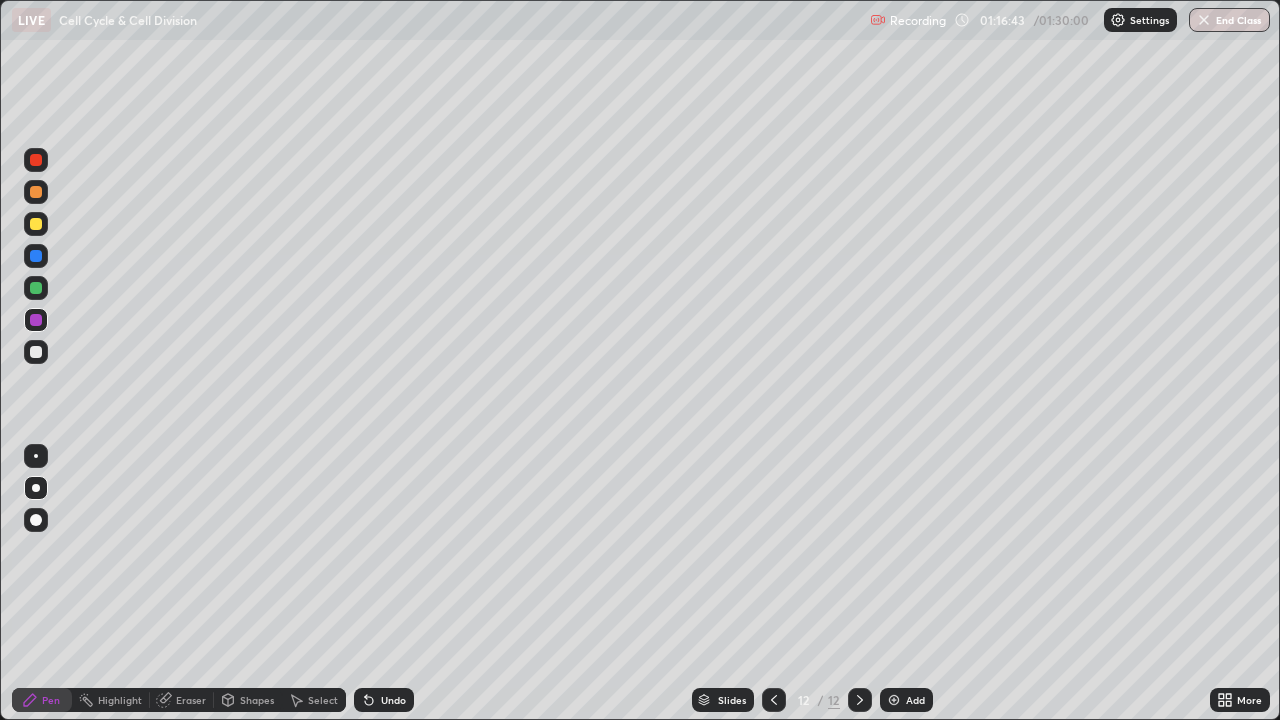 click at bounding box center (36, 288) 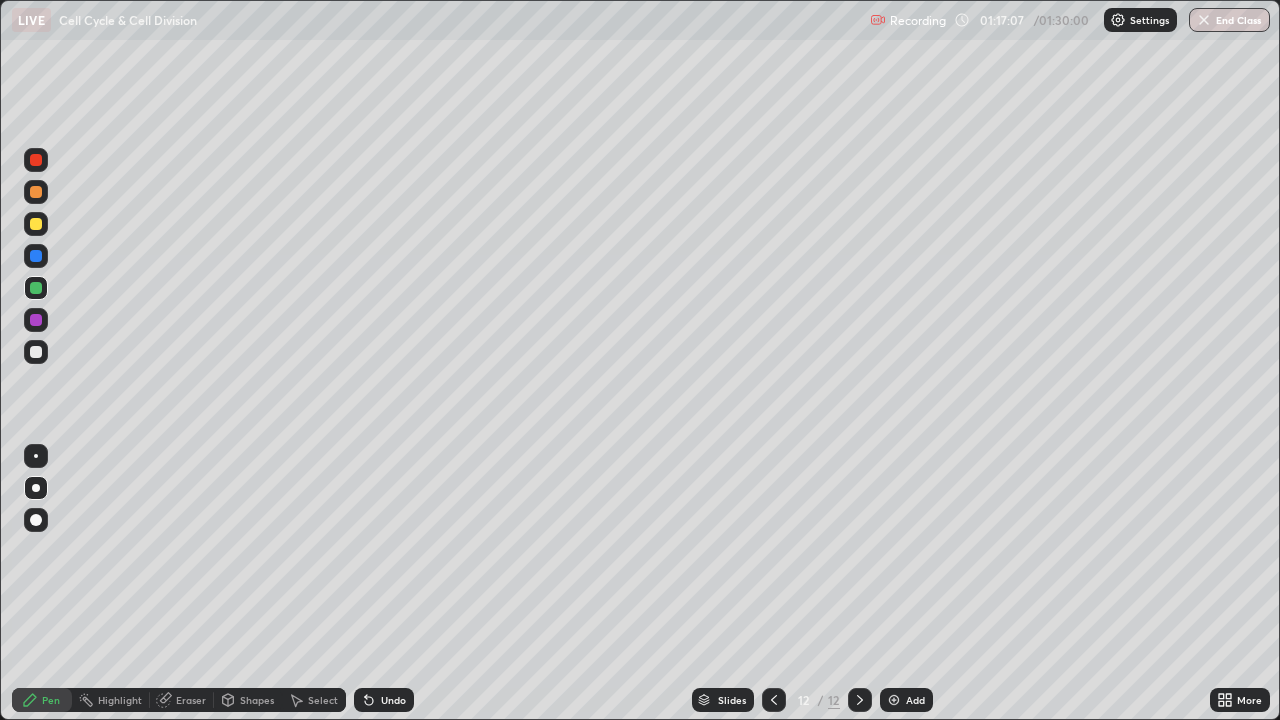 click on "Undo" at bounding box center (393, 700) 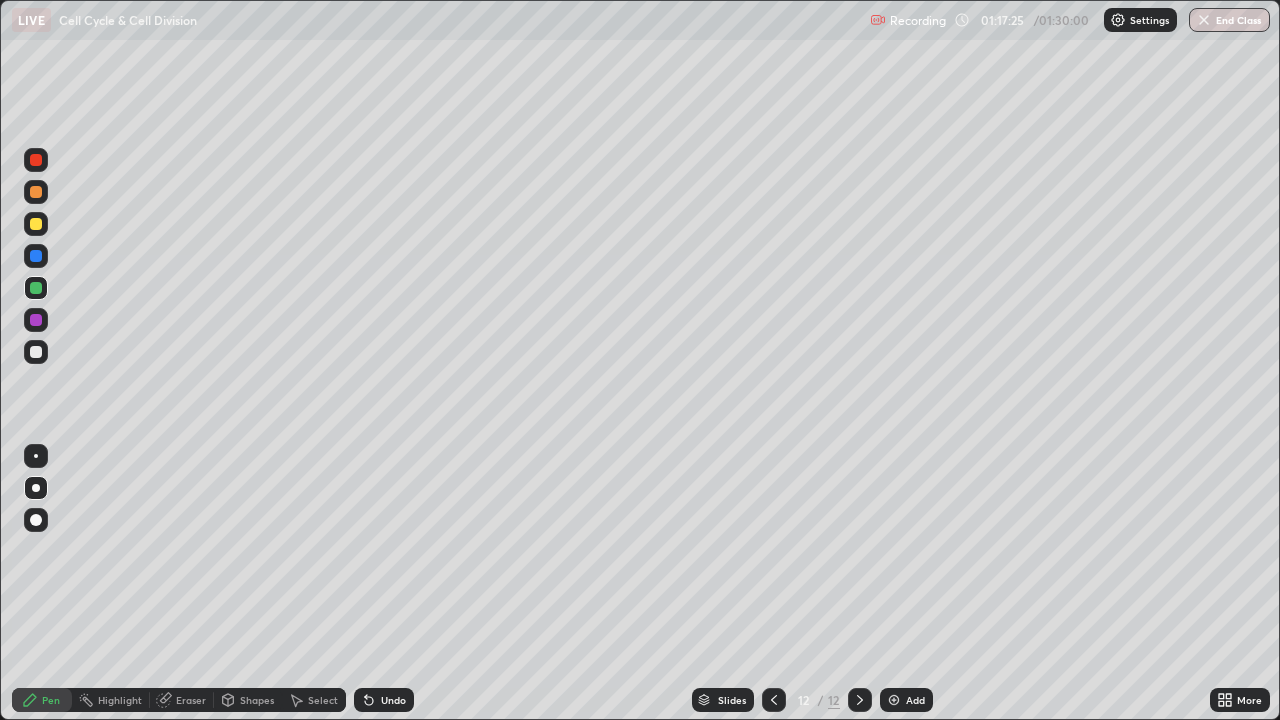 click at bounding box center [36, 256] 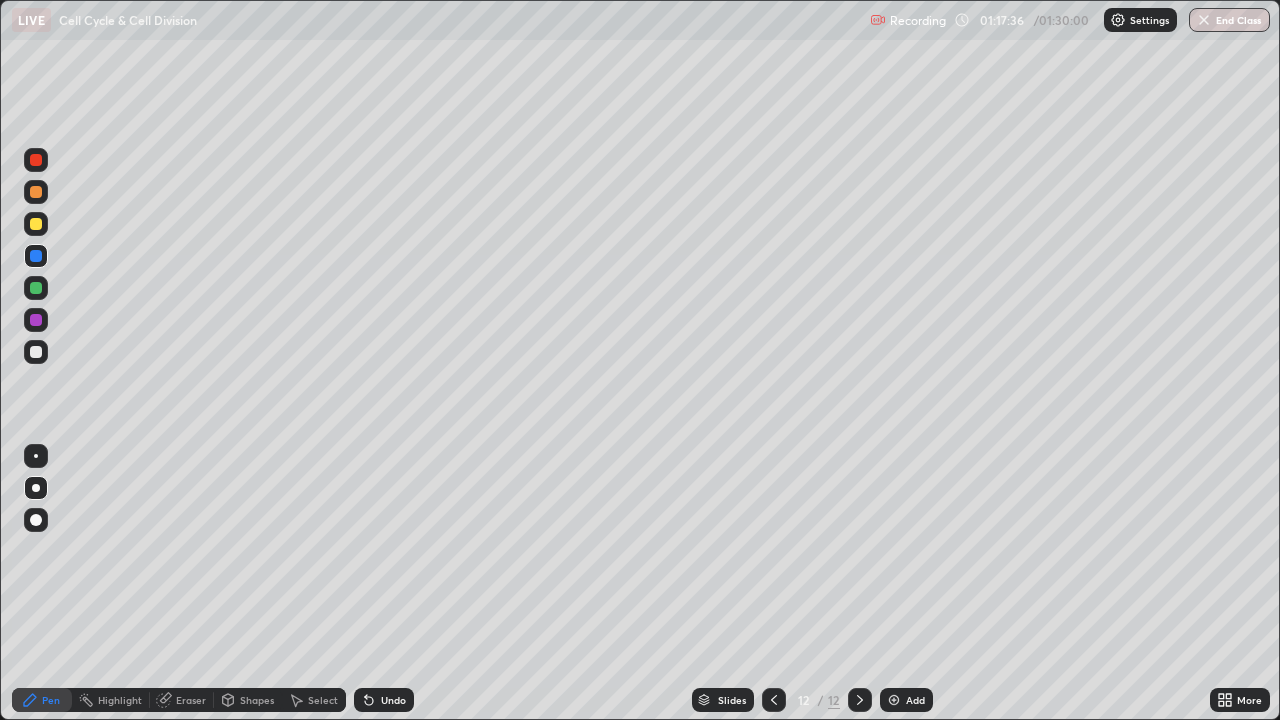 click at bounding box center (36, 352) 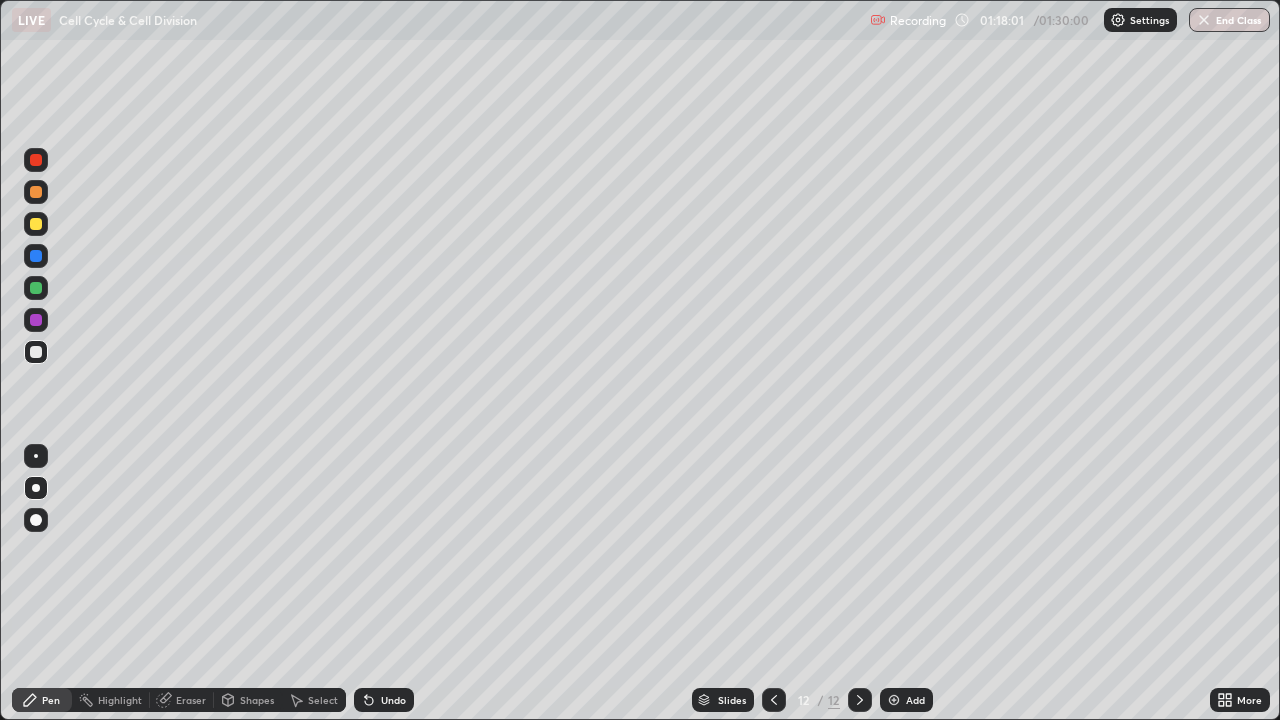 click on "Eraser" at bounding box center [191, 700] 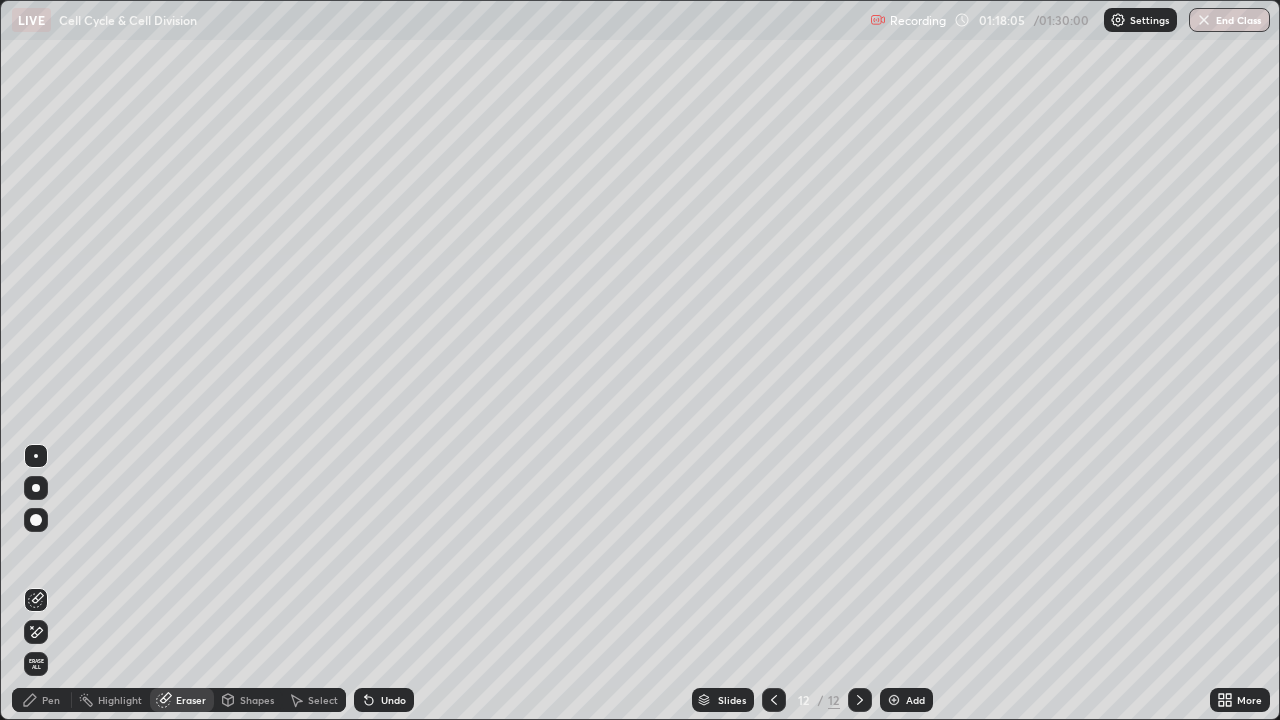 click on "Pen" at bounding box center (51, 700) 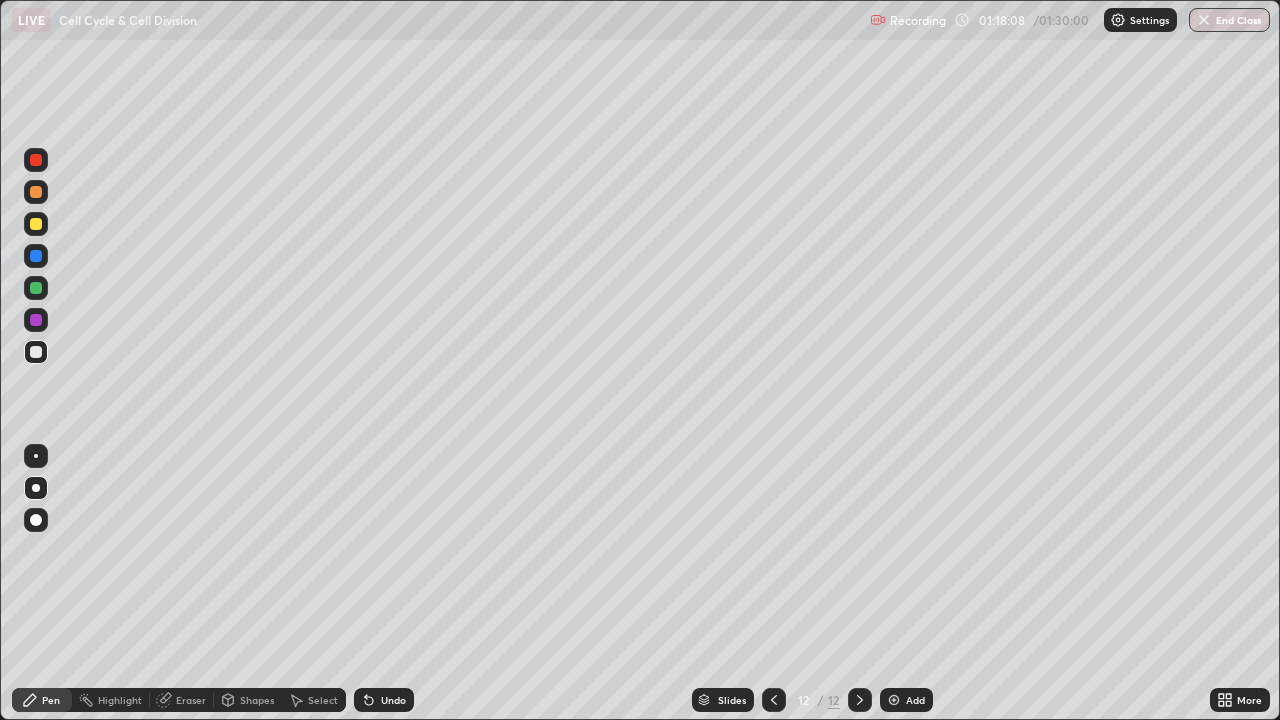 click 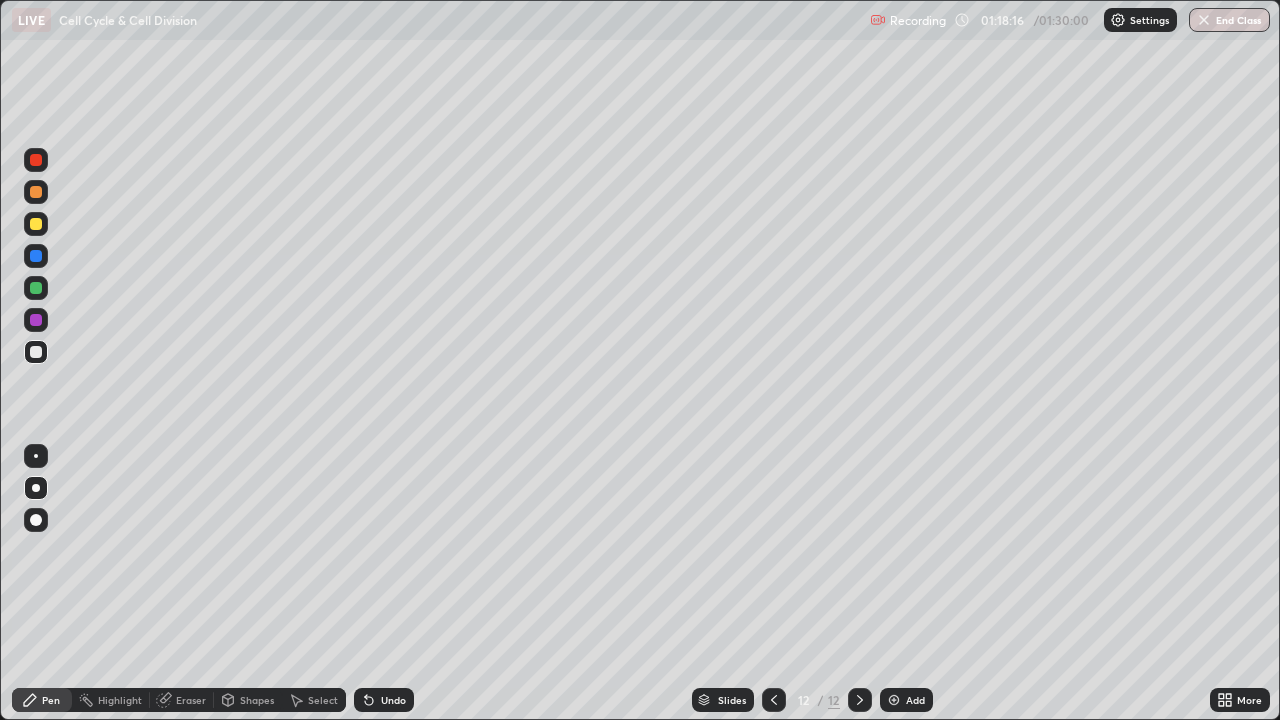 click at bounding box center [36, 288] 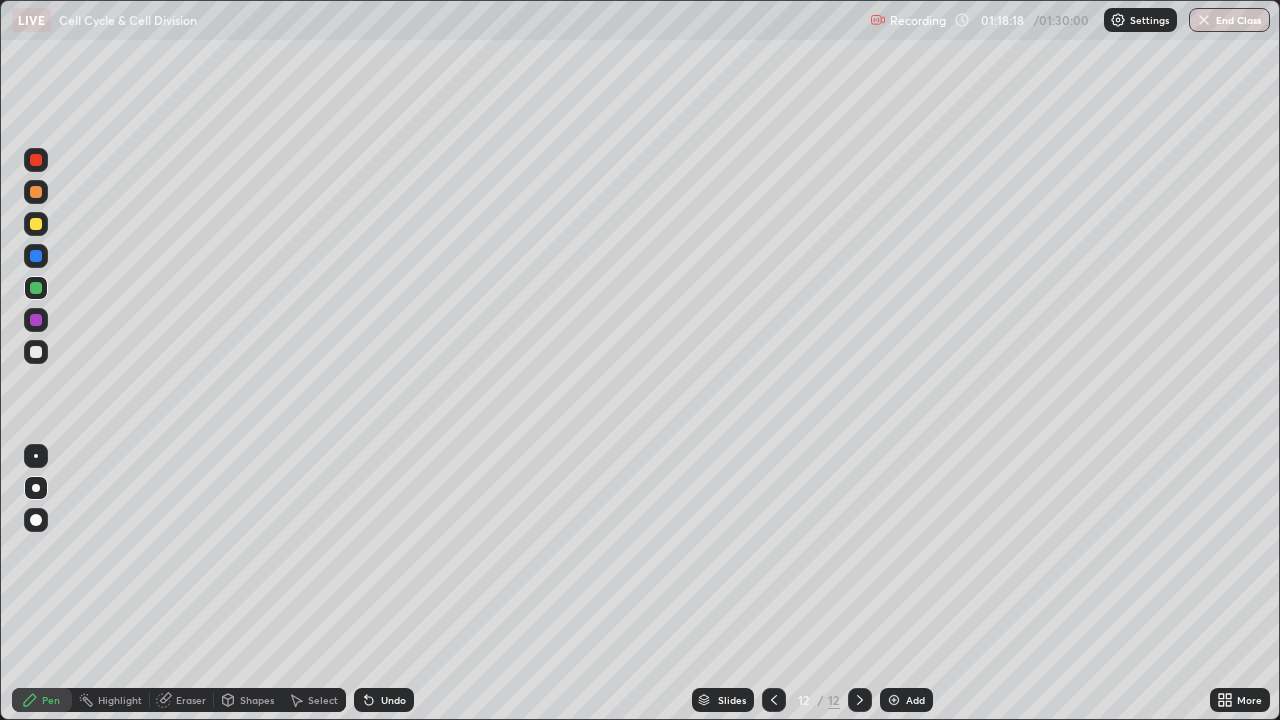 click at bounding box center (36, 192) 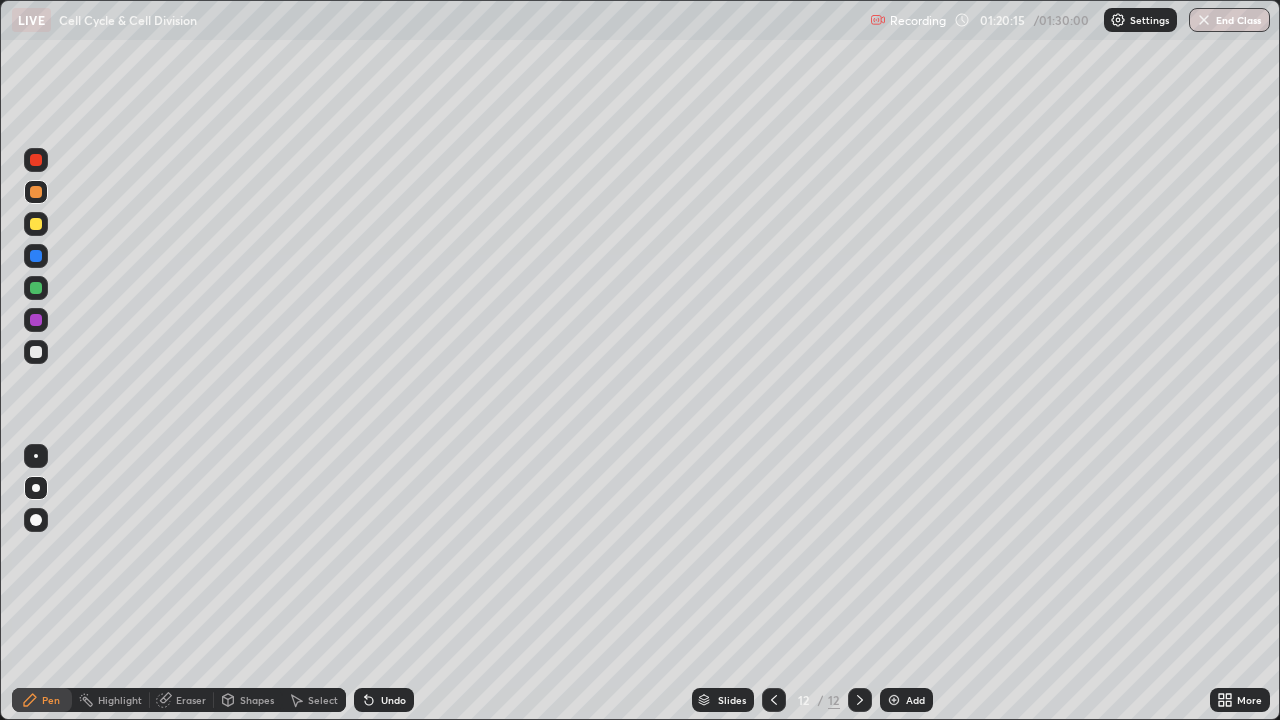 click 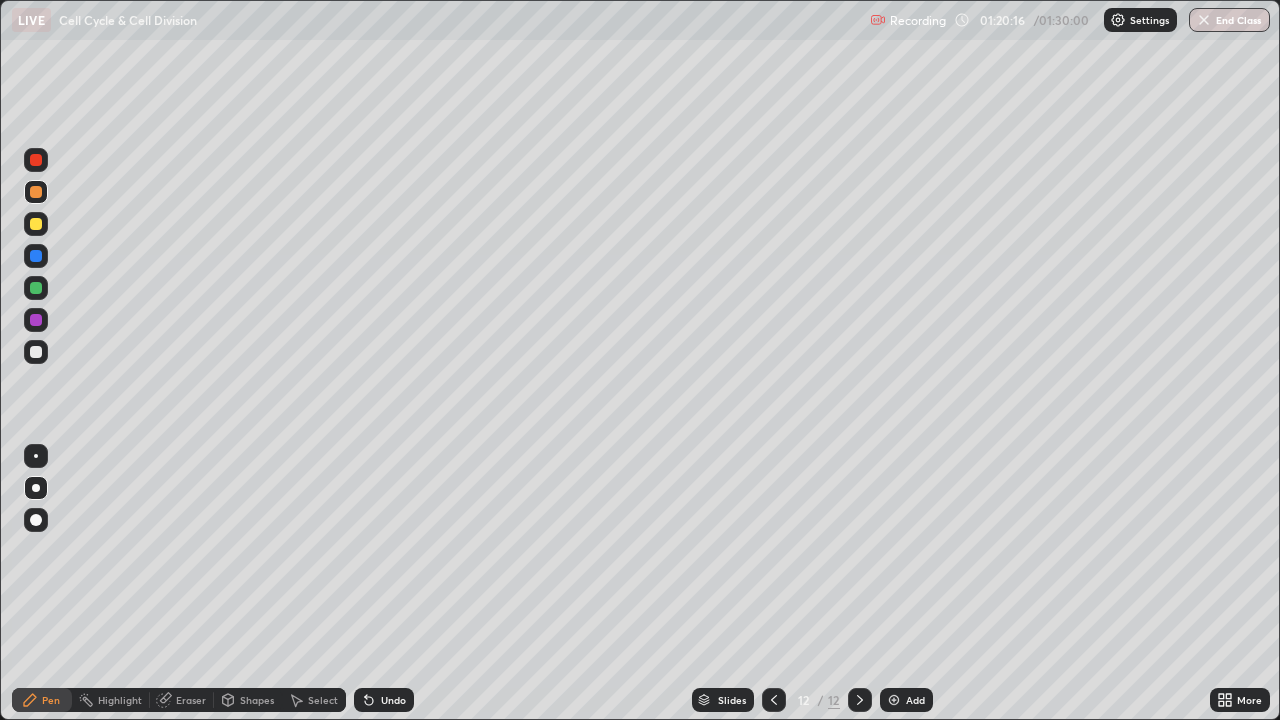 click at bounding box center [36, 352] 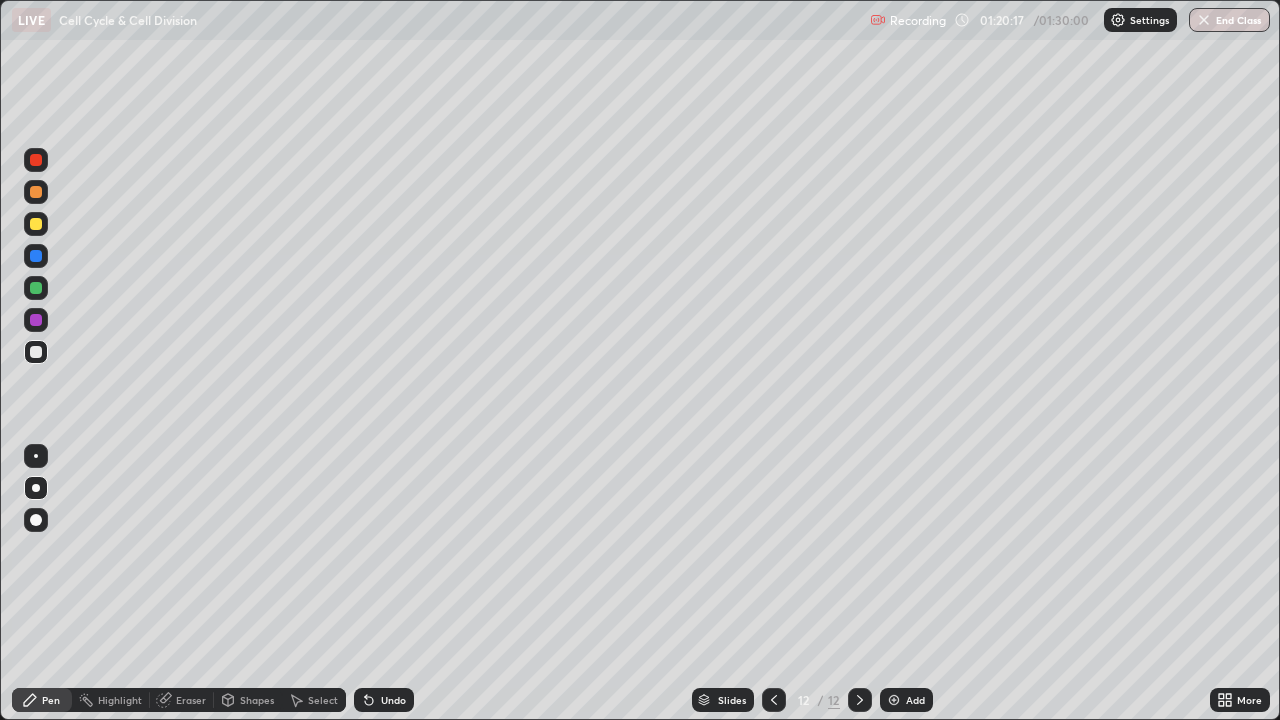 click at bounding box center [36, 320] 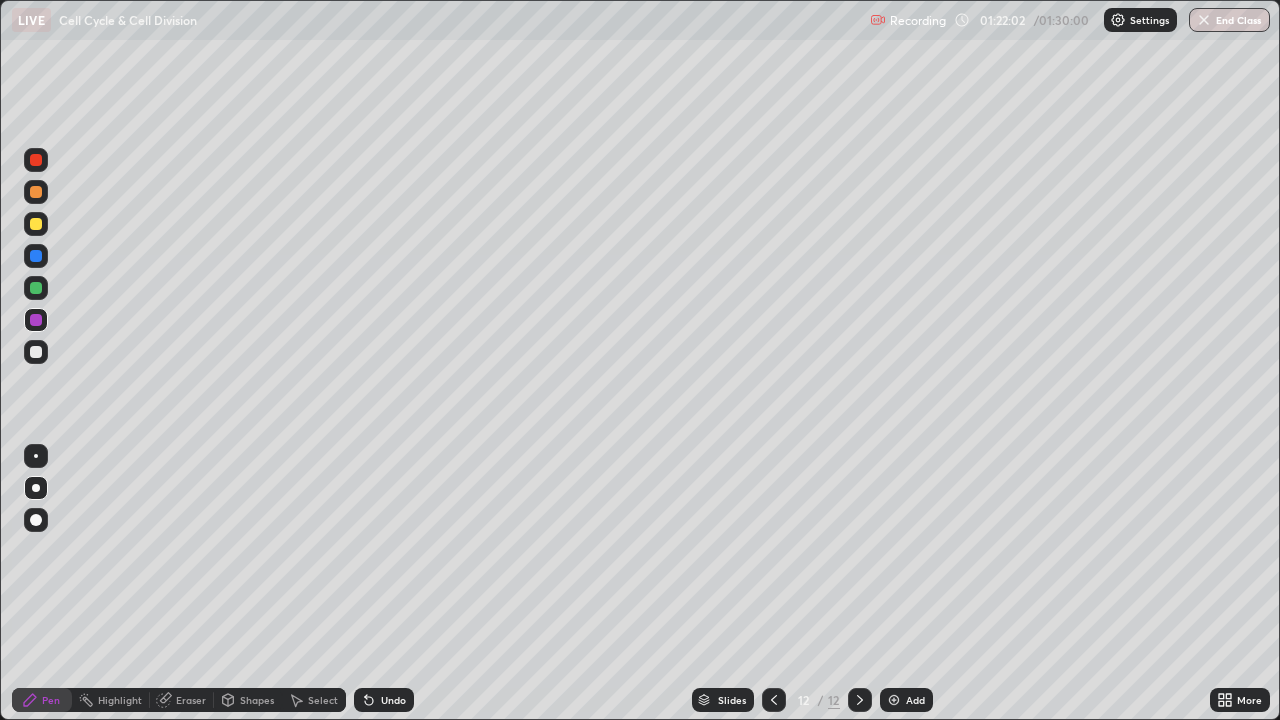 click at bounding box center (894, 700) 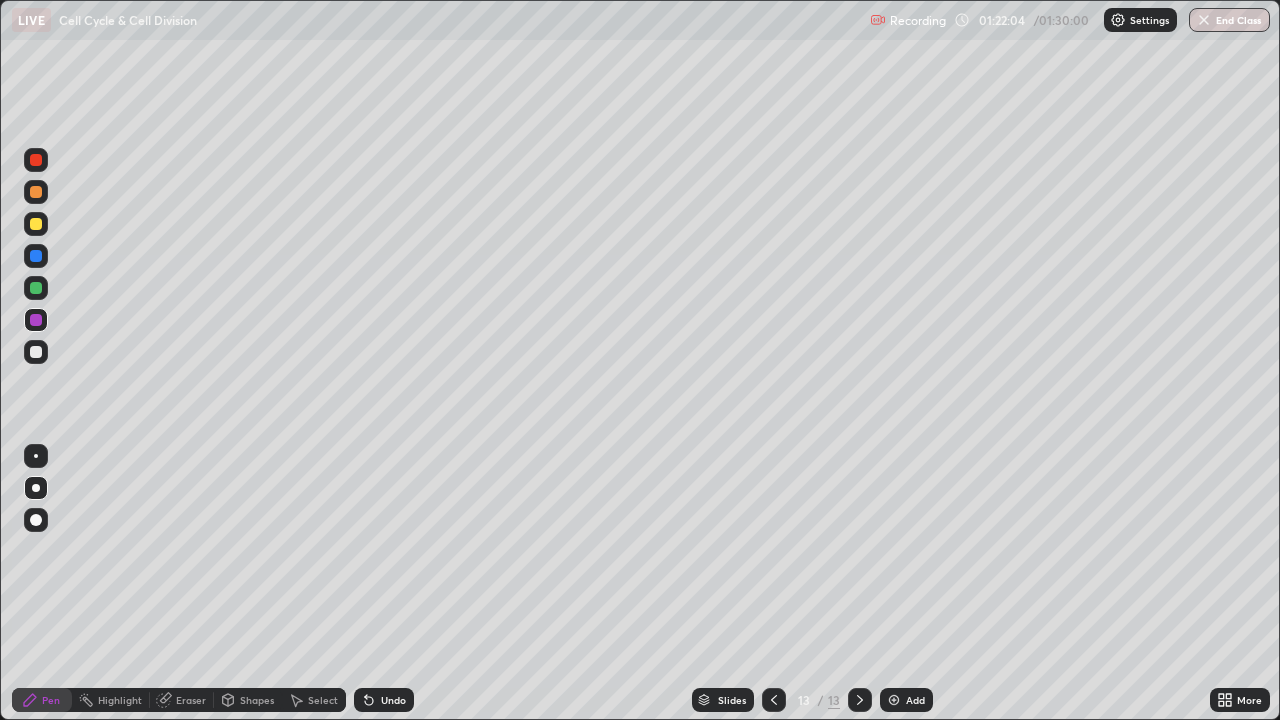 click at bounding box center [36, 160] 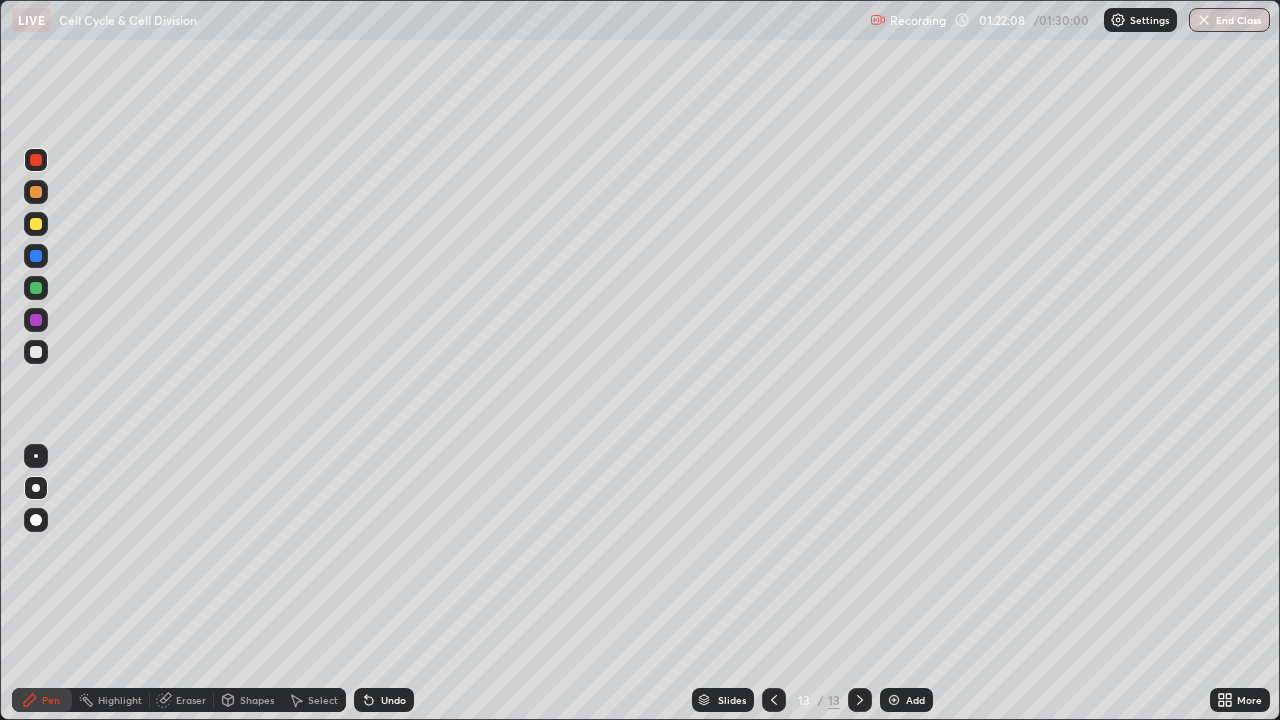 click on "Undo" at bounding box center [393, 700] 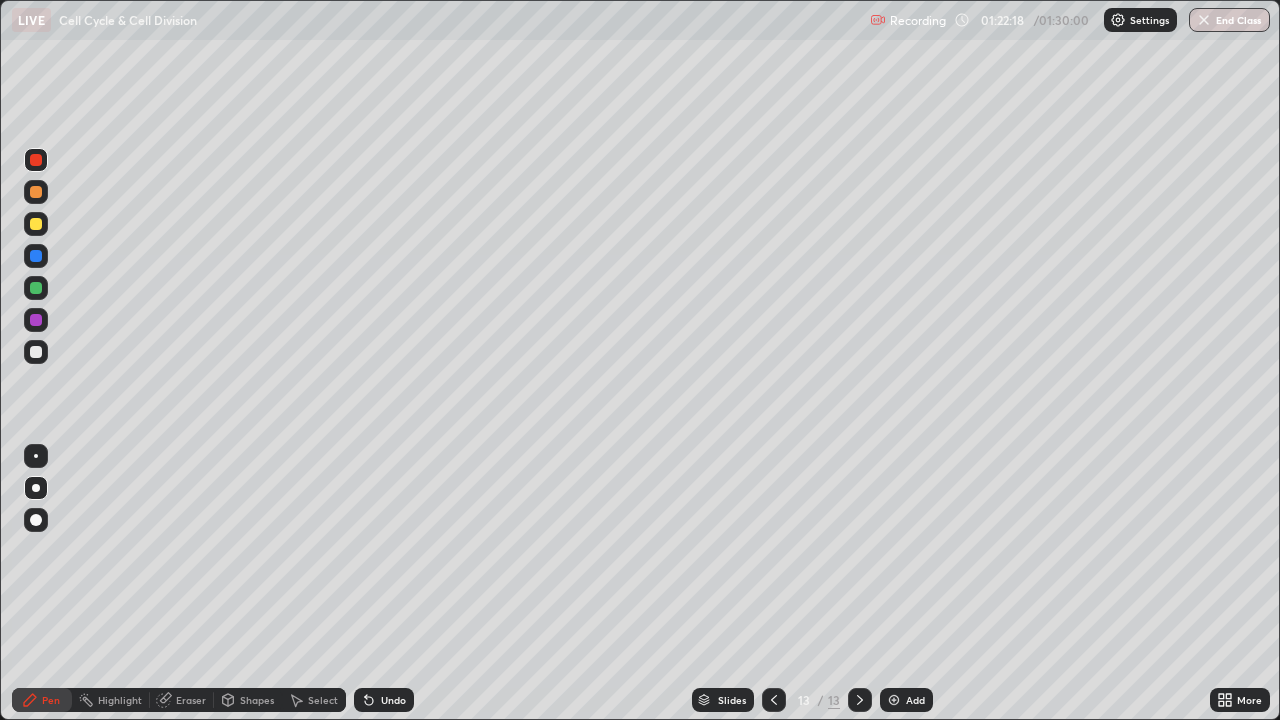 click at bounding box center (36, 352) 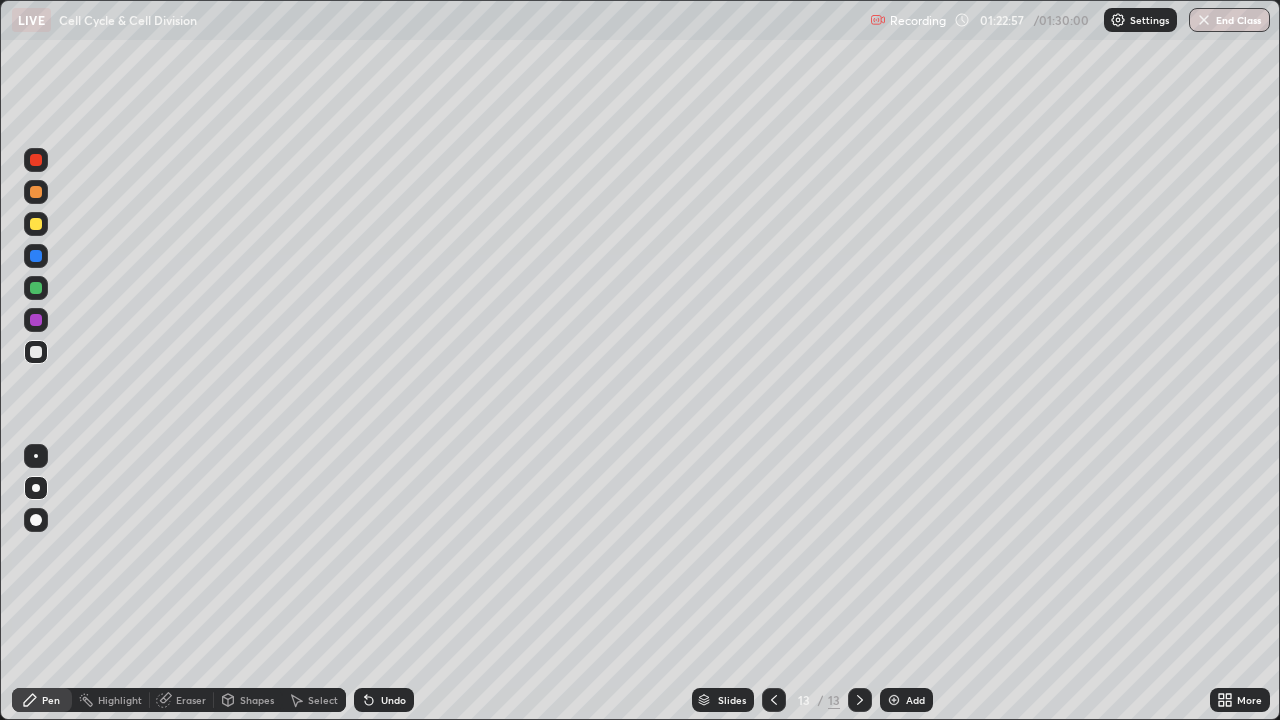click at bounding box center [36, 256] 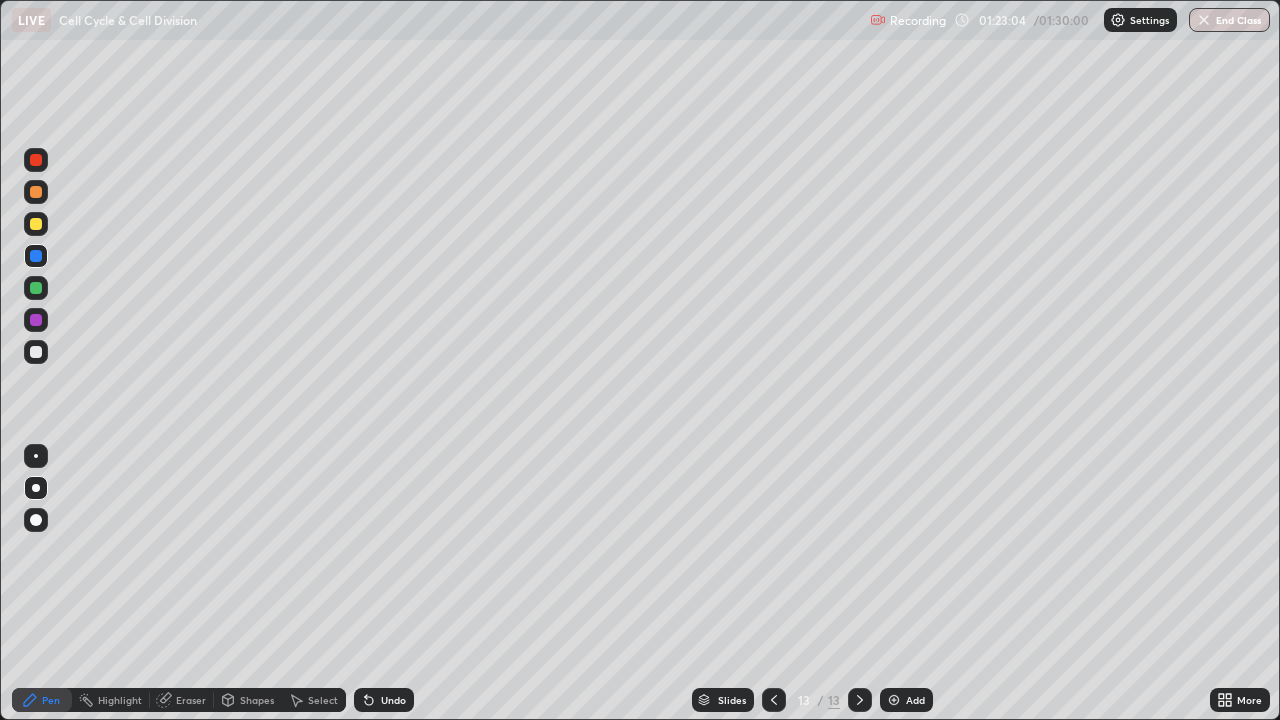 click at bounding box center [36, 224] 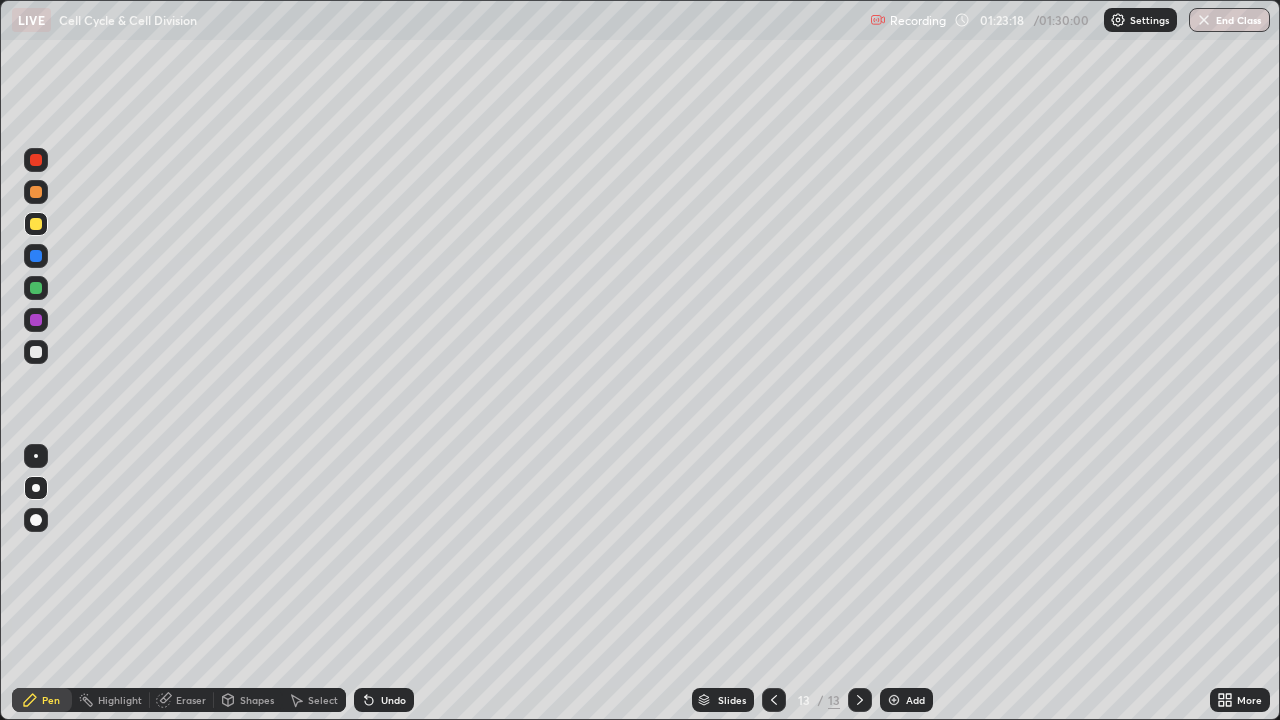 click at bounding box center (36, 320) 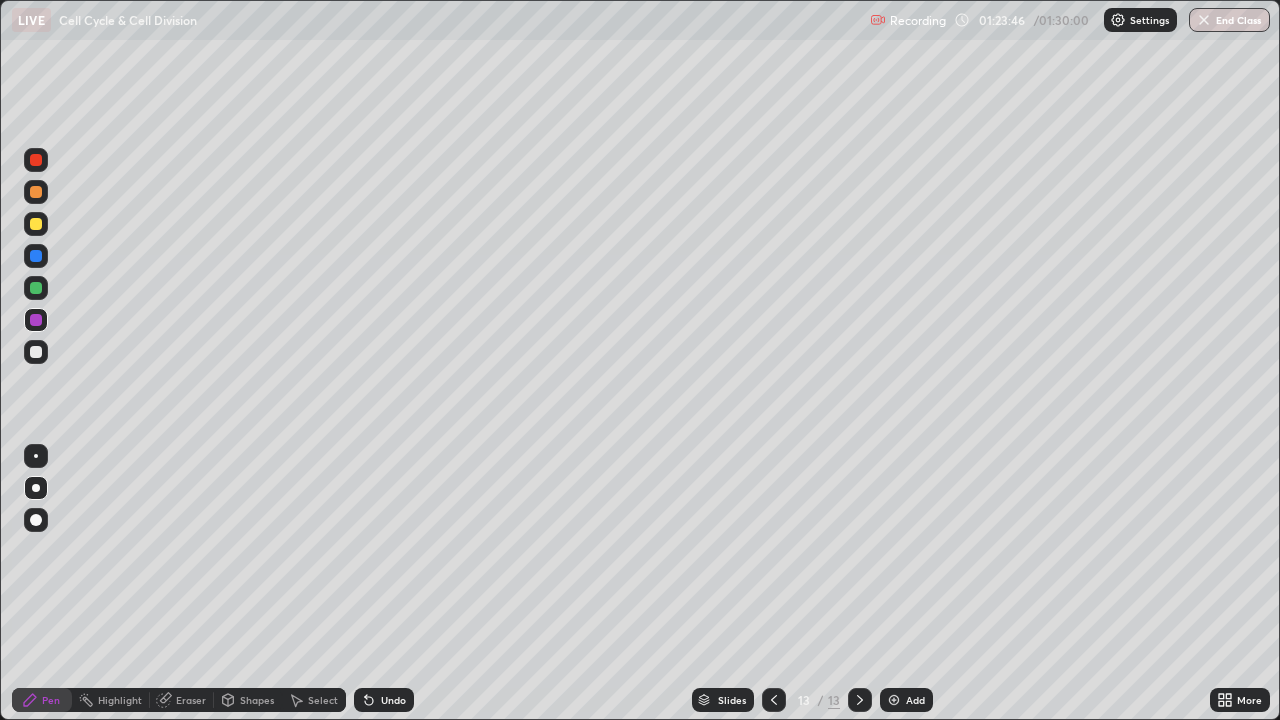 click at bounding box center (36, 352) 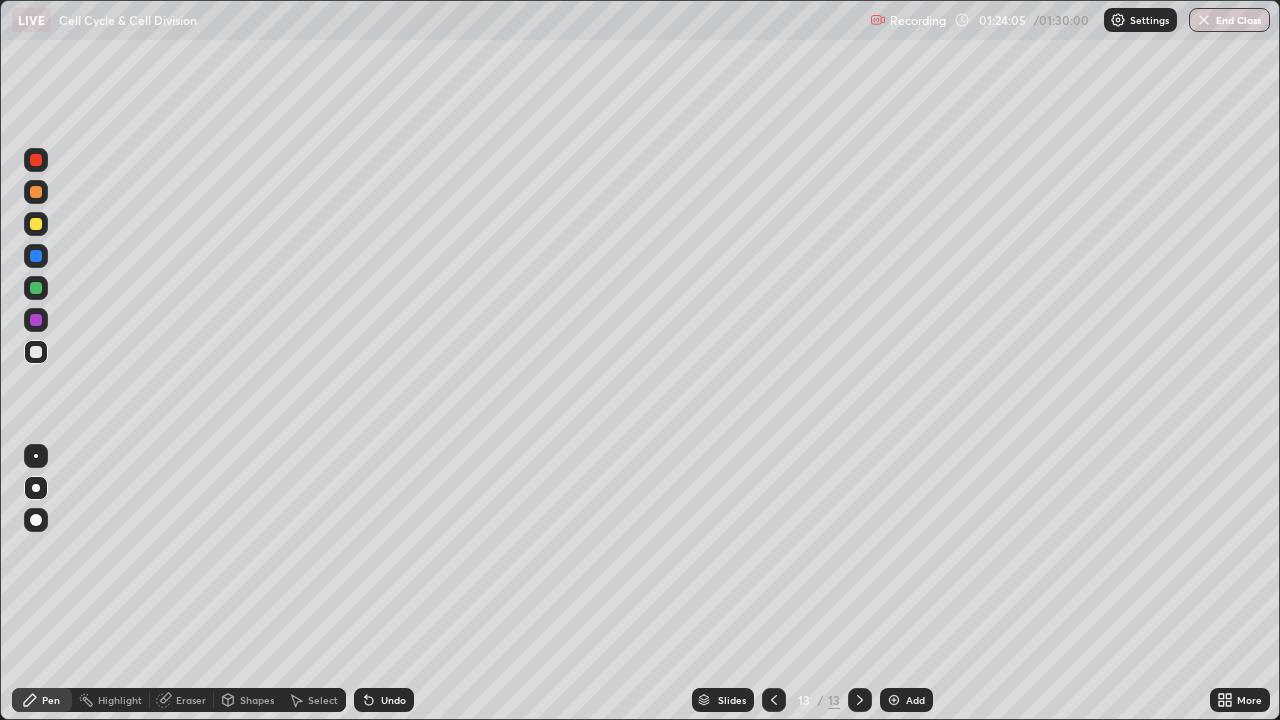 click at bounding box center [36, 160] 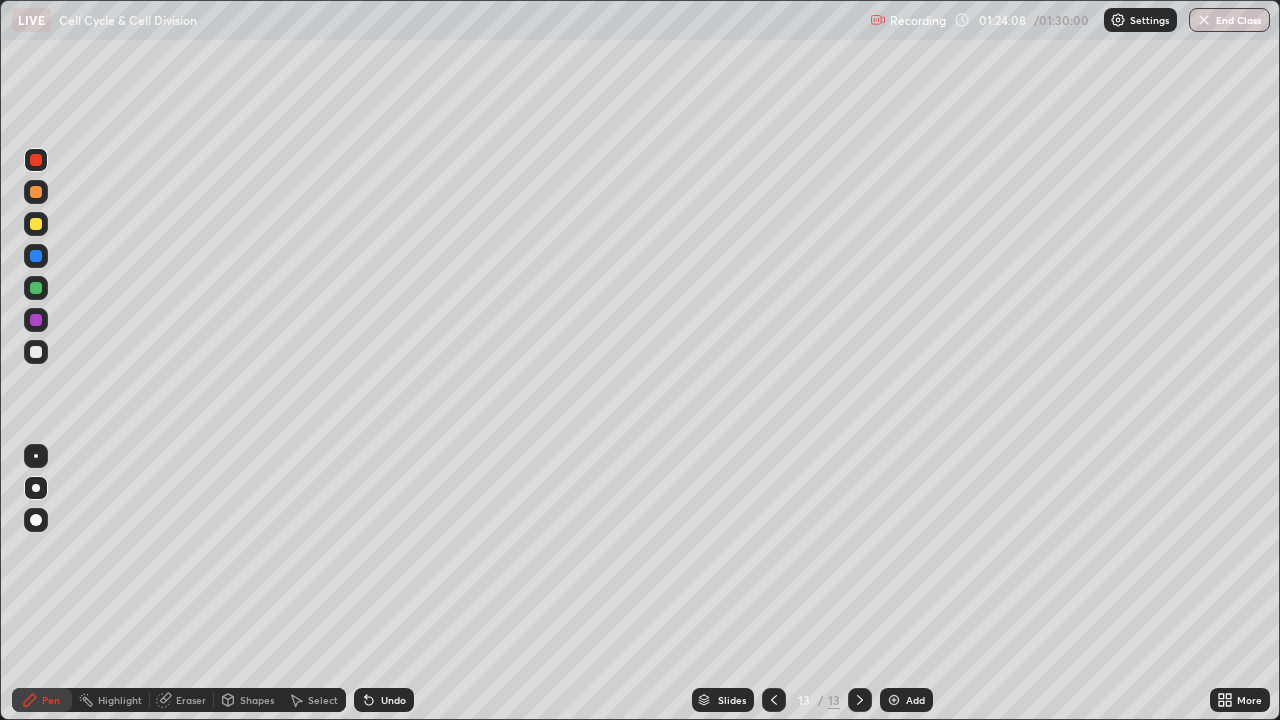 click at bounding box center (36, 288) 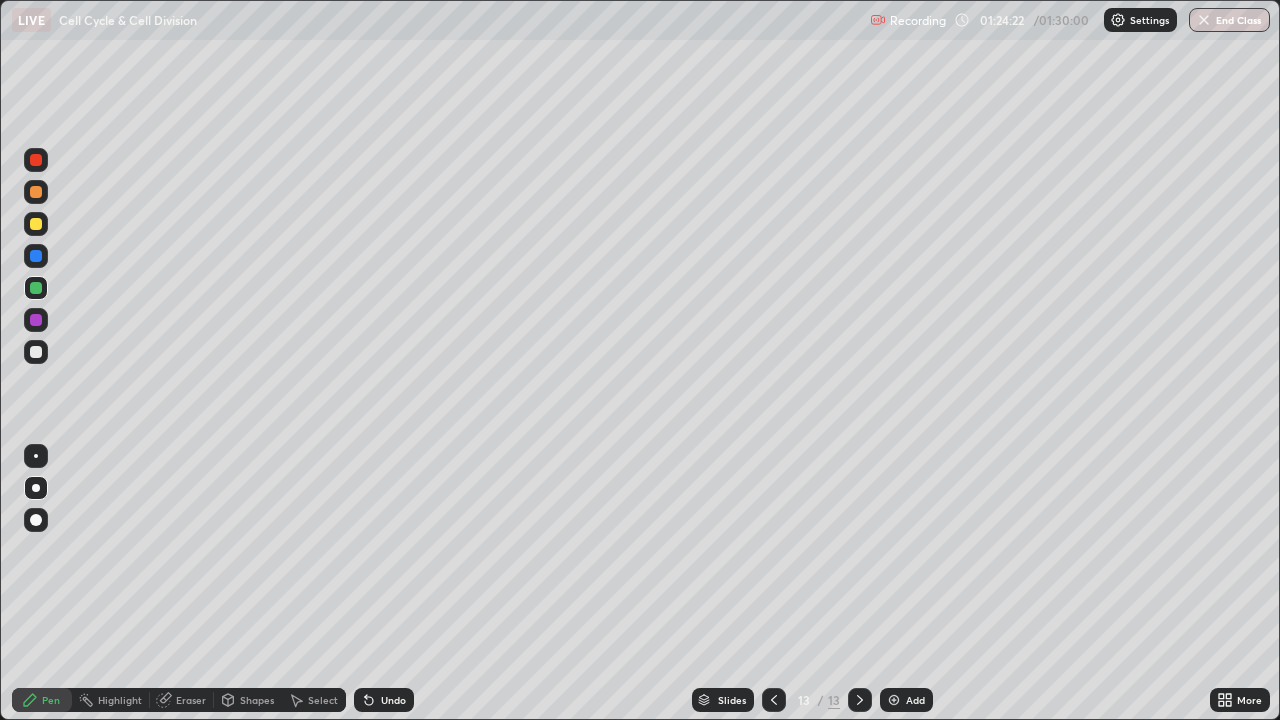 click at bounding box center [36, 352] 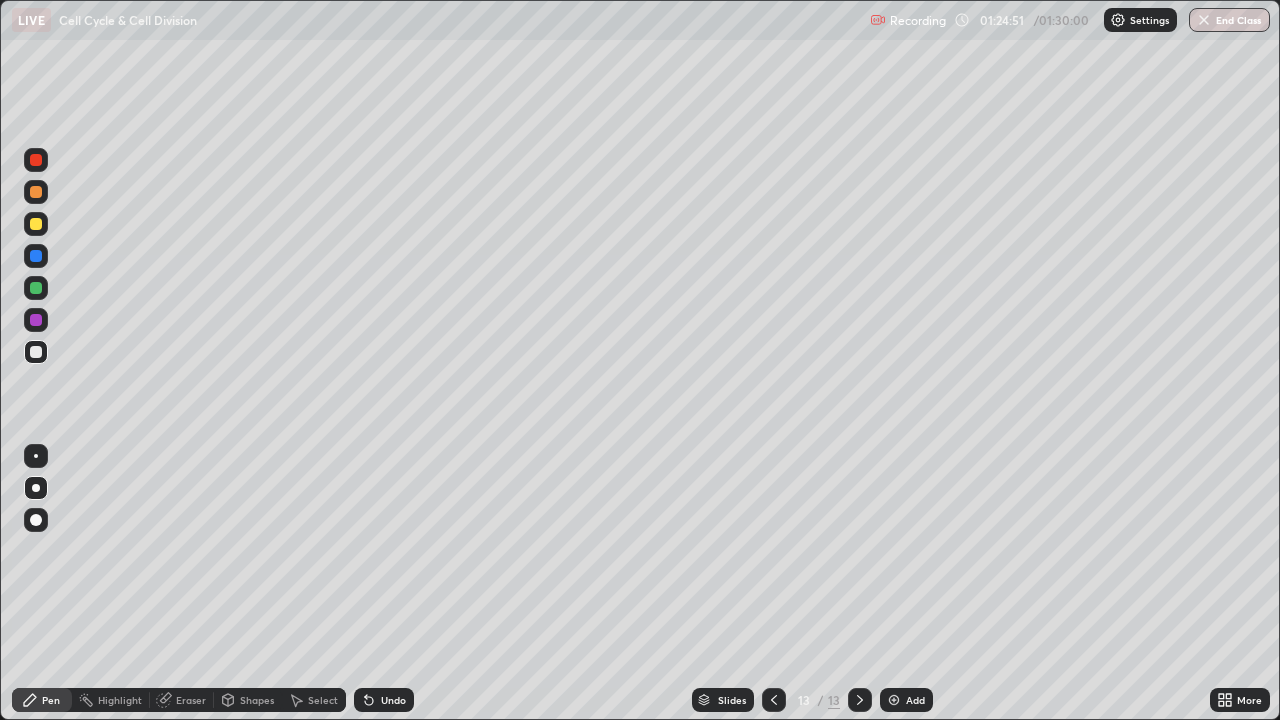 click on "Slides 13 / 13 Add" at bounding box center (812, 700) 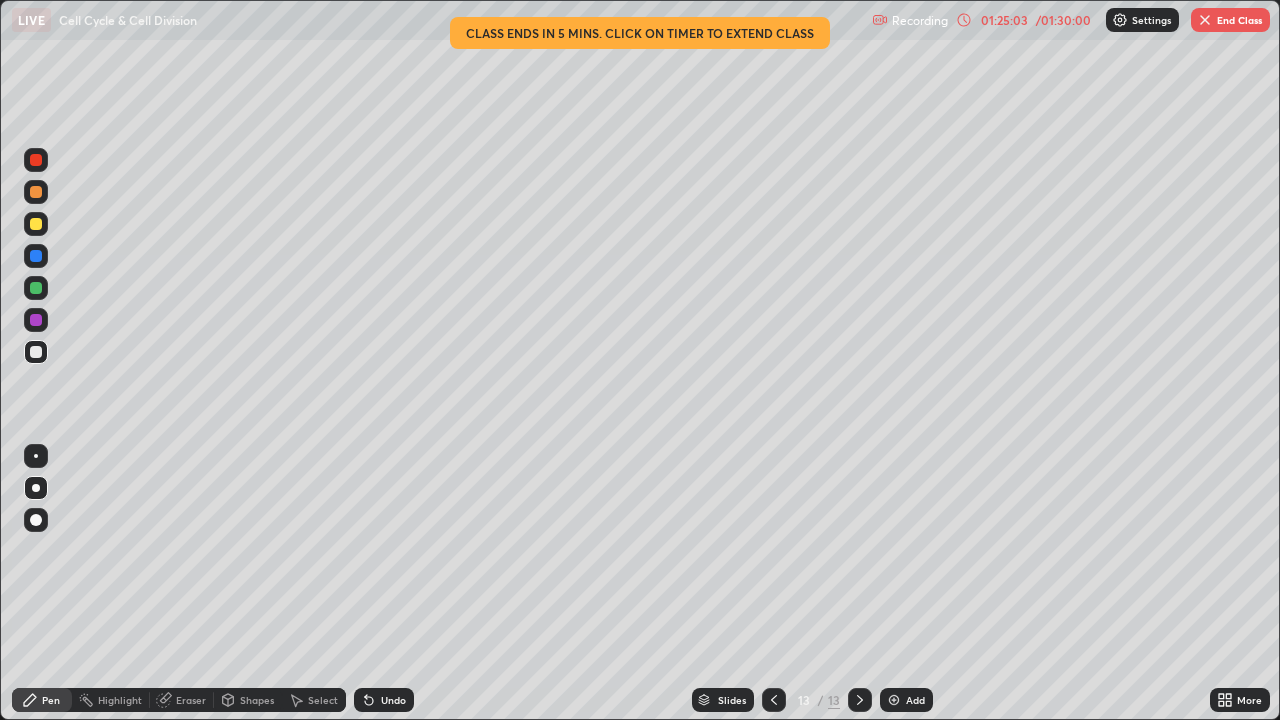 click at bounding box center (36, 320) 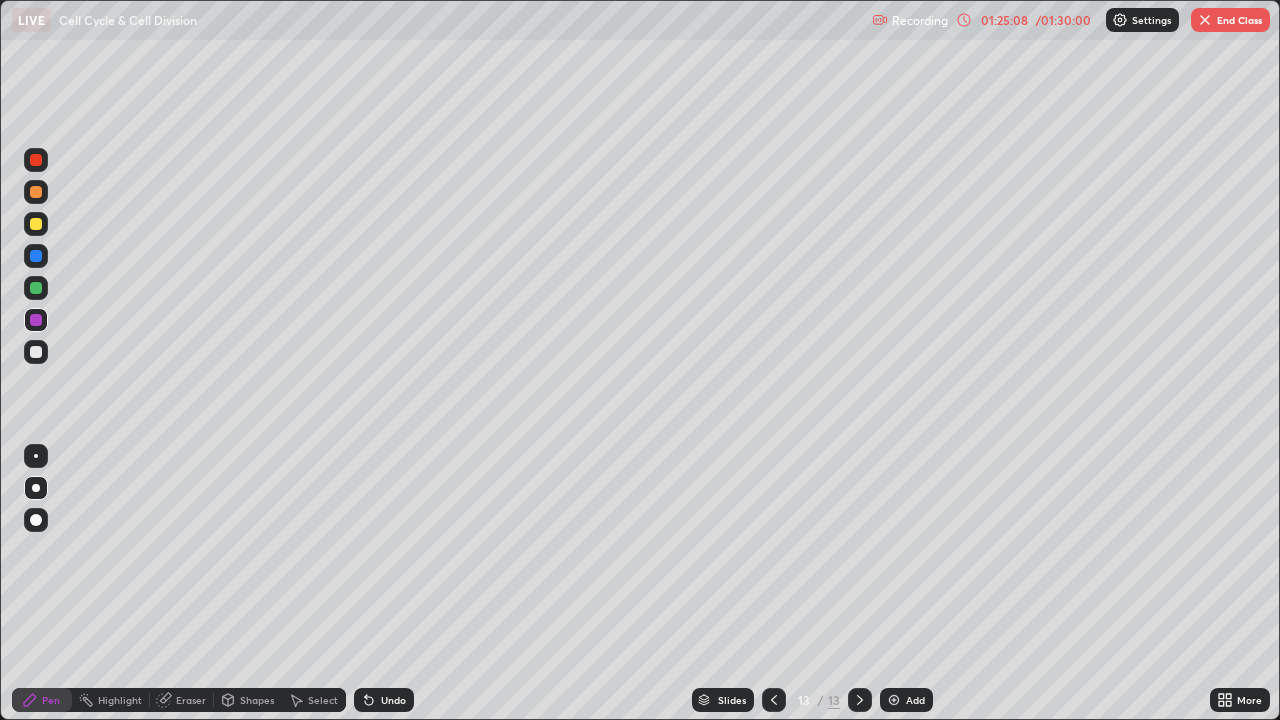 click on "Undo" at bounding box center [393, 700] 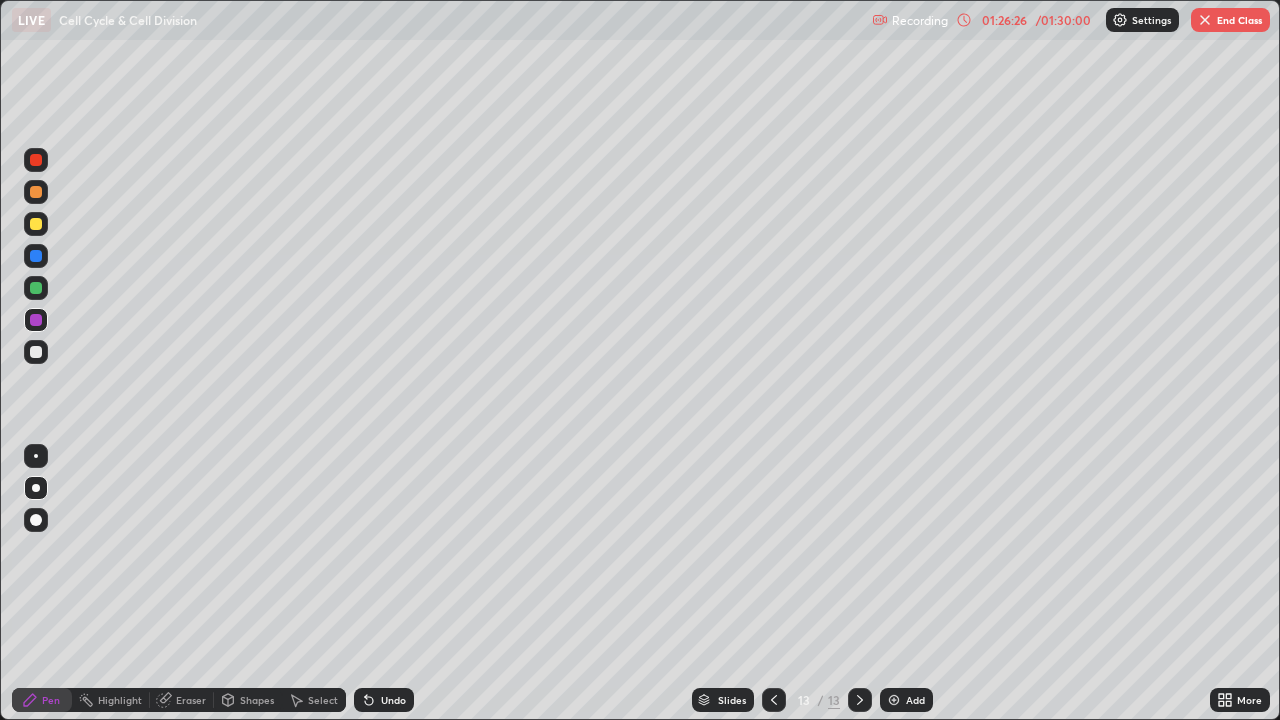 click at bounding box center [1205, 20] 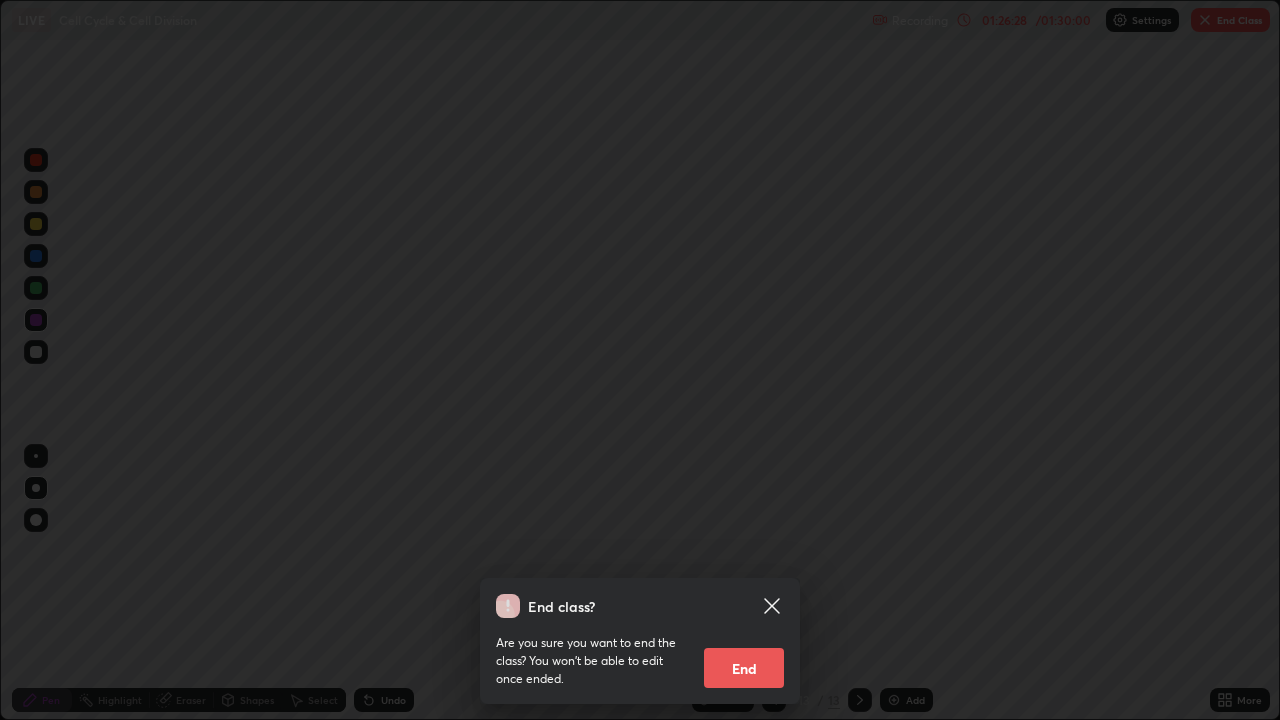 click on "End" at bounding box center [744, 668] 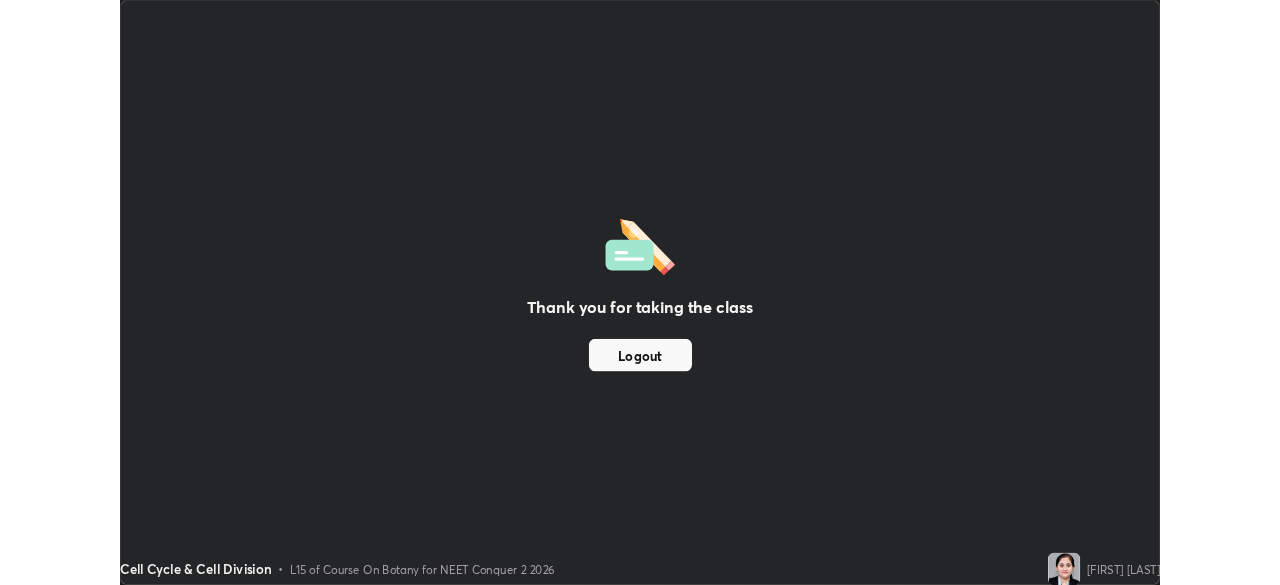 scroll, scrollTop: 585, scrollLeft: 1280, axis: both 